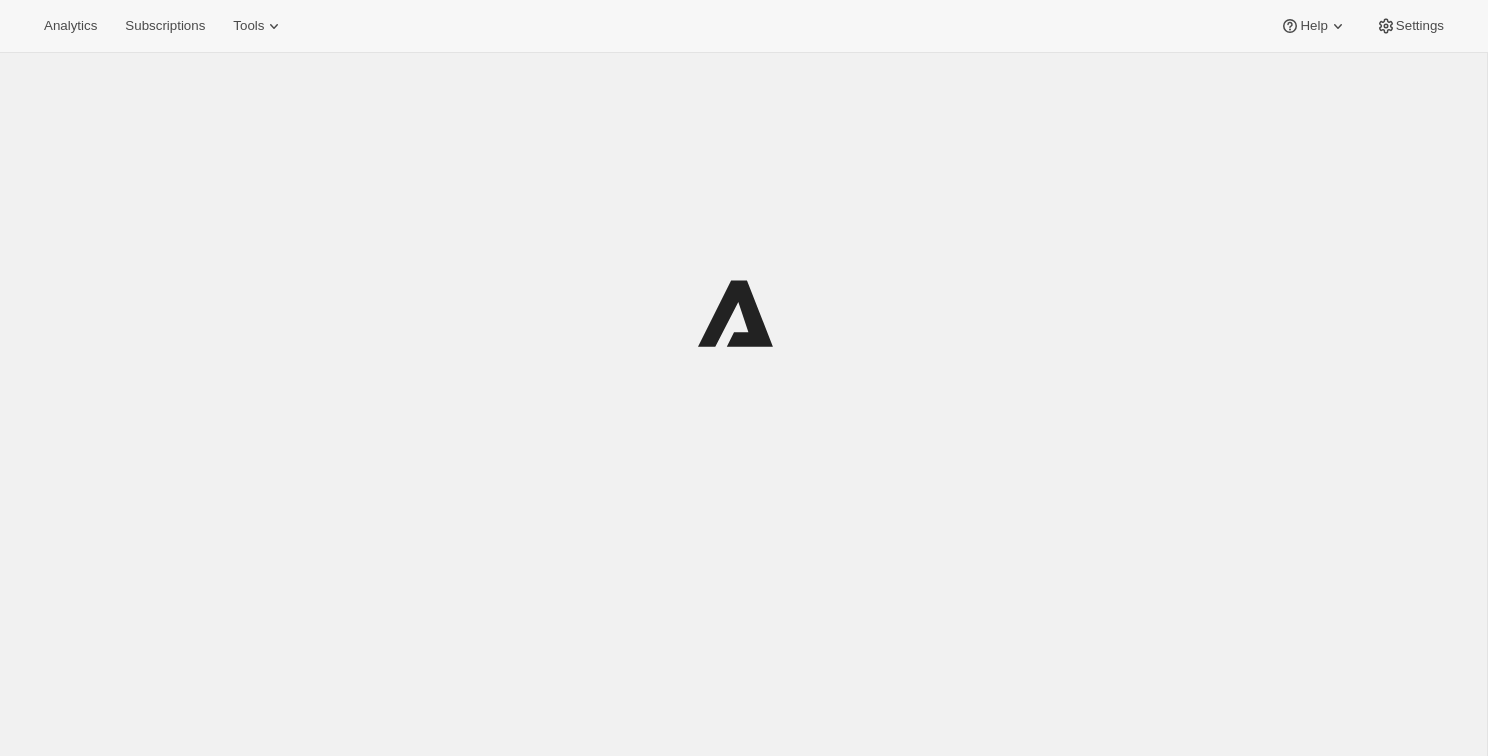 scroll, scrollTop: 0, scrollLeft: 0, axis: both 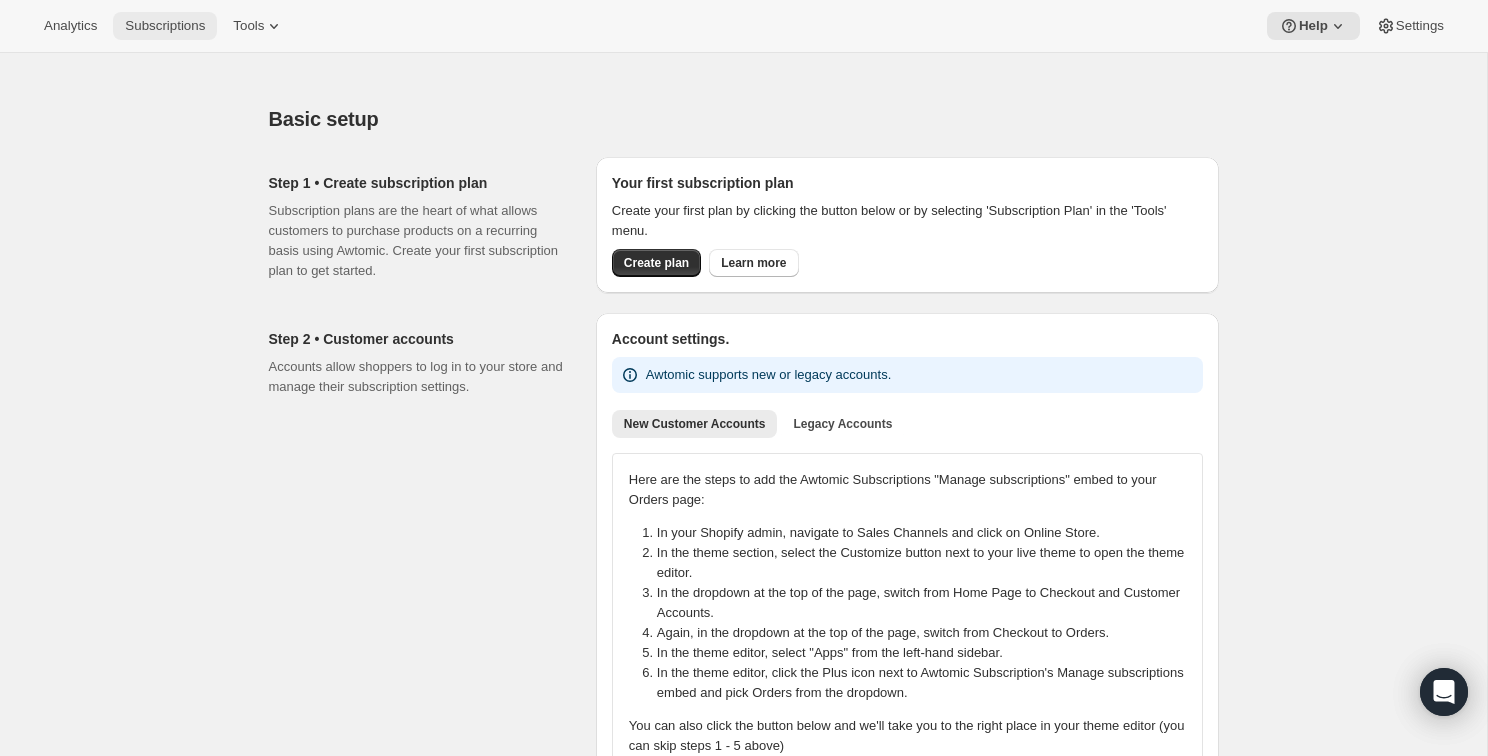 click on "Subscriptions" at bounding box center [165, 26] 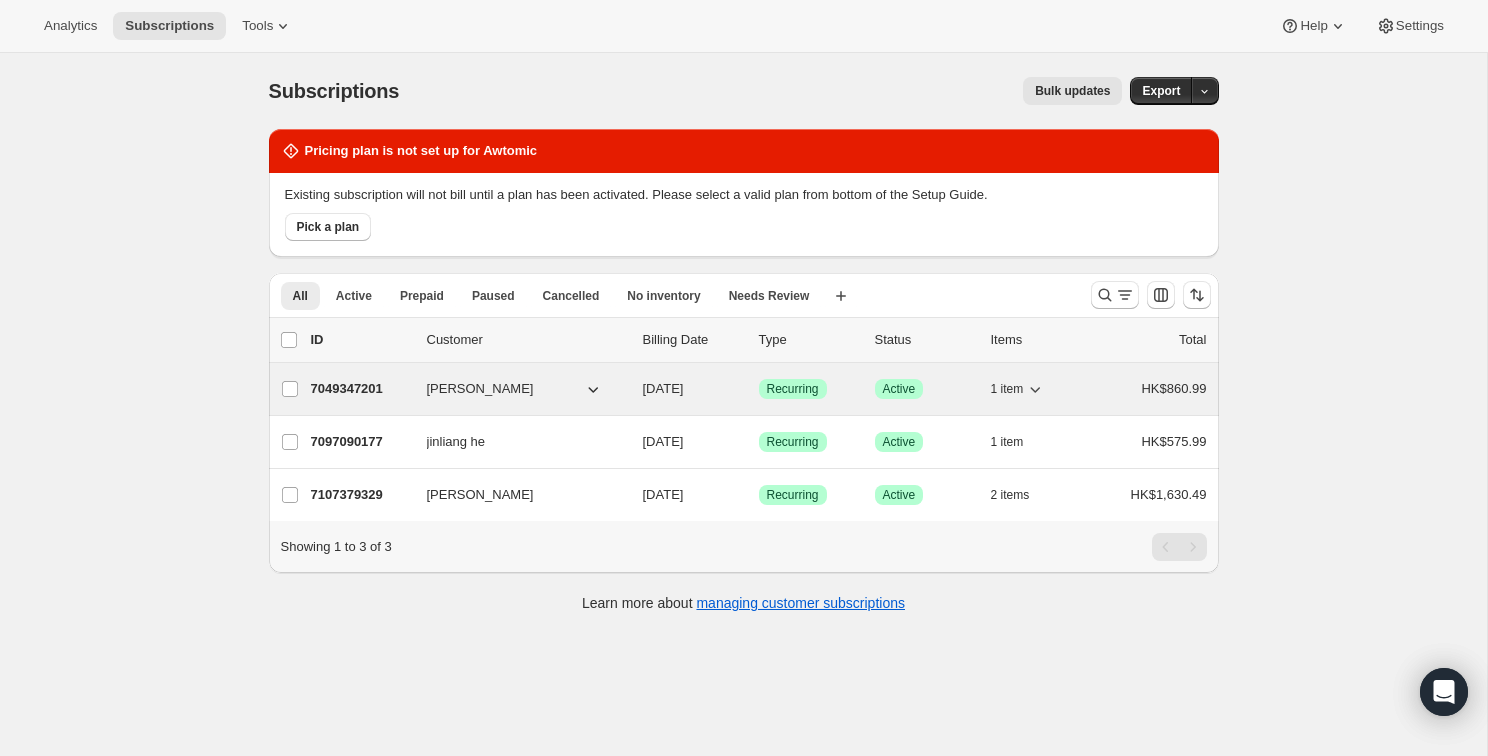 click on "[DATE]" at bounding box center (663, 388) 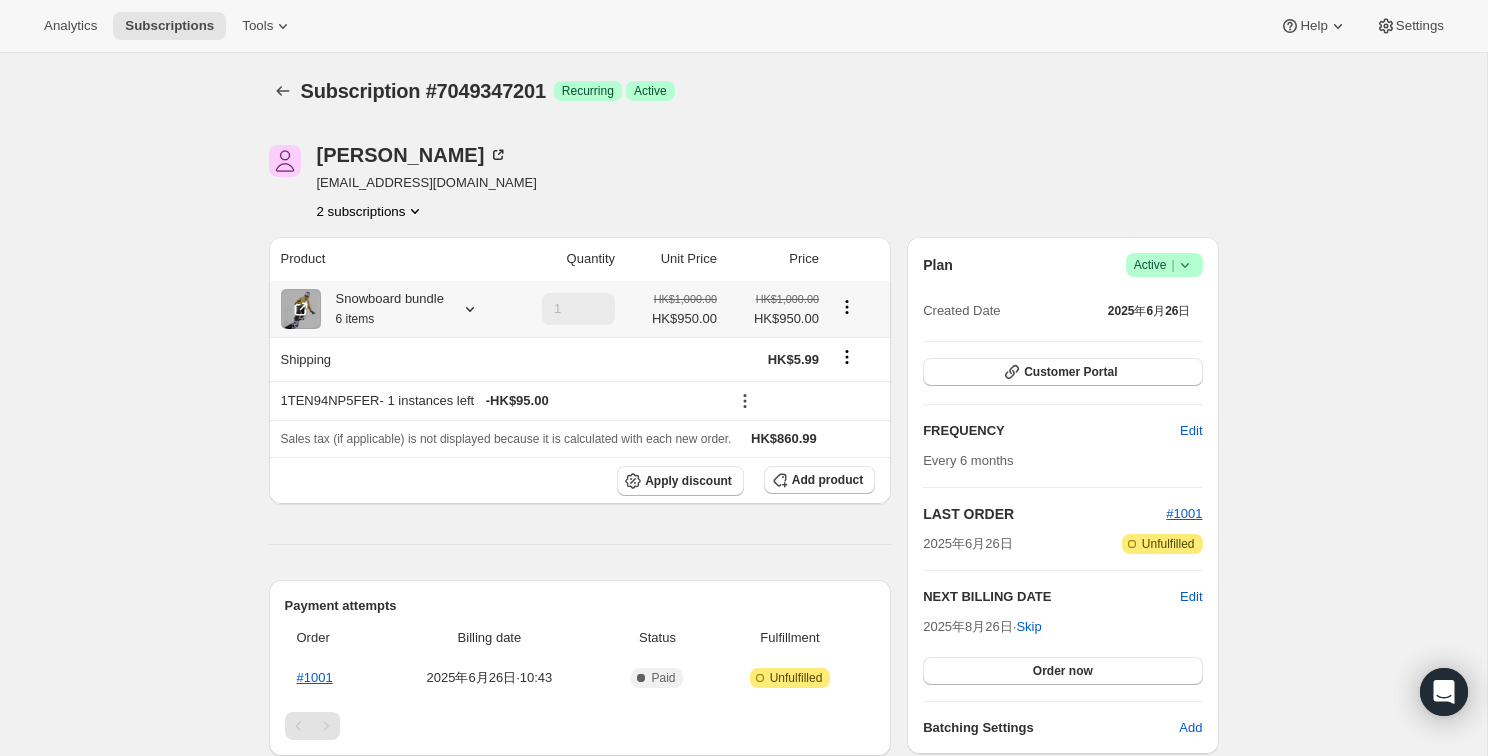 click 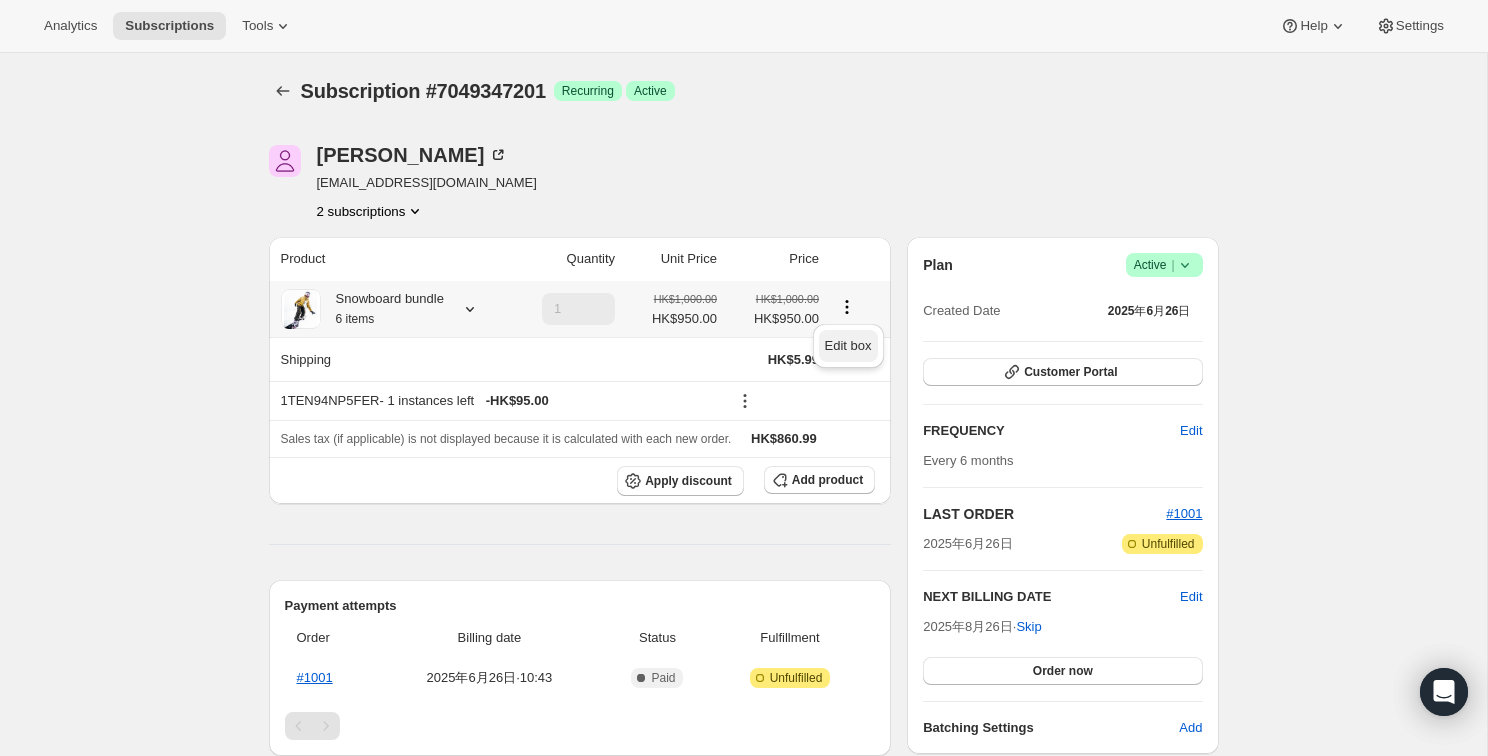 click on "Edit box" at bounding box center (848, 345) 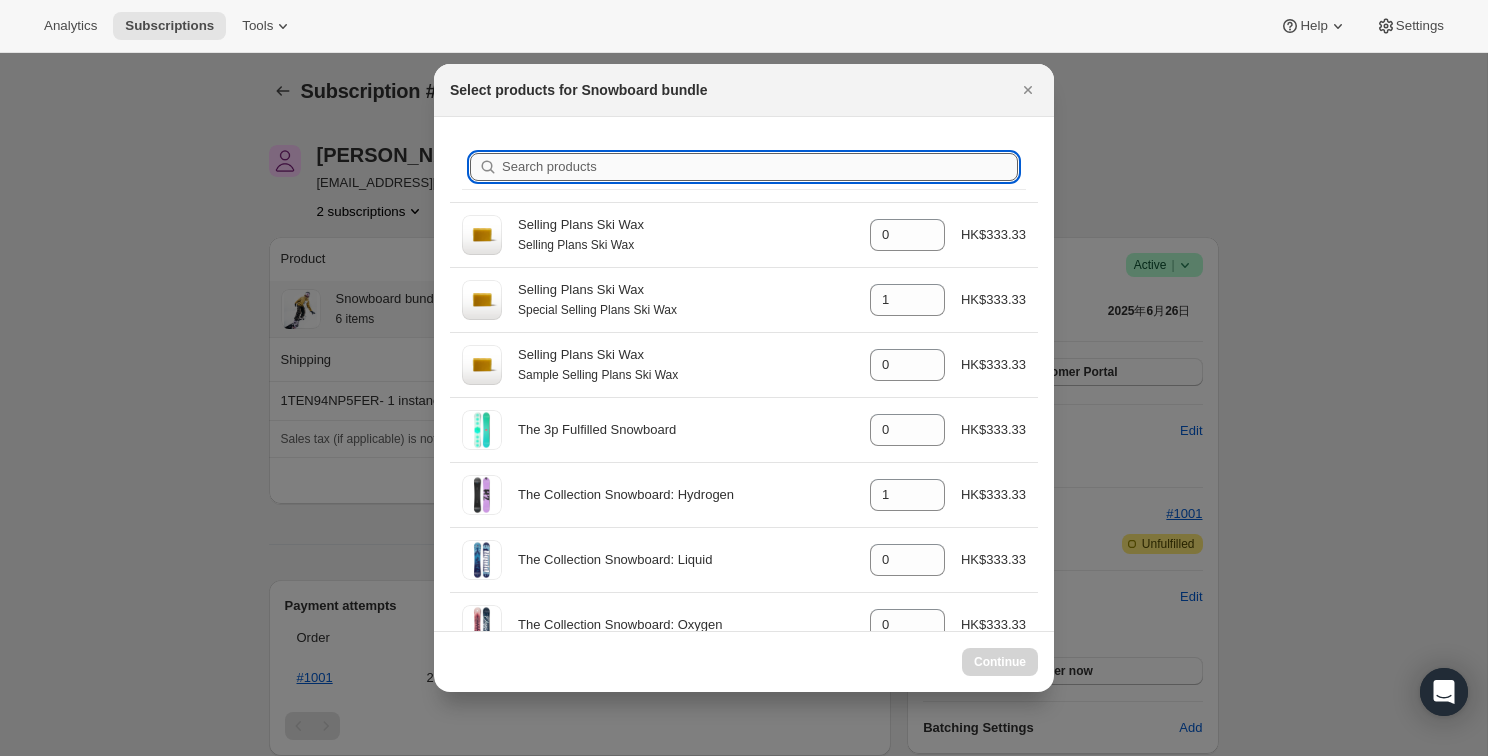 click on "Search products" at bounding box center (760, 167) 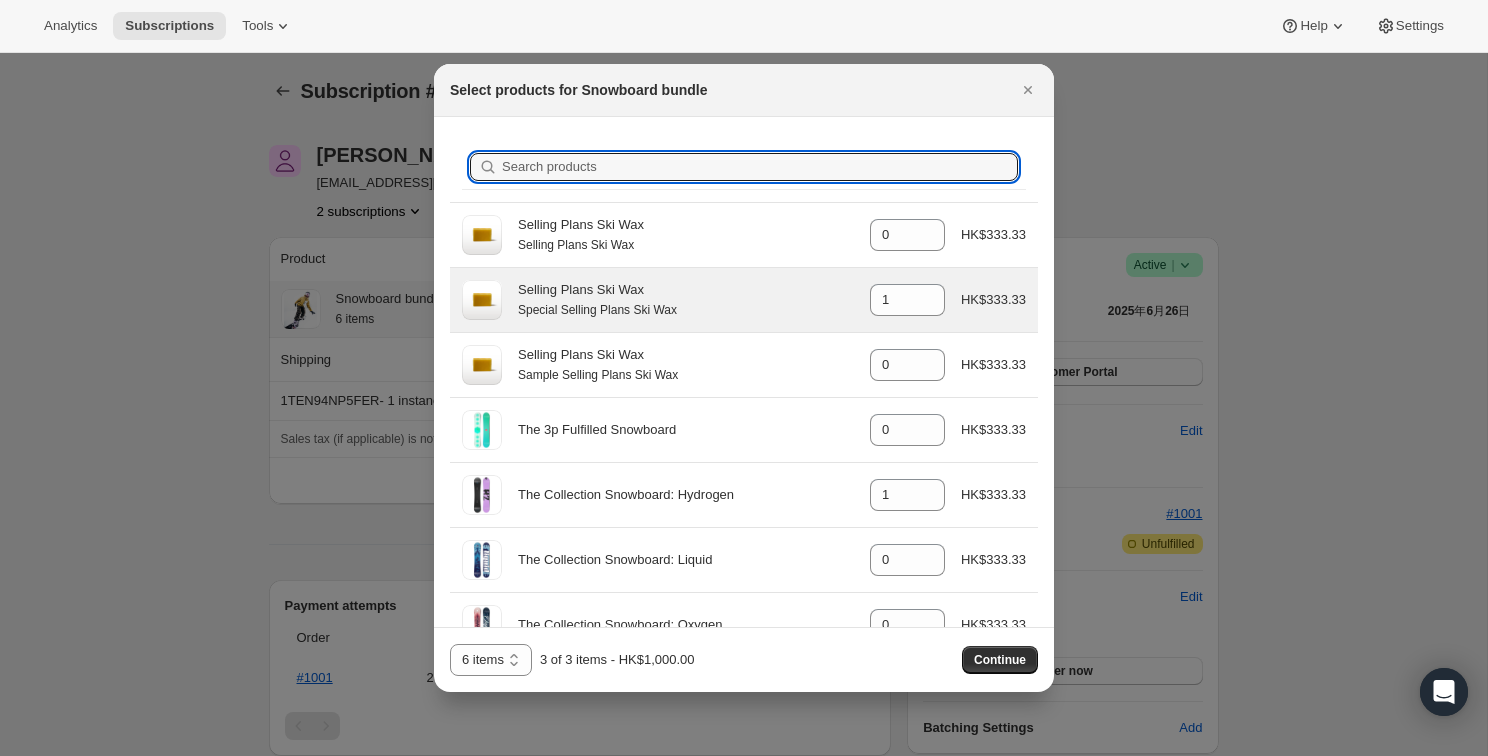 scroll, scrollTop: 42, scrollLeft: 0, axis: vertical 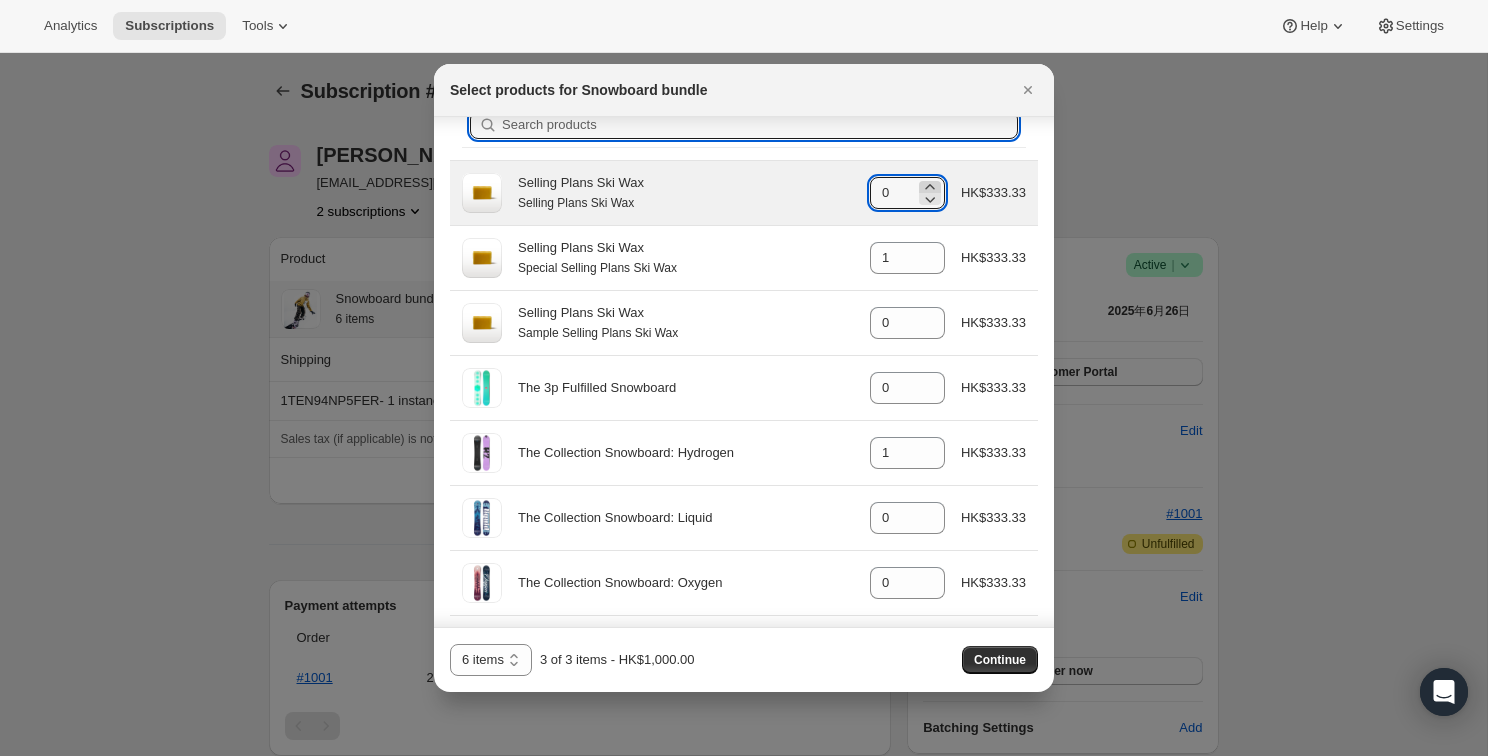 click 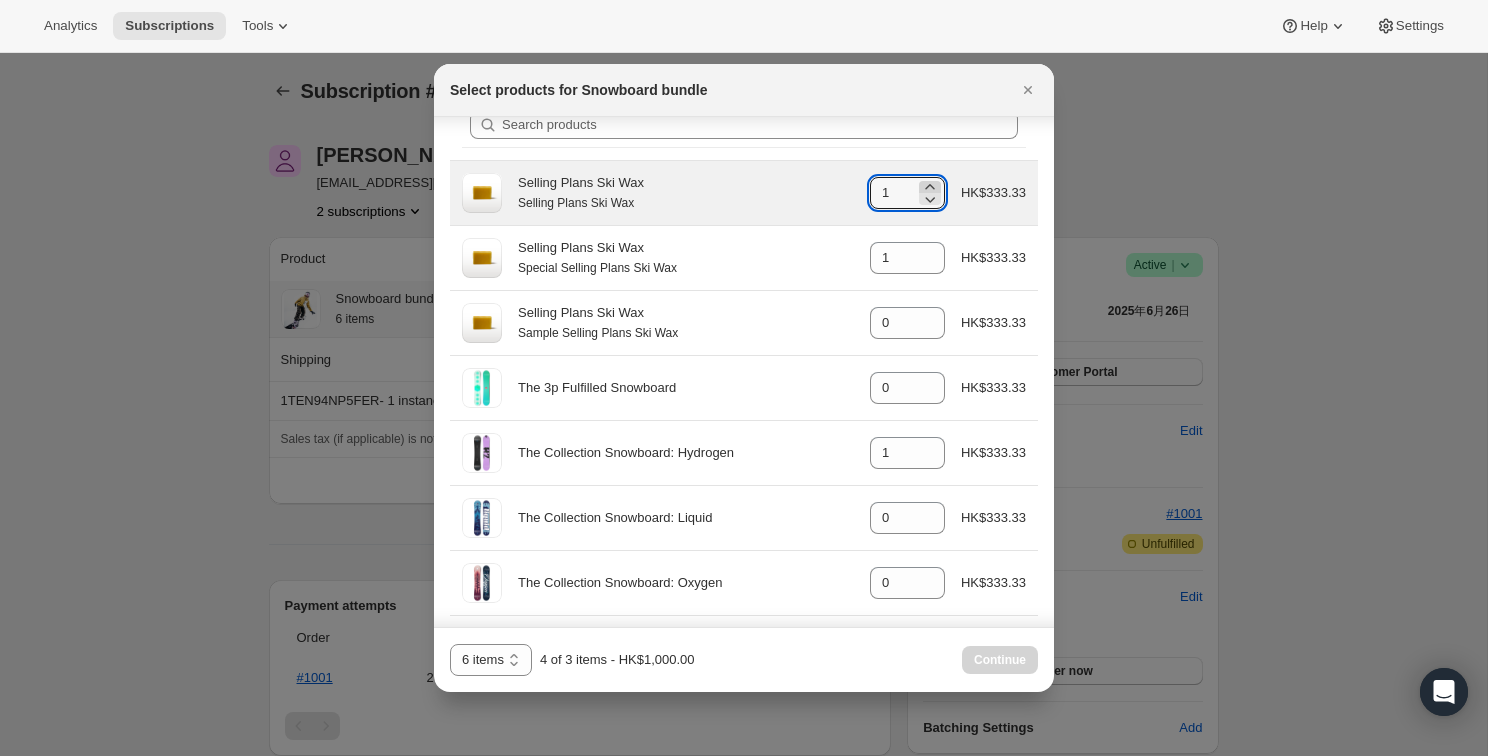click 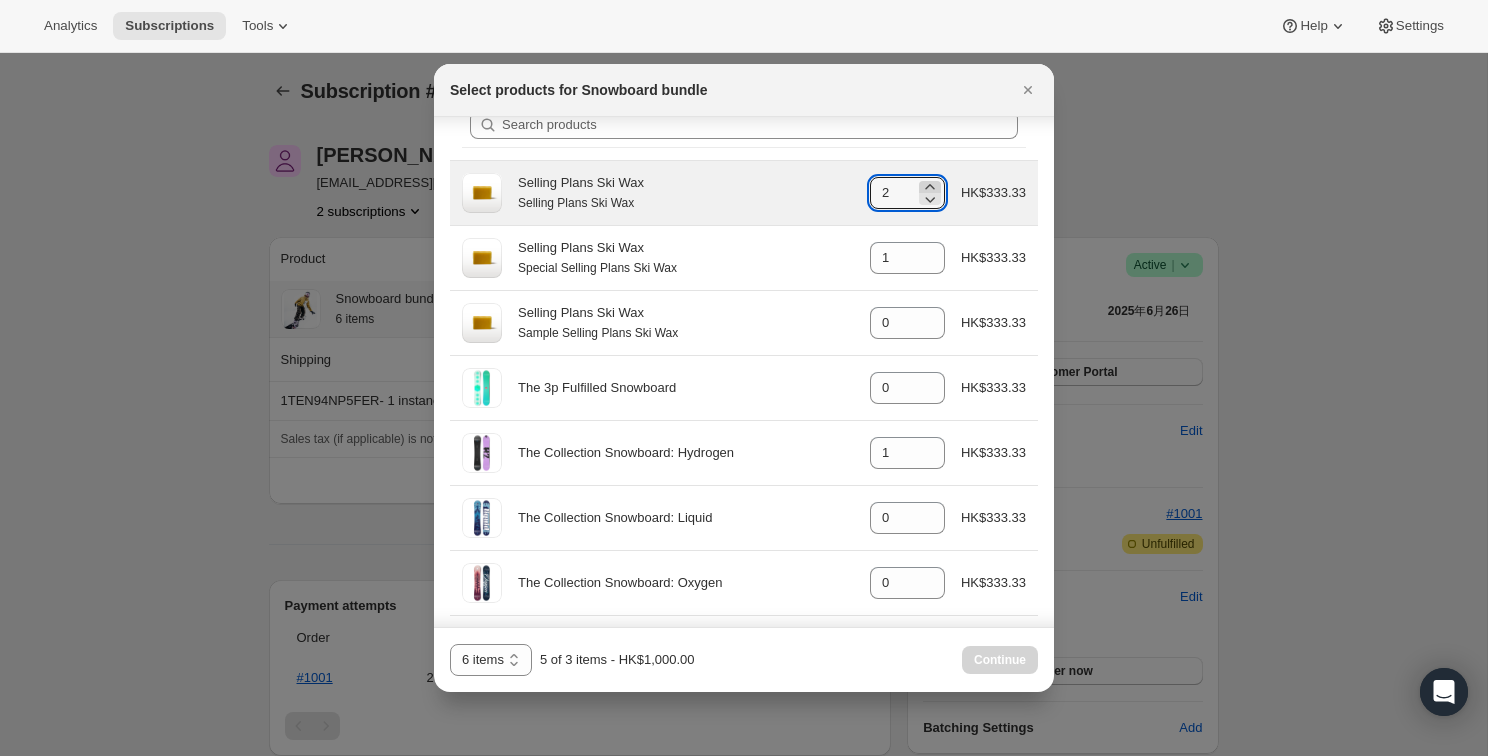 click 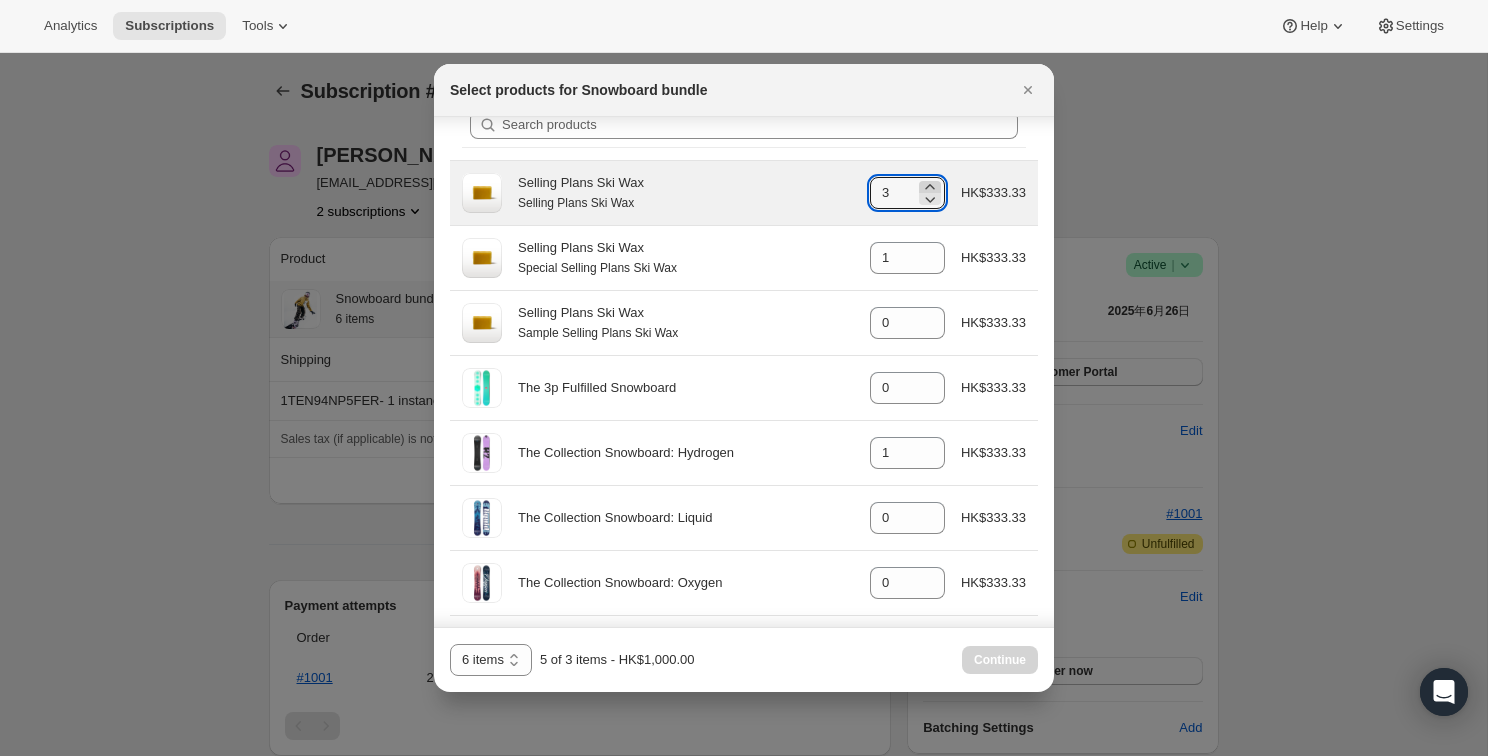 click 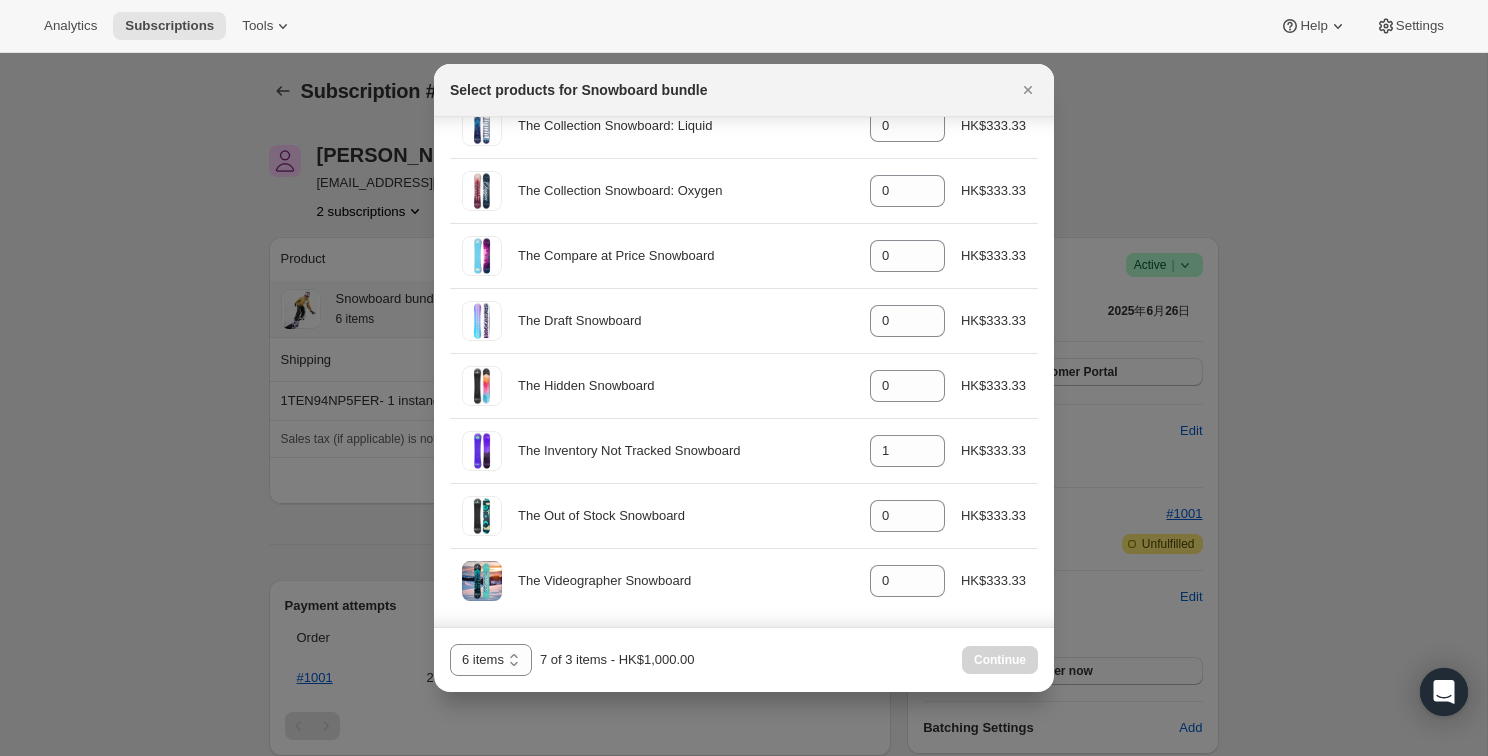 scroll, scrollTop: 437, scrollLeft: 0, axis: vertical 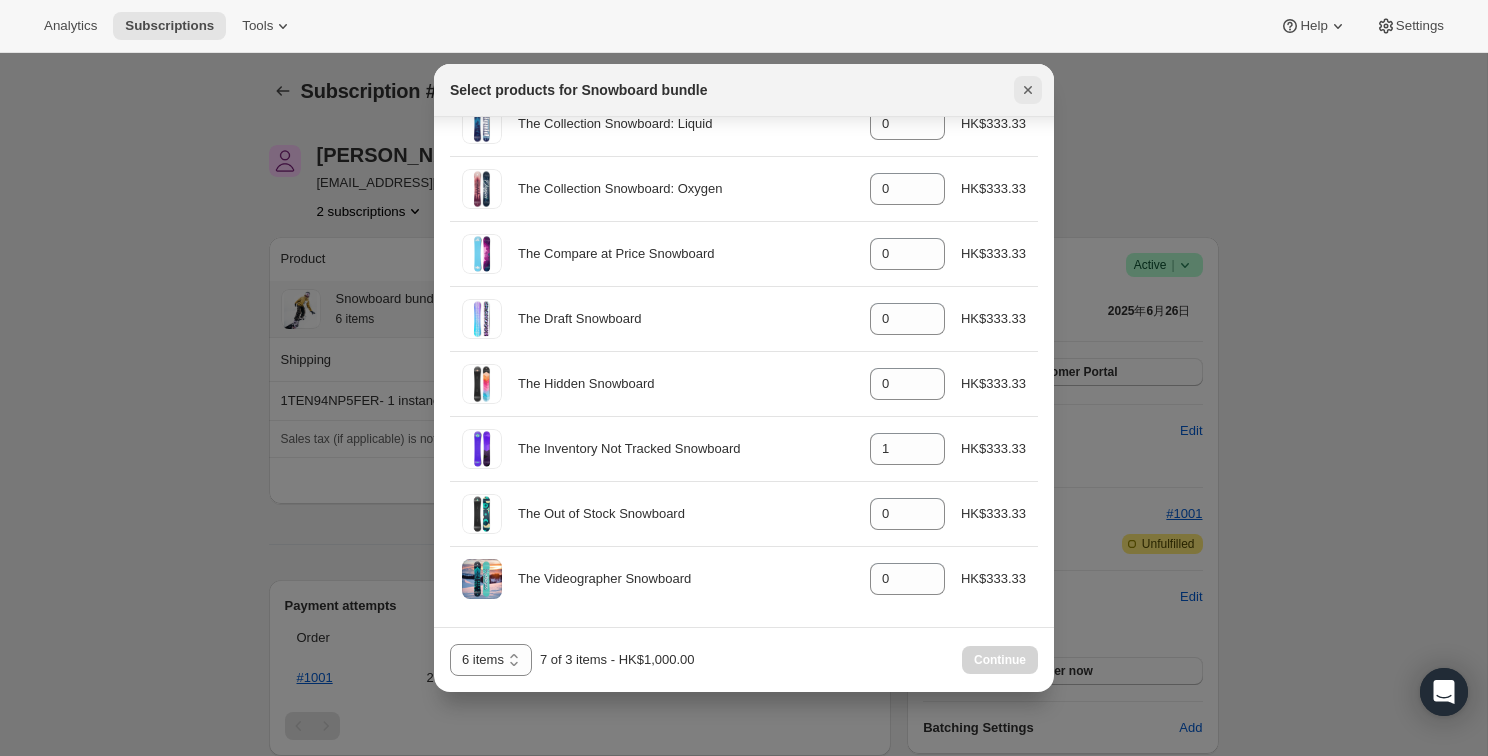 click 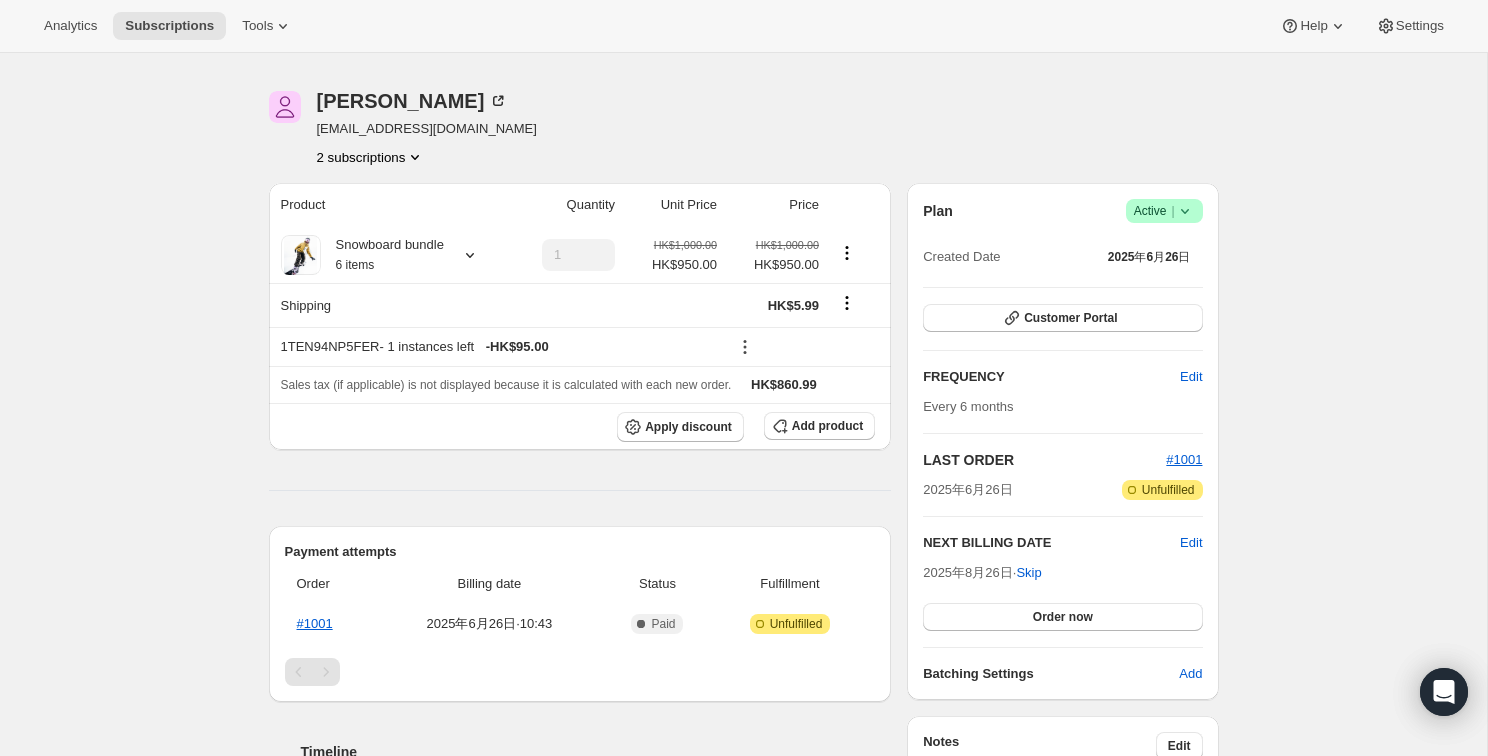 scroll, scrollTop: 36, scrollLeft: 0, axis: vertical 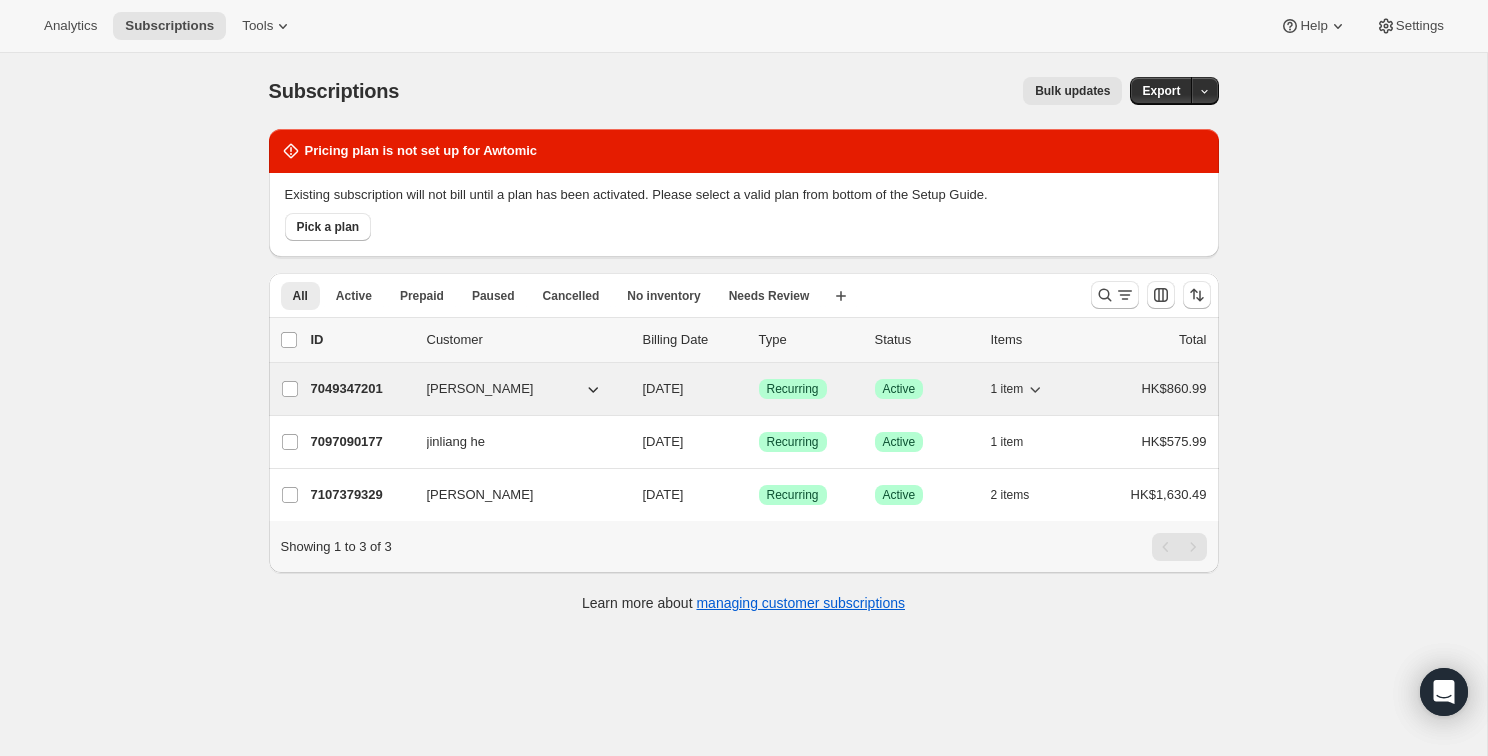 click on "[DATE]" at bounding box center [663, 388] 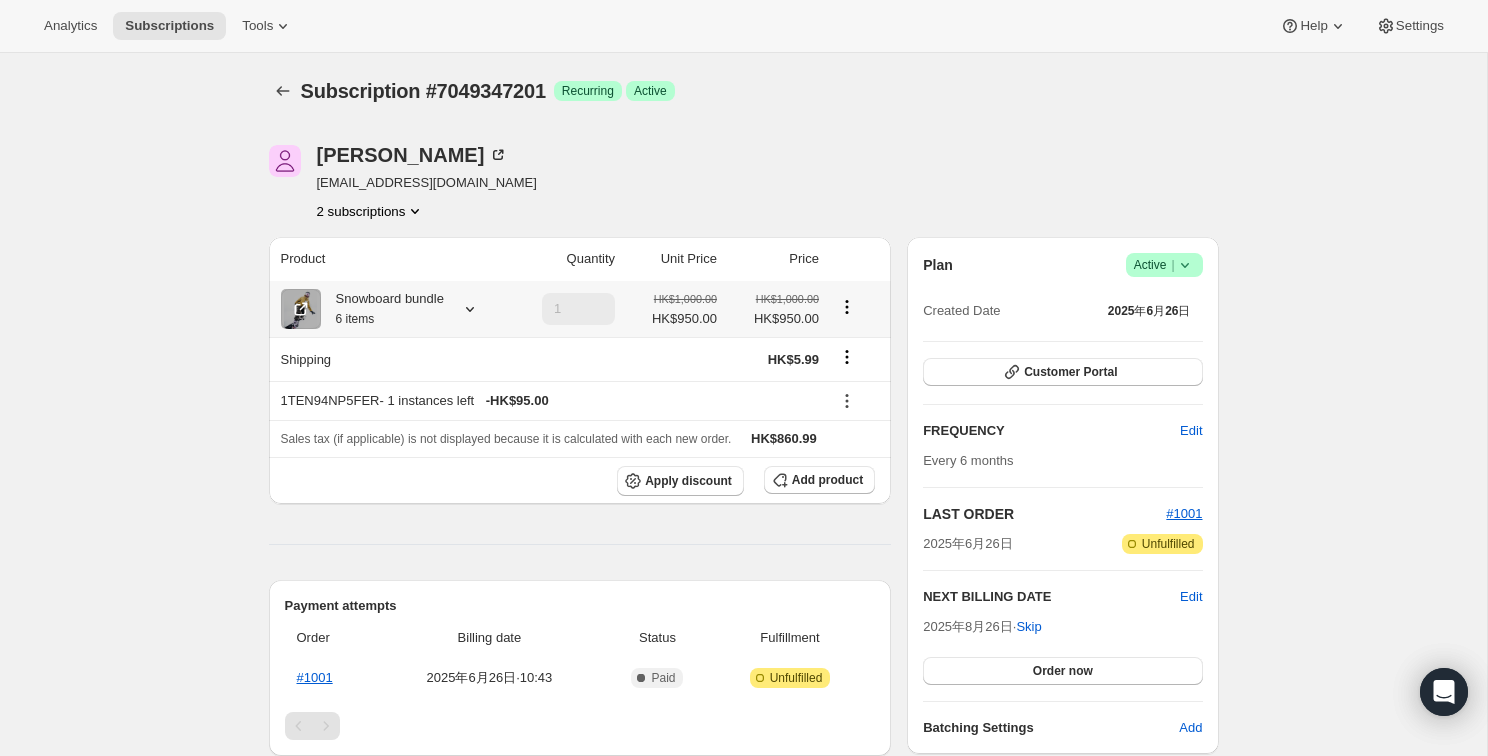 click 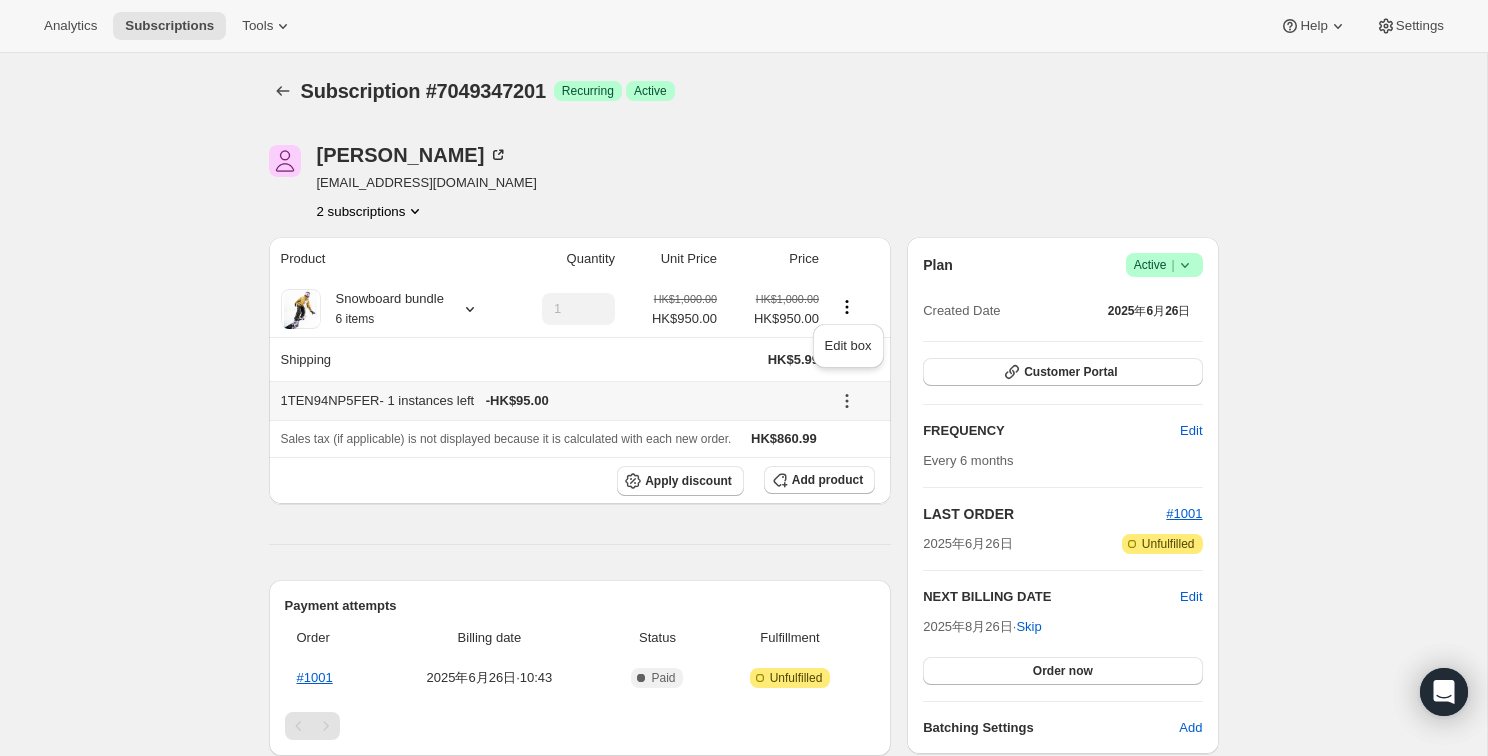 click on "1TEN94NP5FER  - 1 instances left   - HK$95.00" at bounding box center (550, 401) 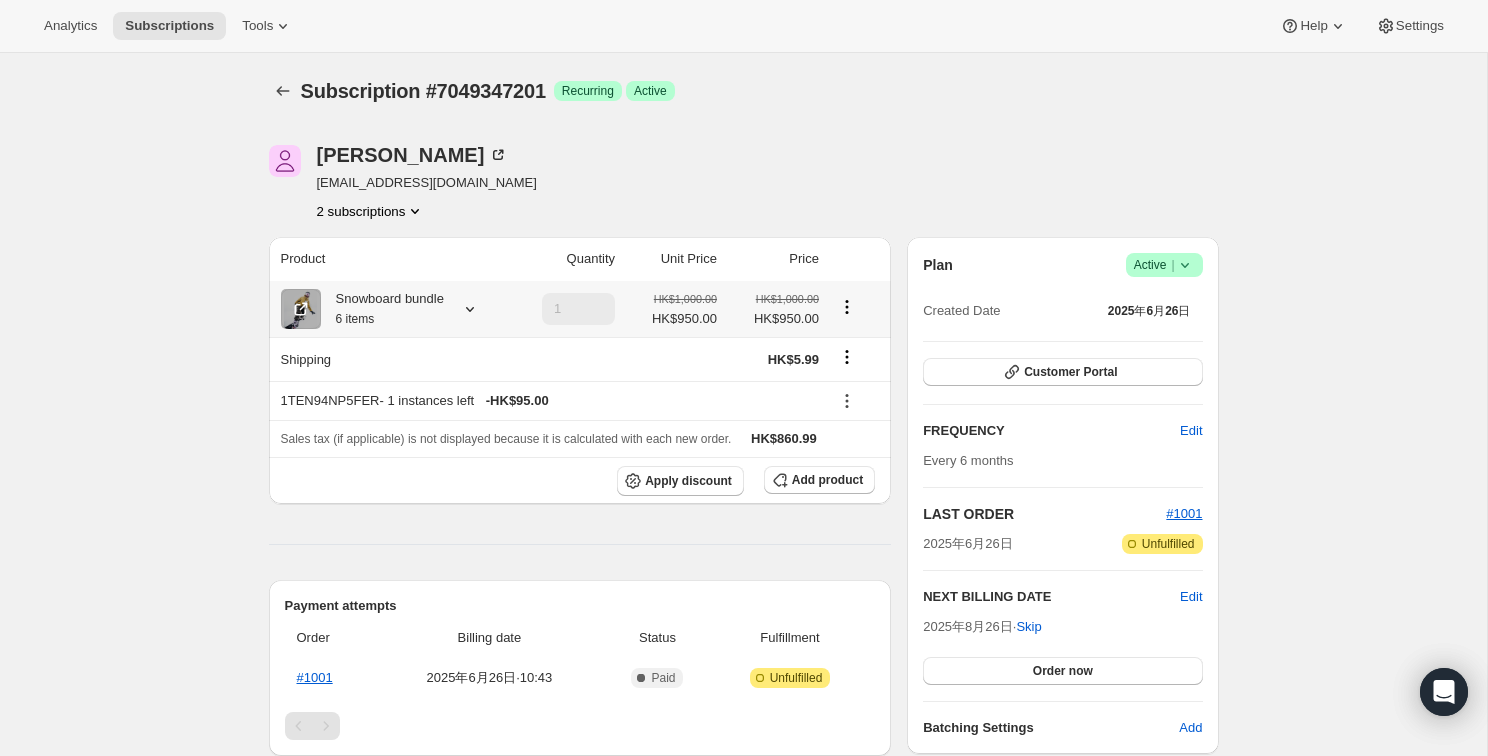 click 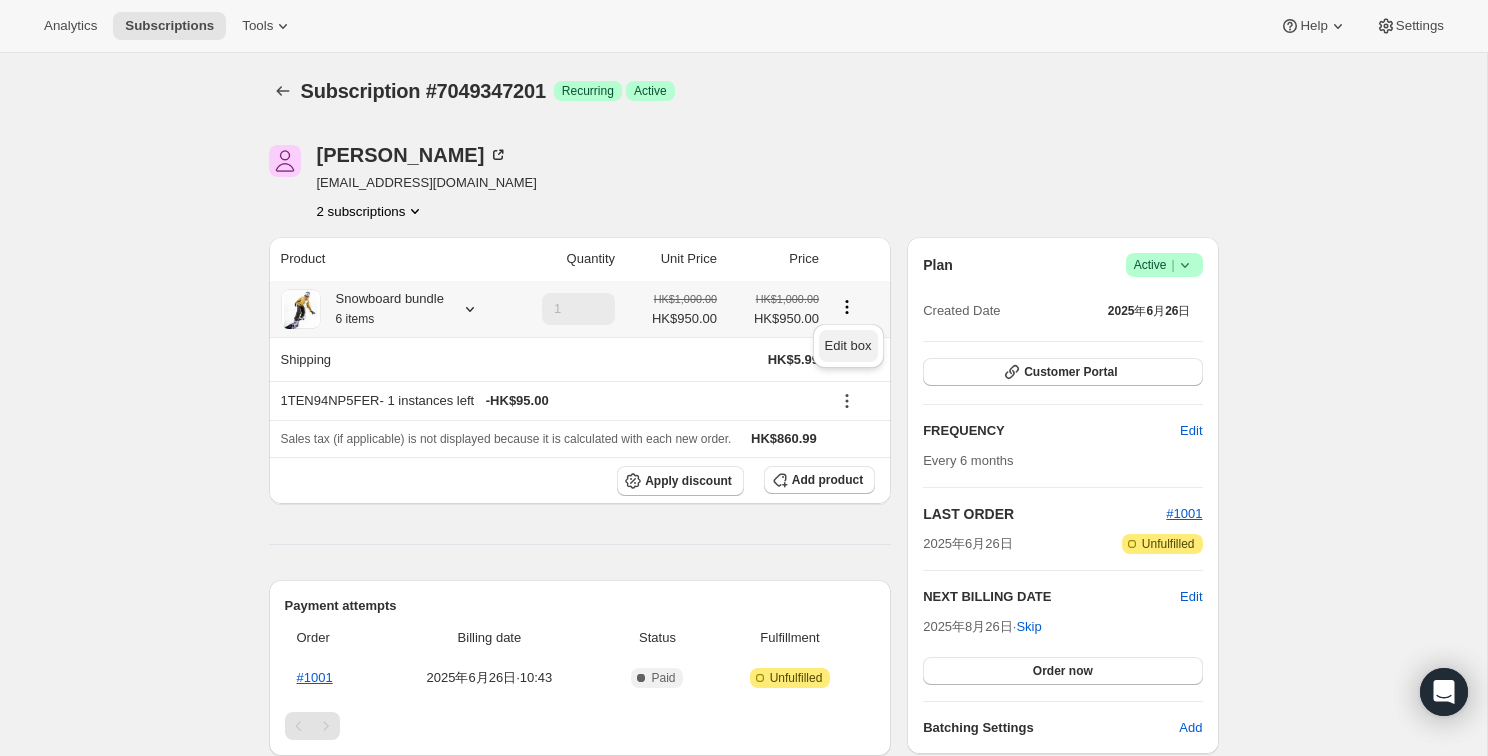 click on "Edit box" at bounding box center (848, 345) 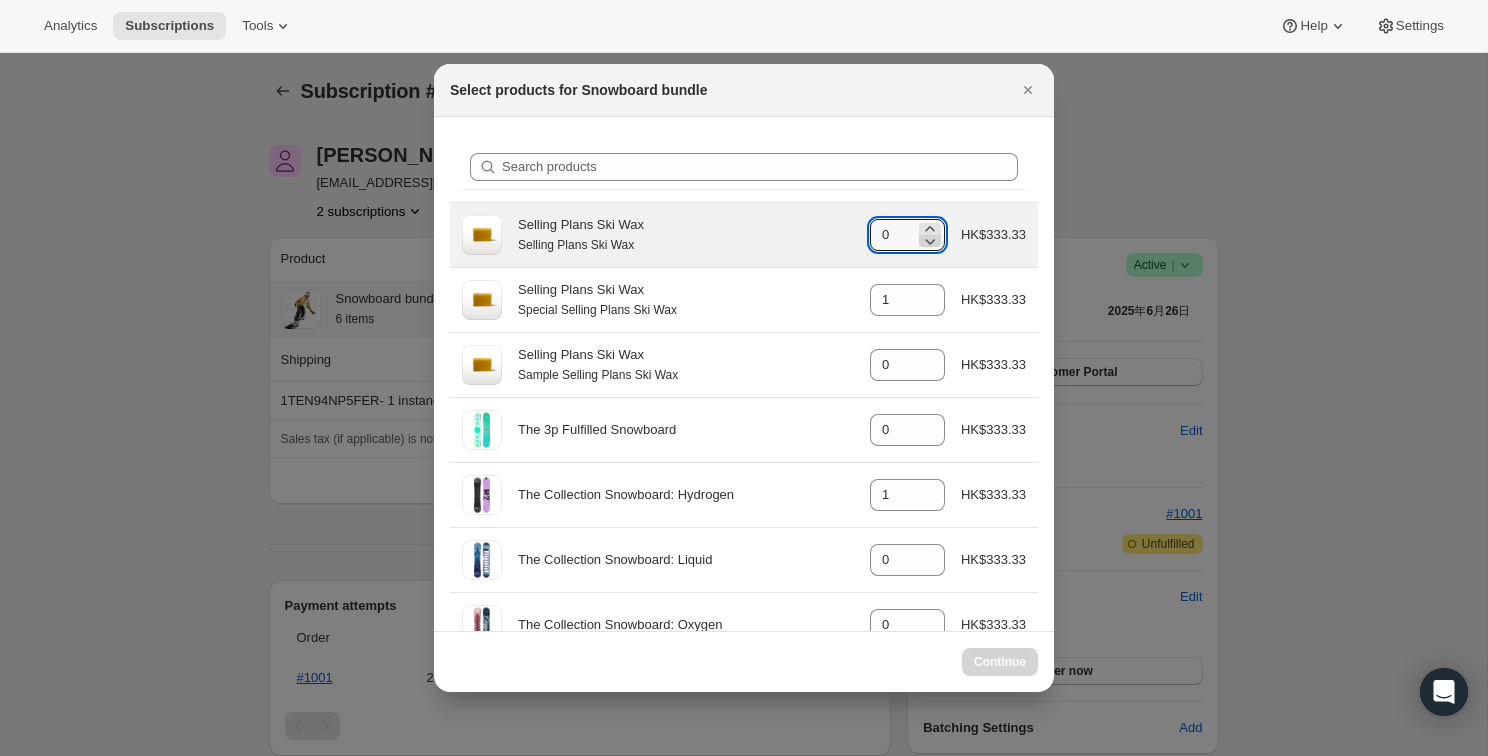 click 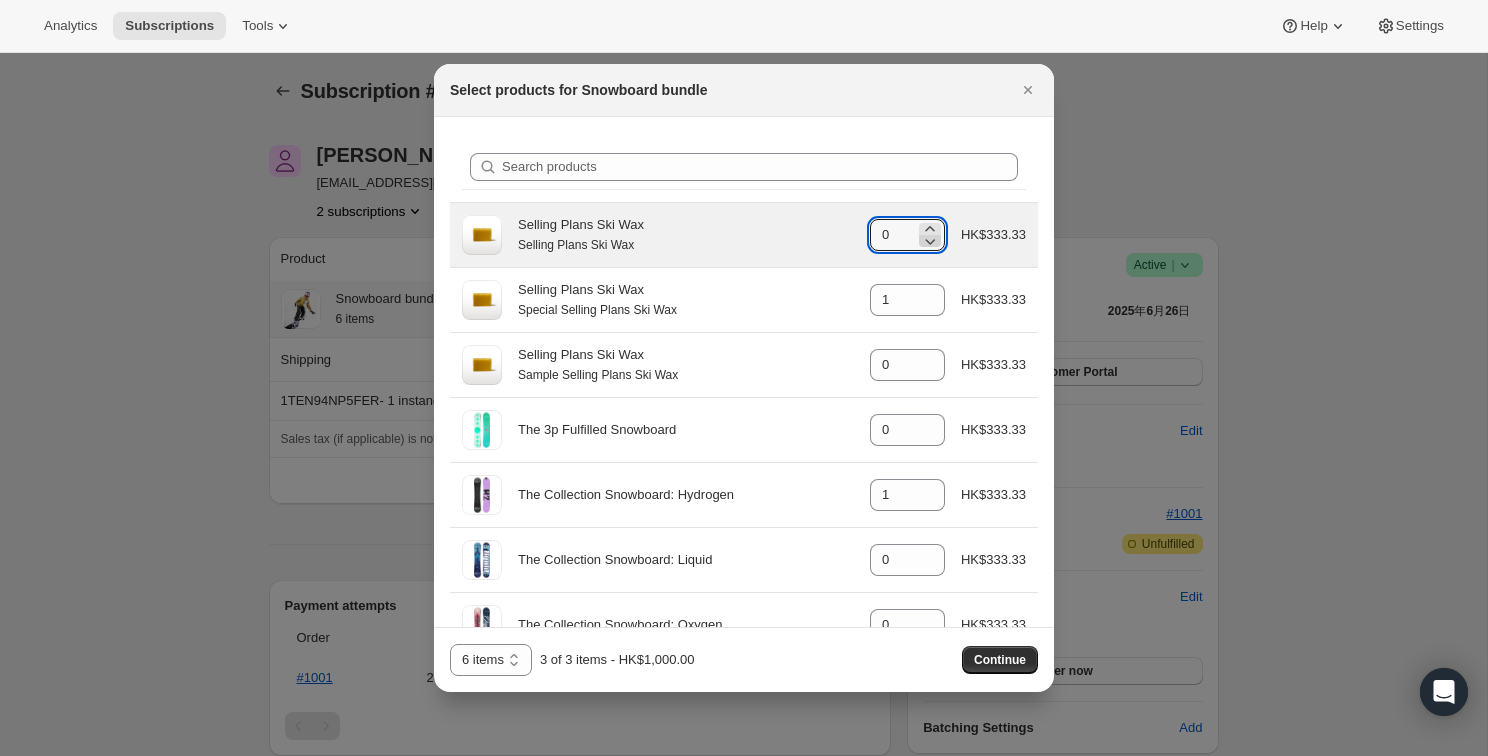 click 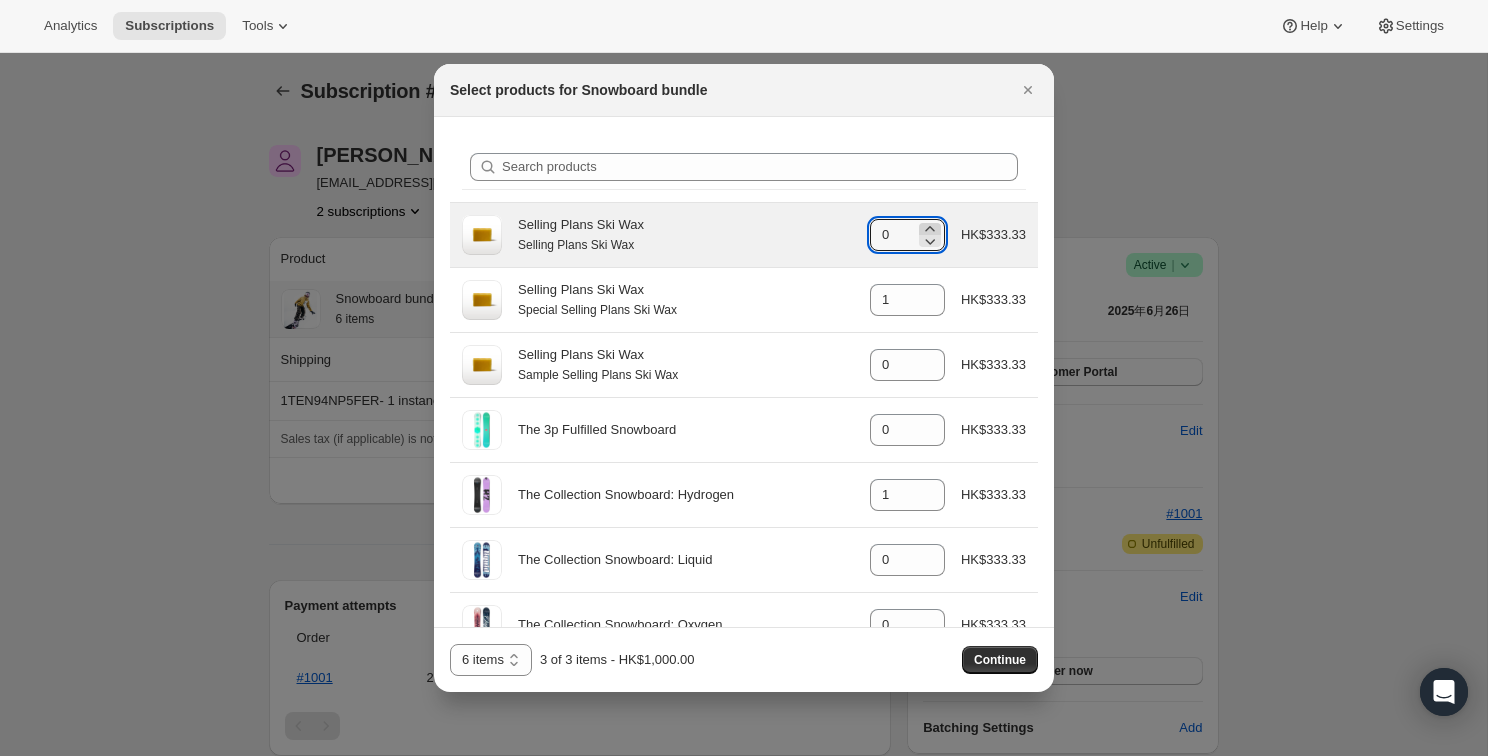 click 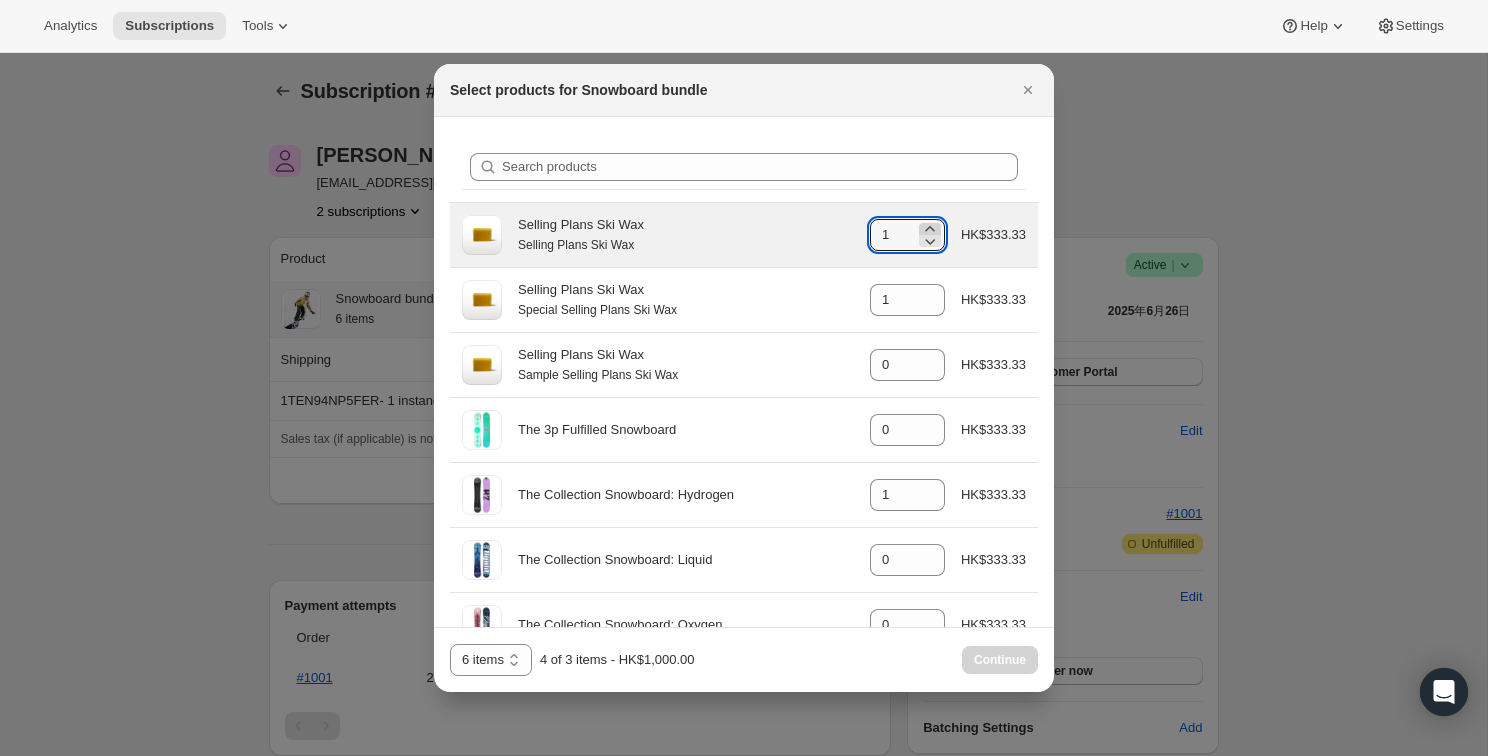click 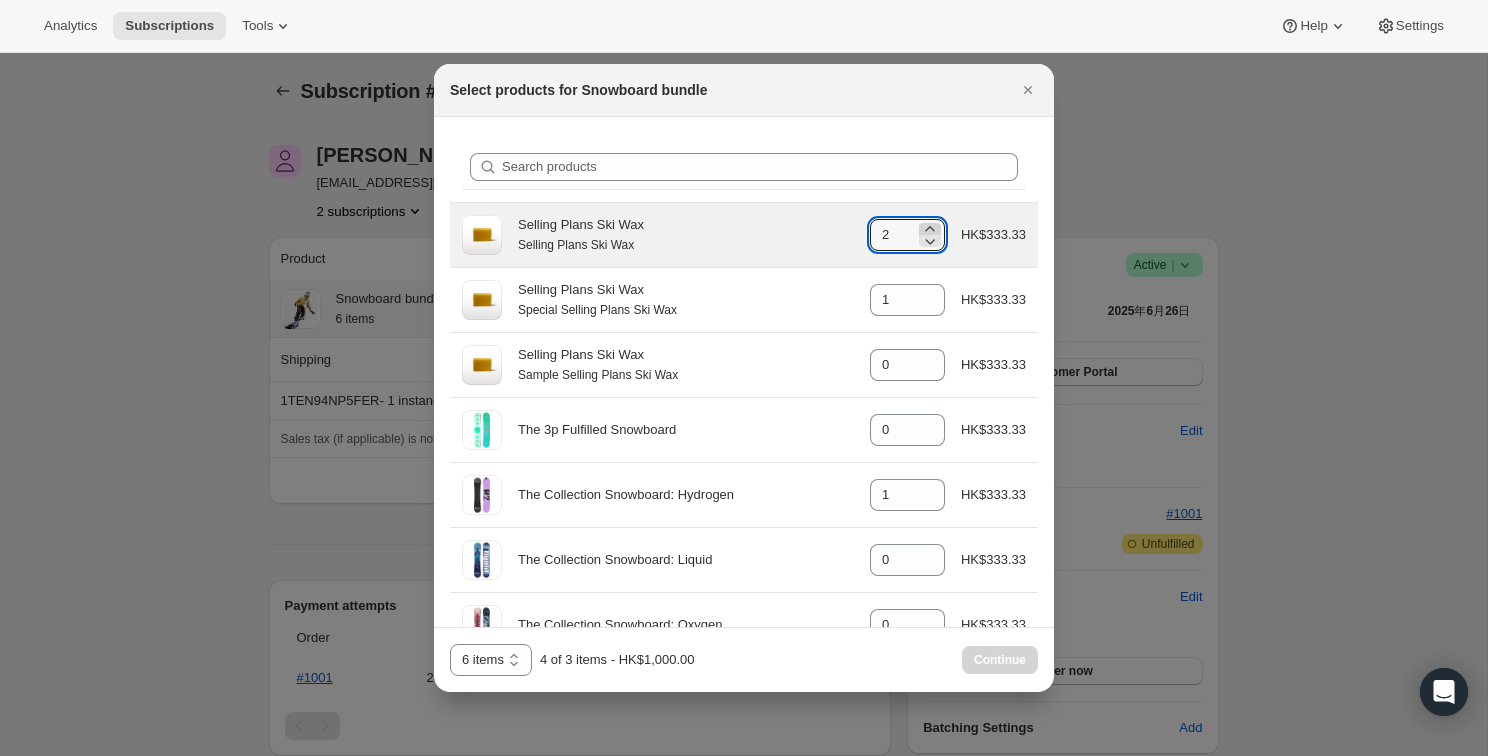 click 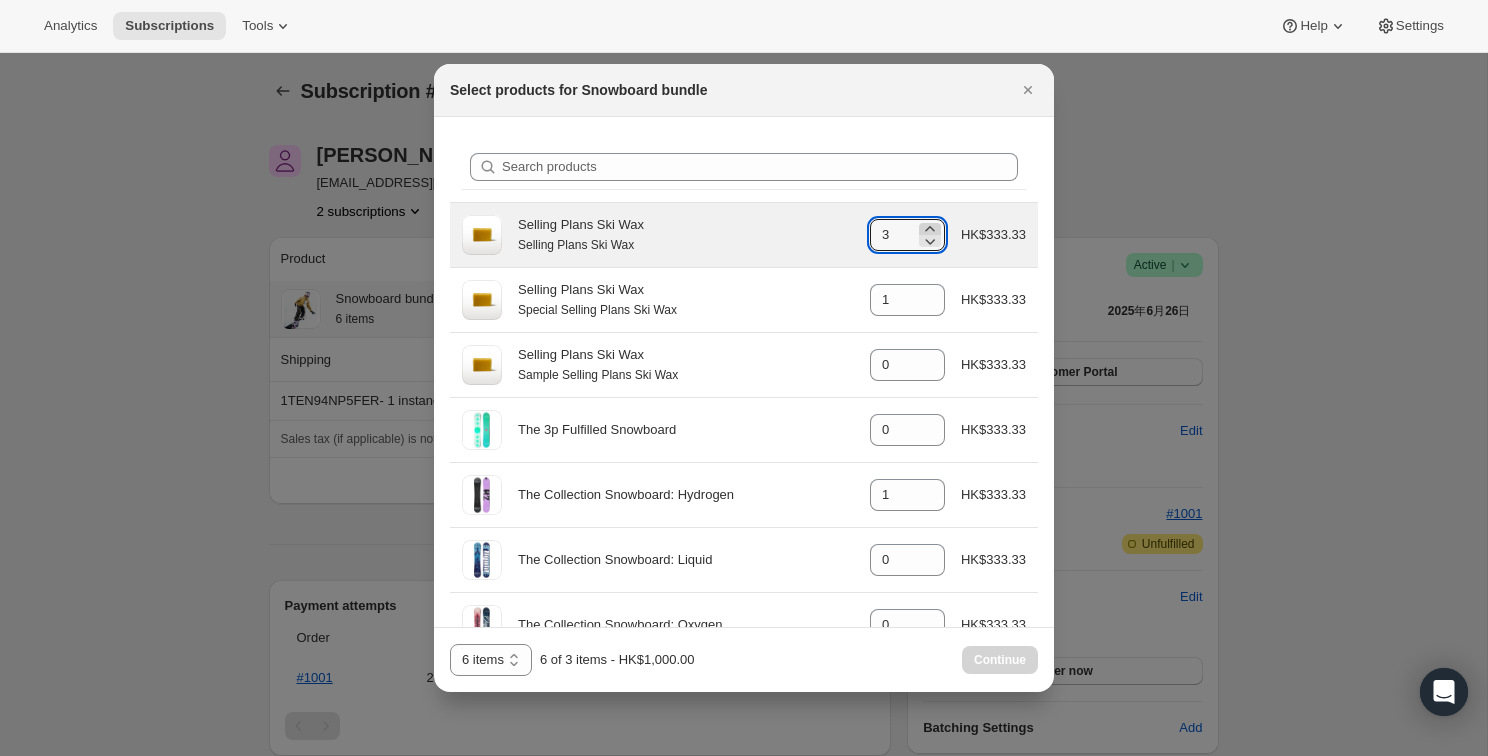 click 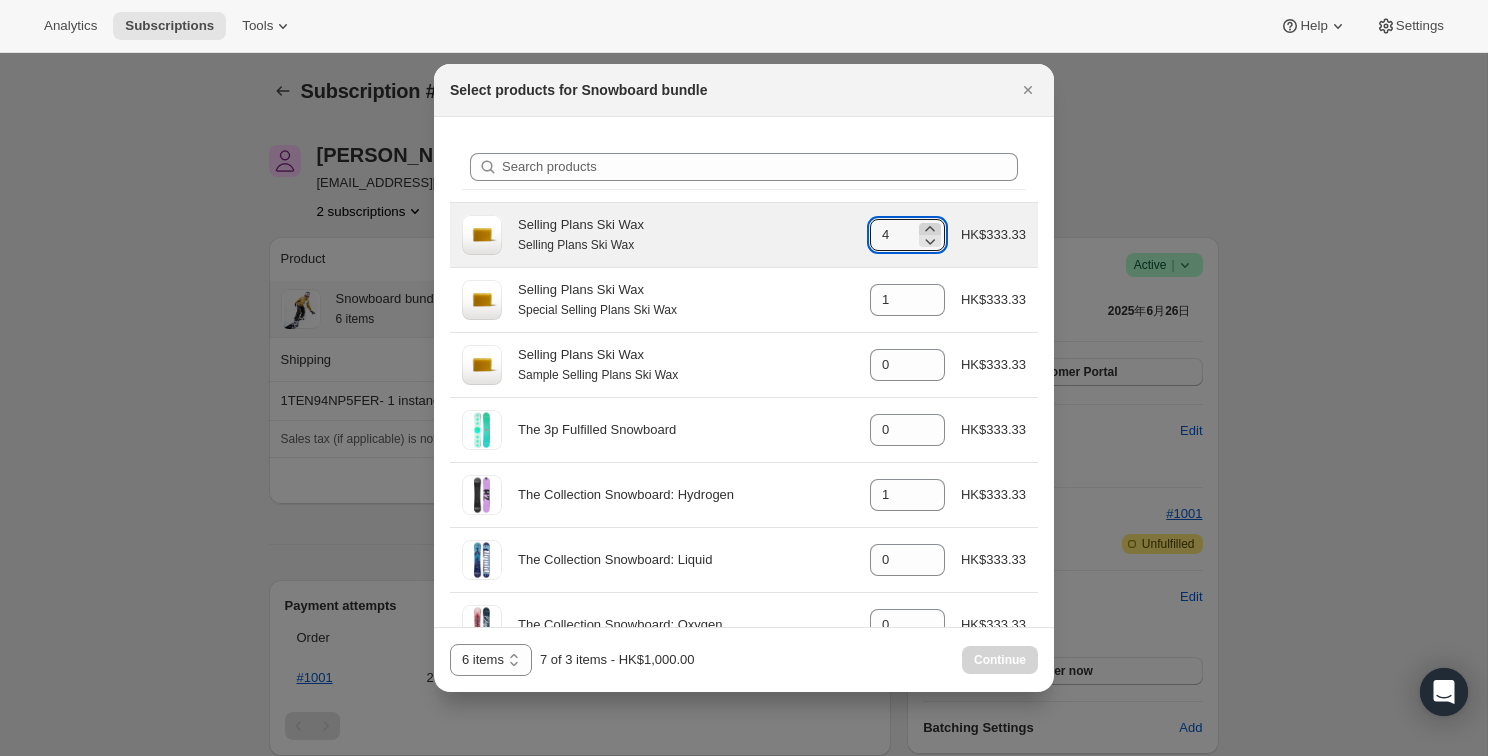 click 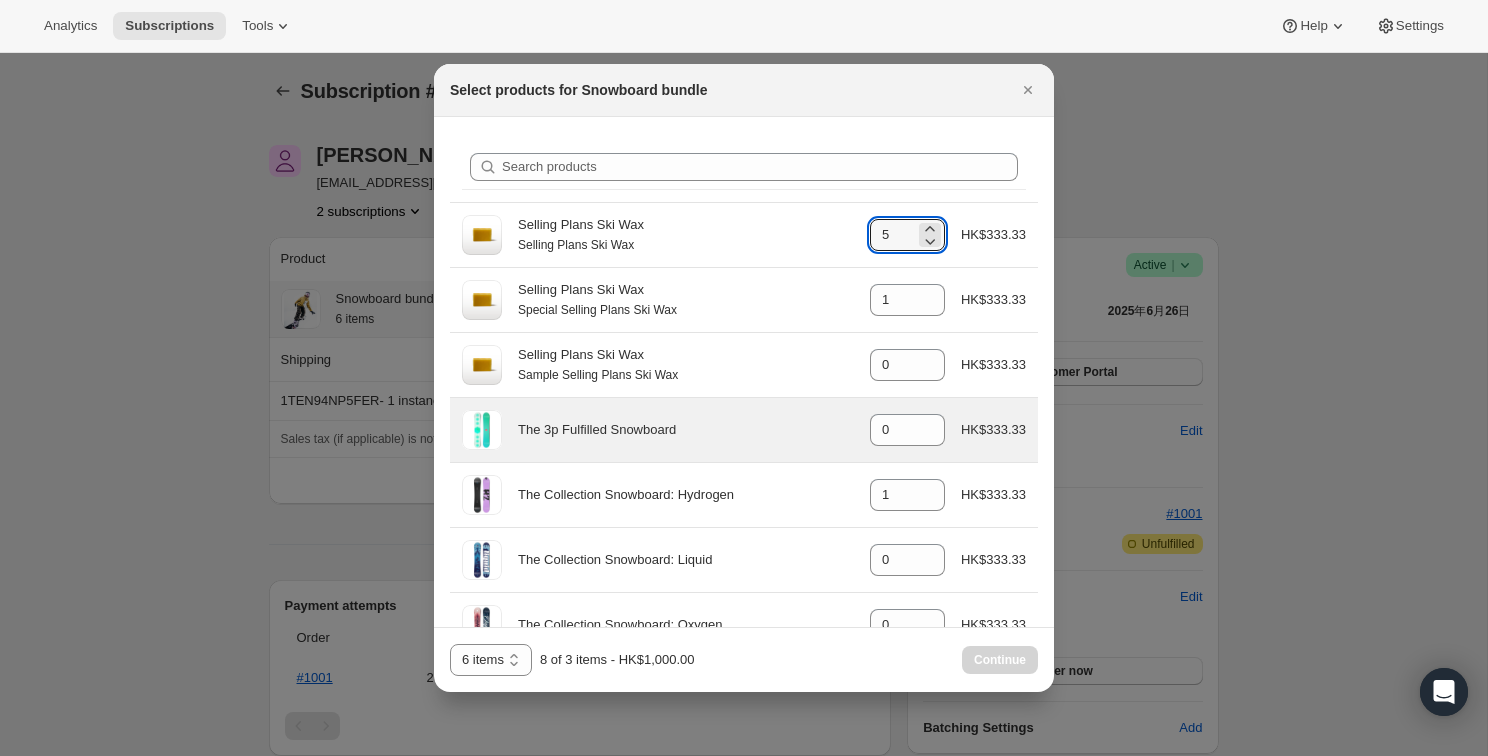 scroll, scrollTop: 16, scrollLeft: 0, axis: vertical 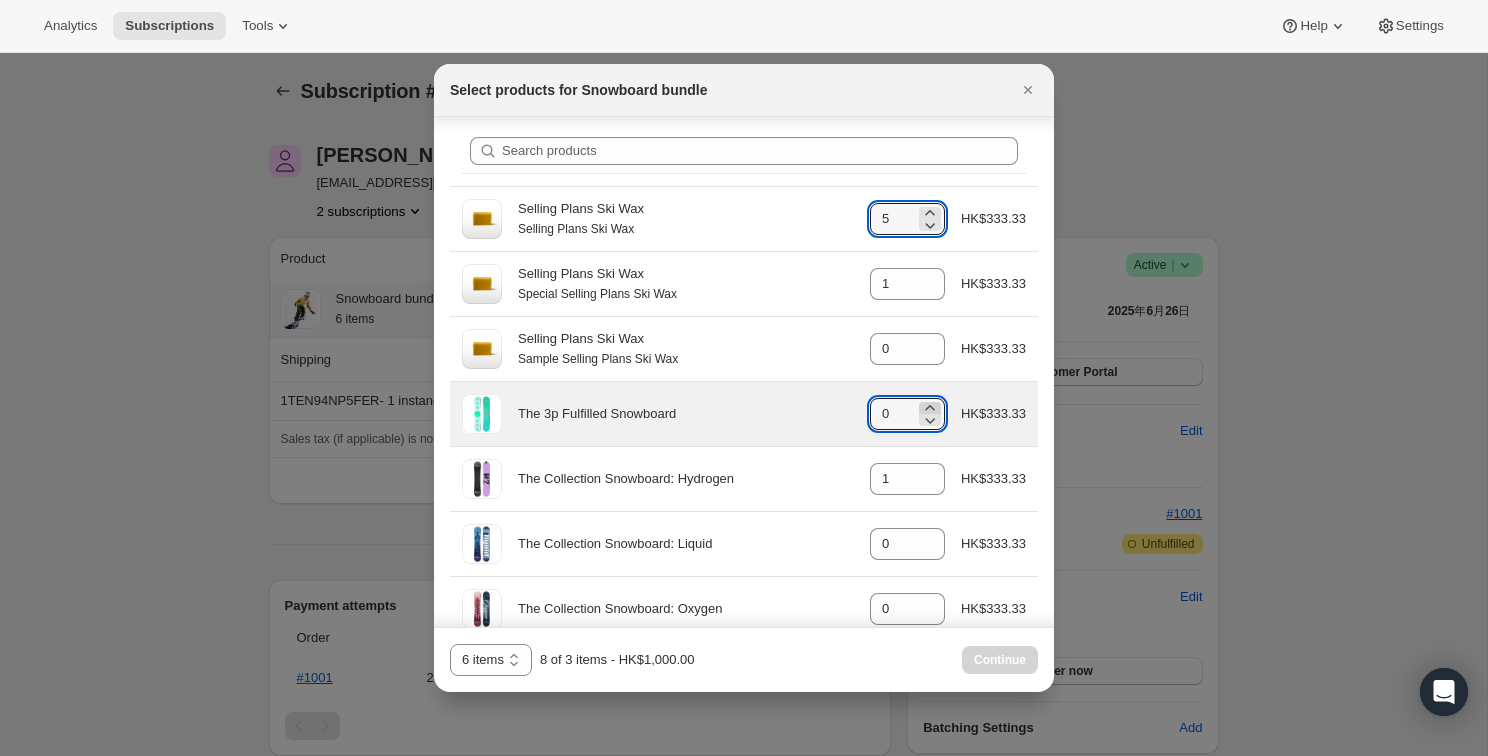 click 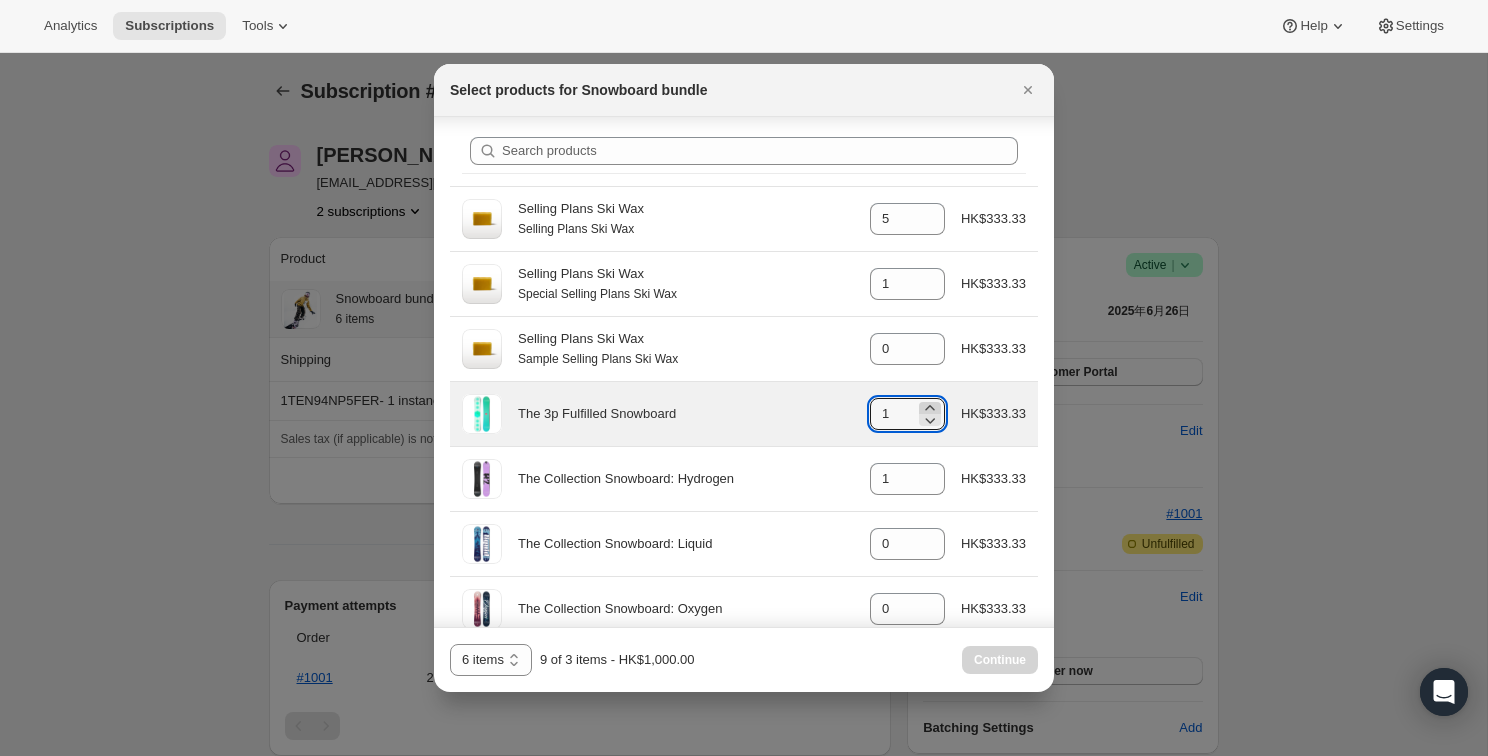 click 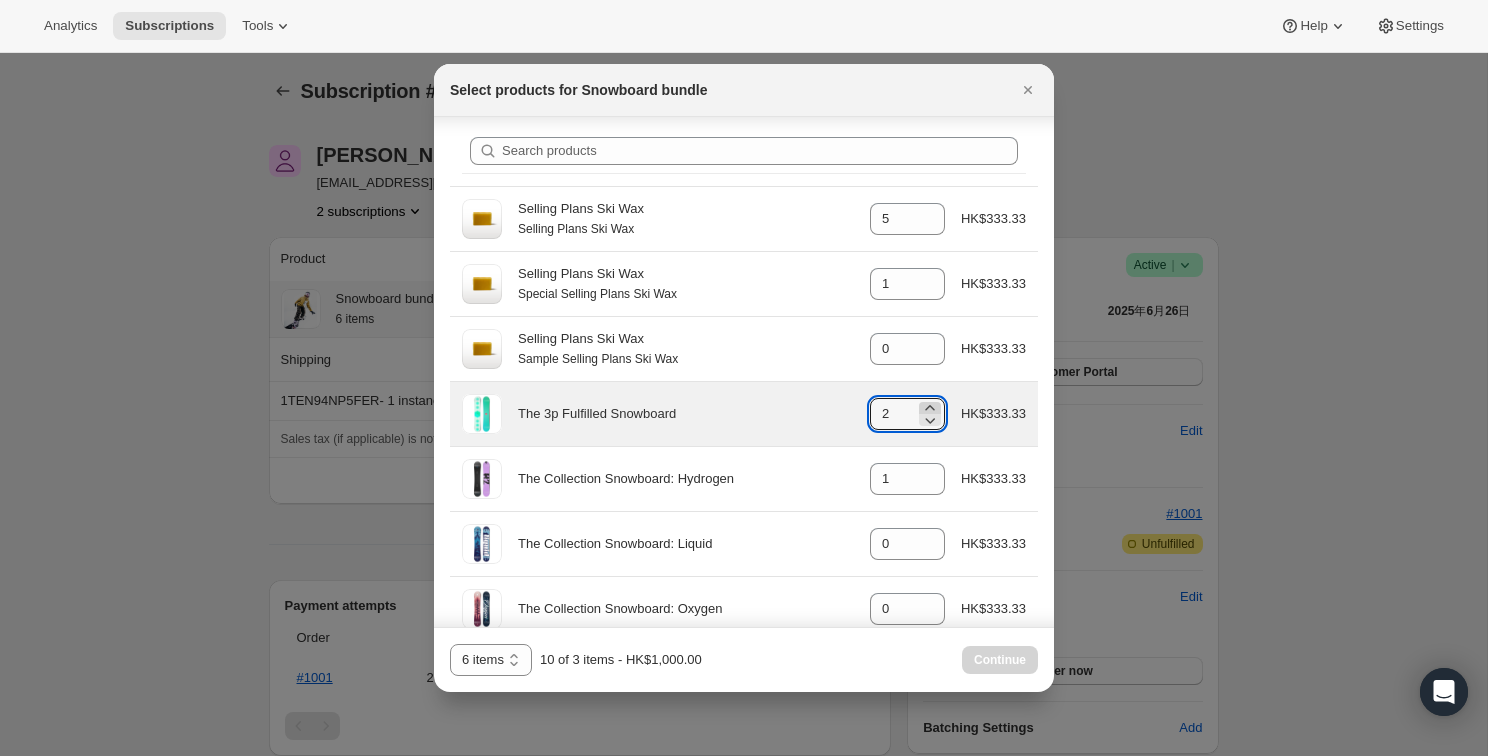 click 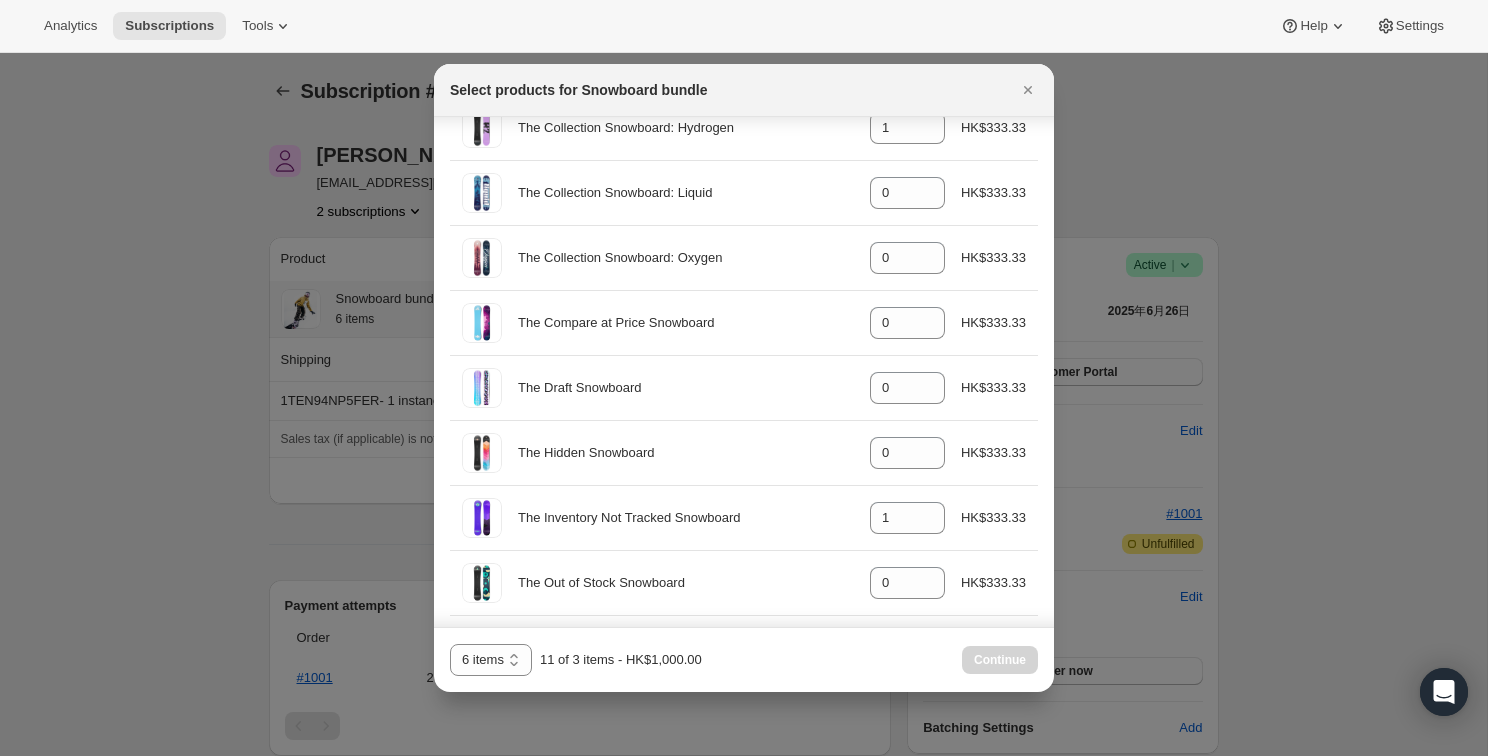 scroll, scrollTop: 437, scrollLeft: 0, axis: vertical 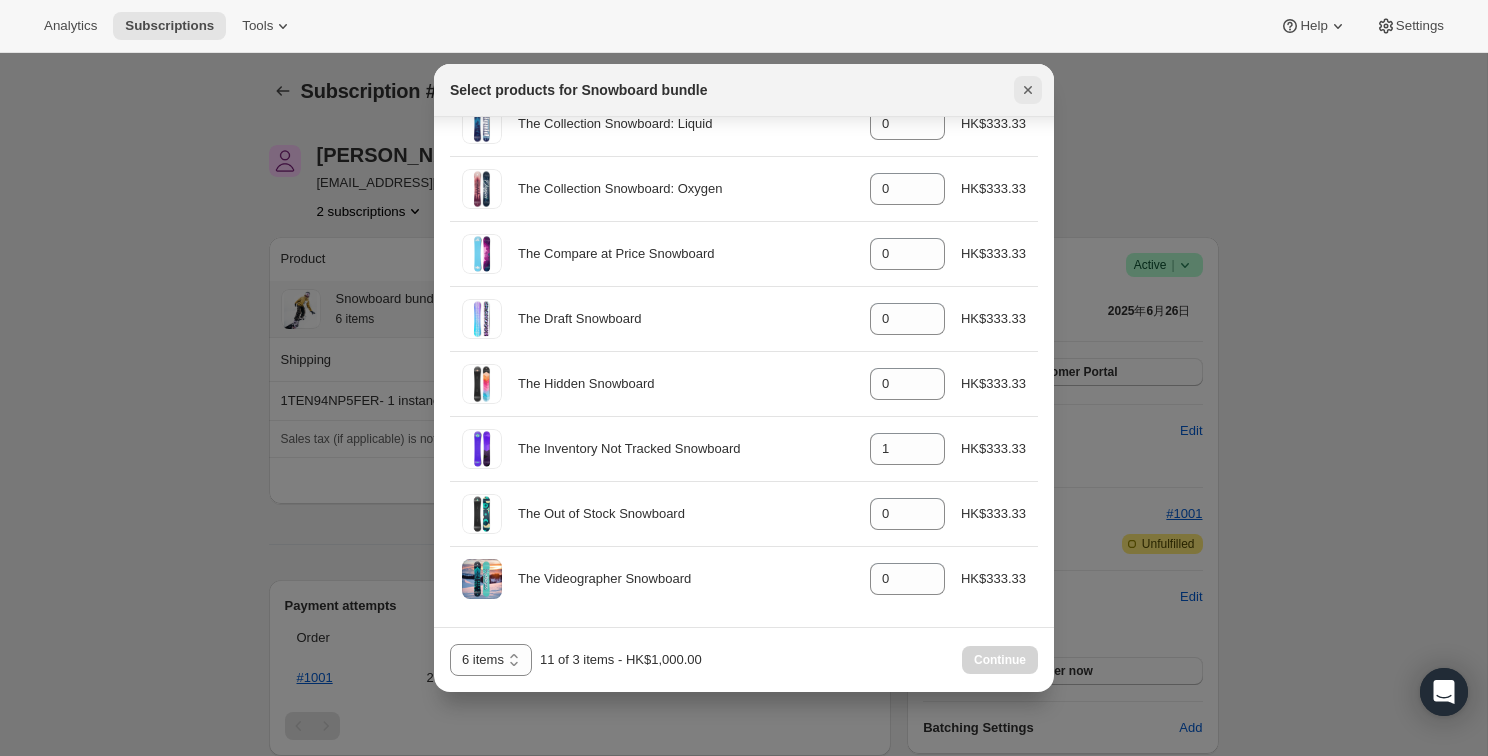 click 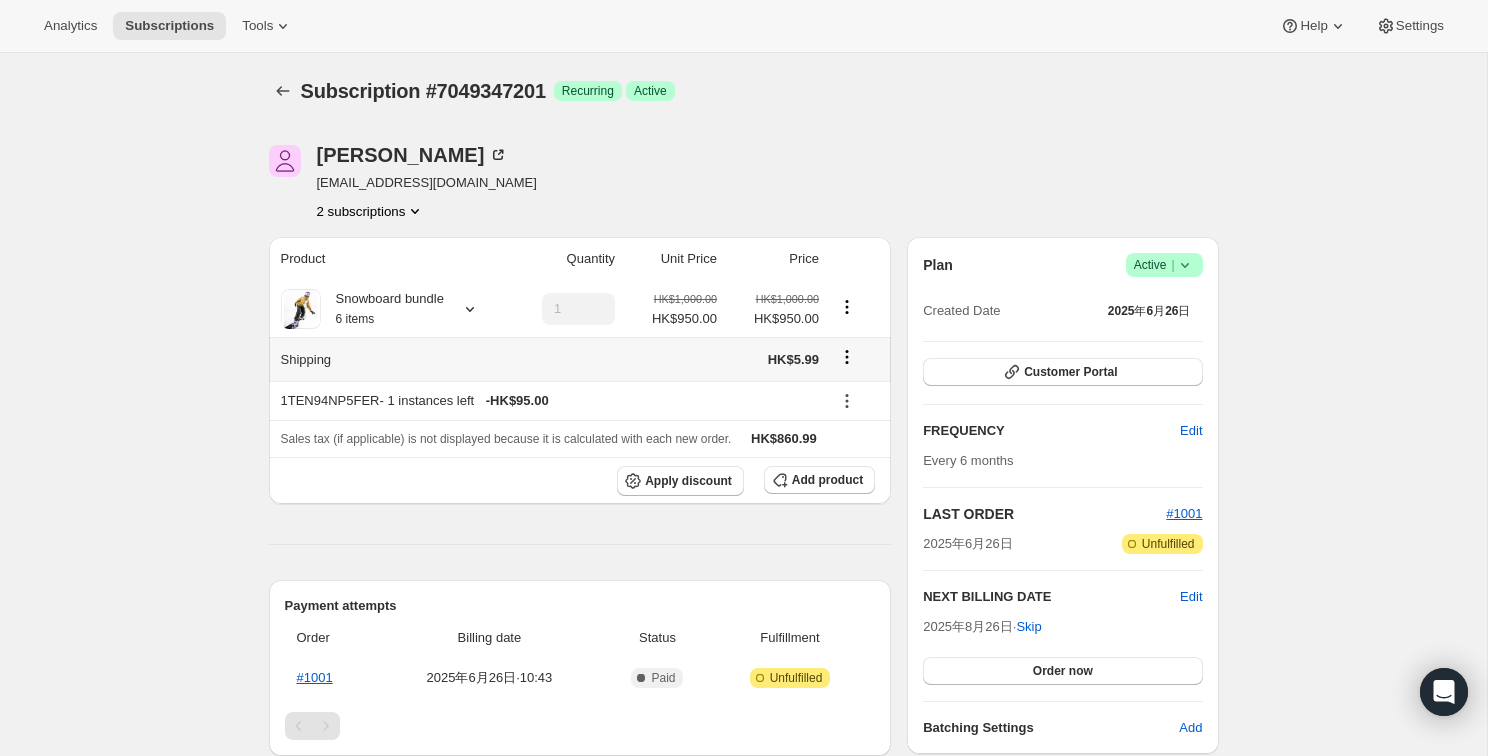 click 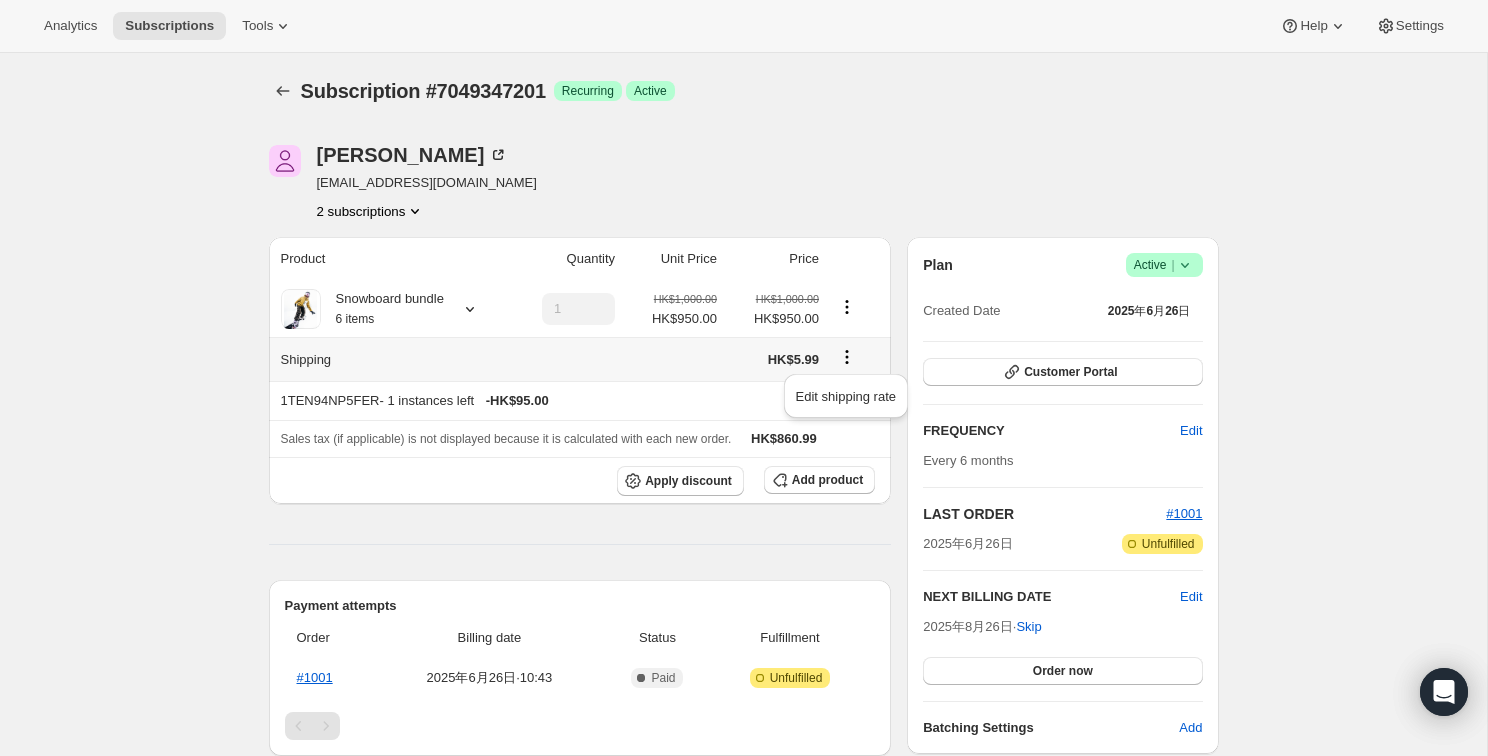 click at bounding box center [858, 359] 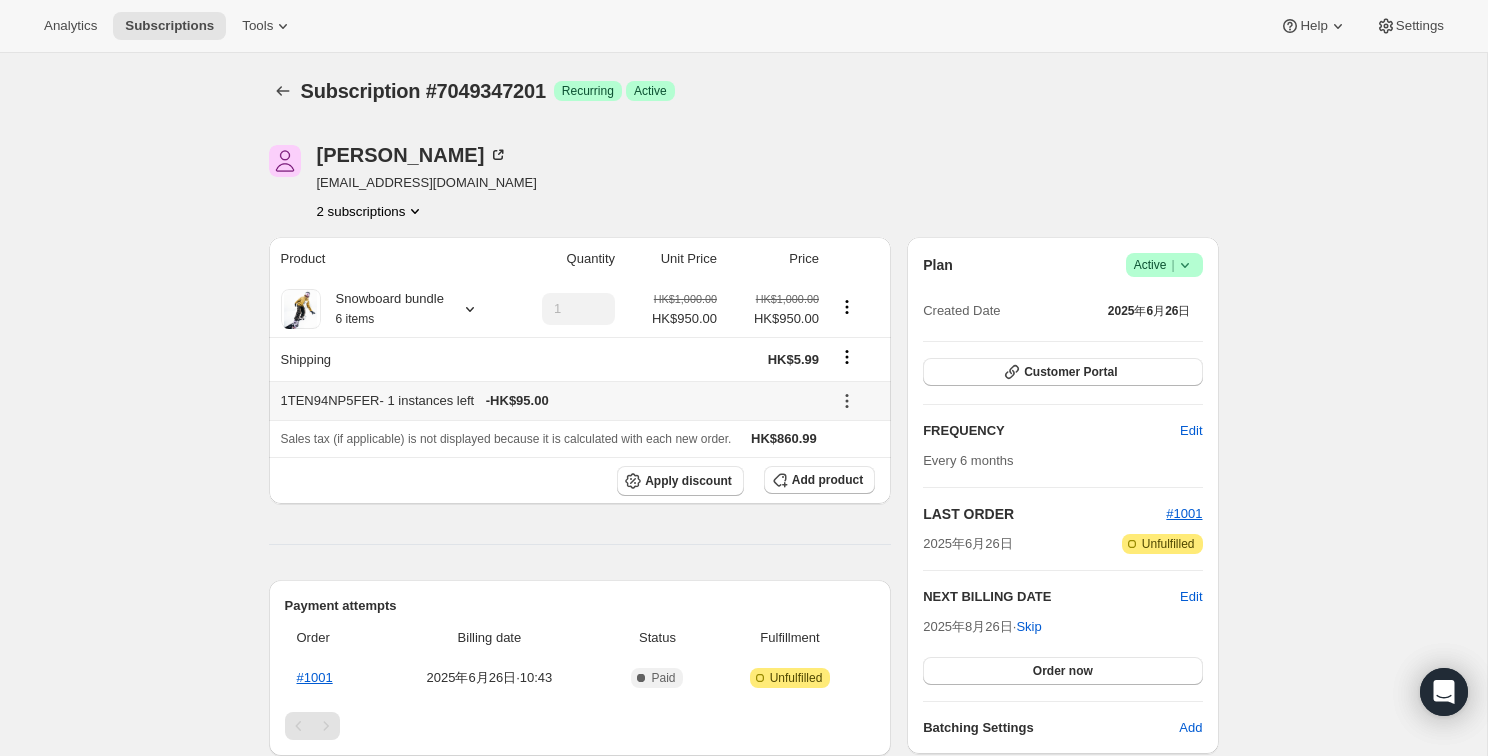 click 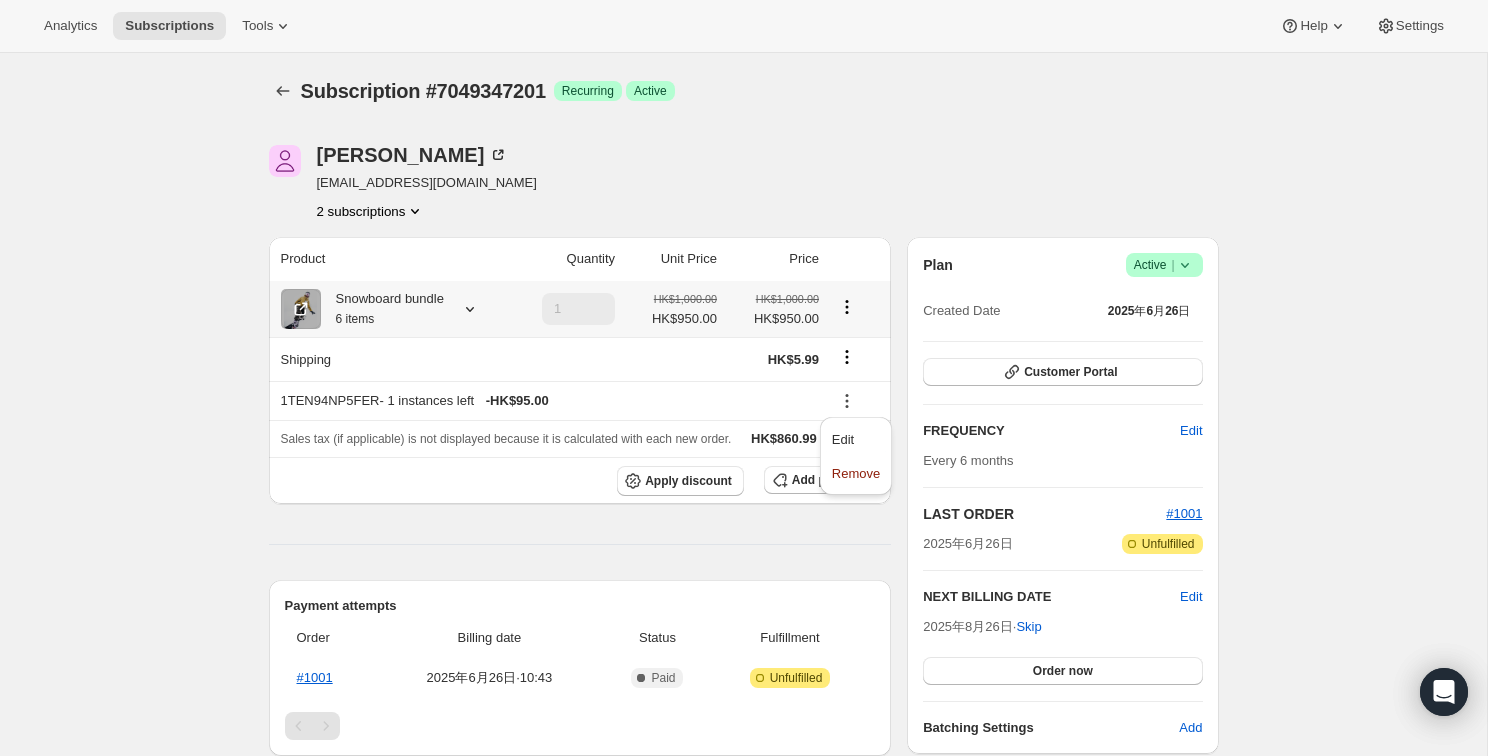 click at bounding box center (858, 309) 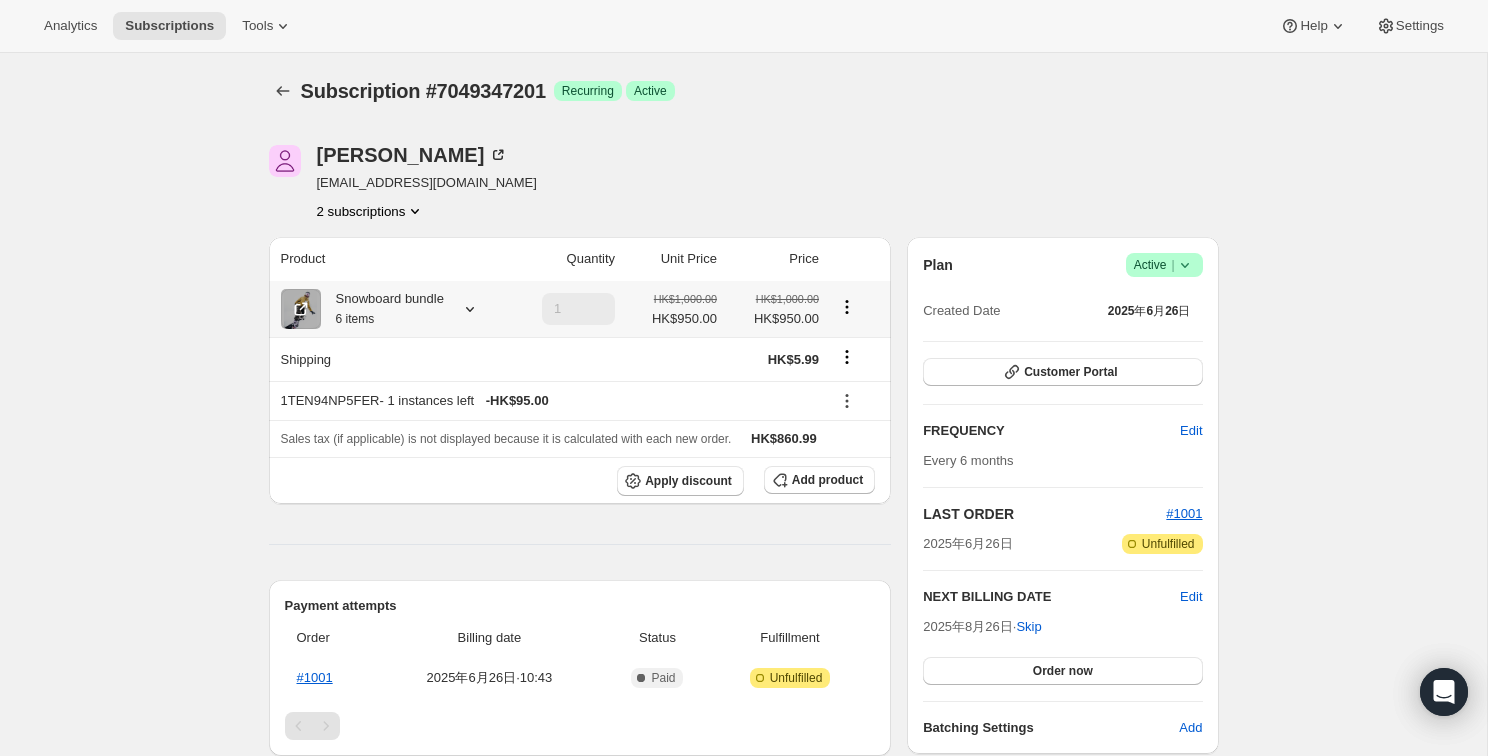 click 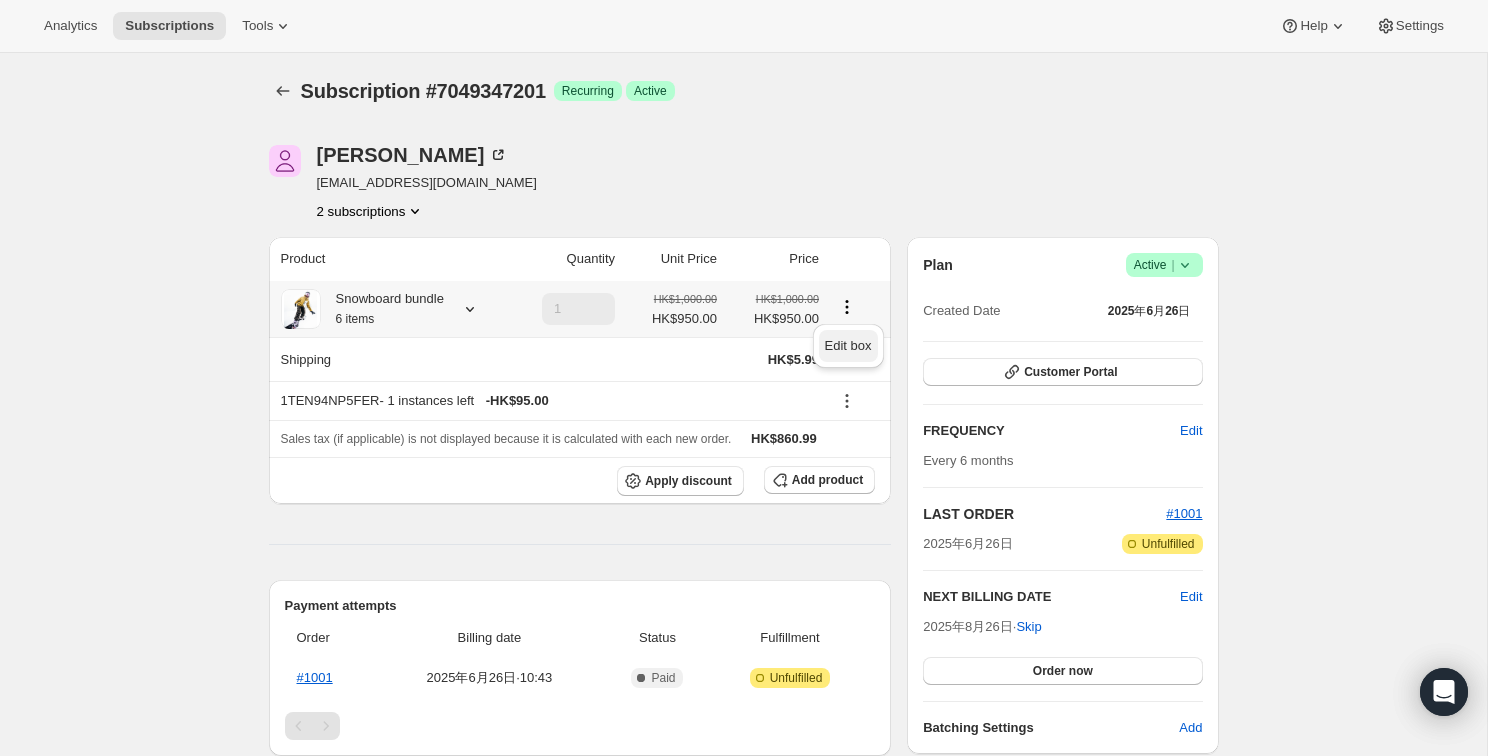 click on "Edit box" at bounding box center (848, 345) 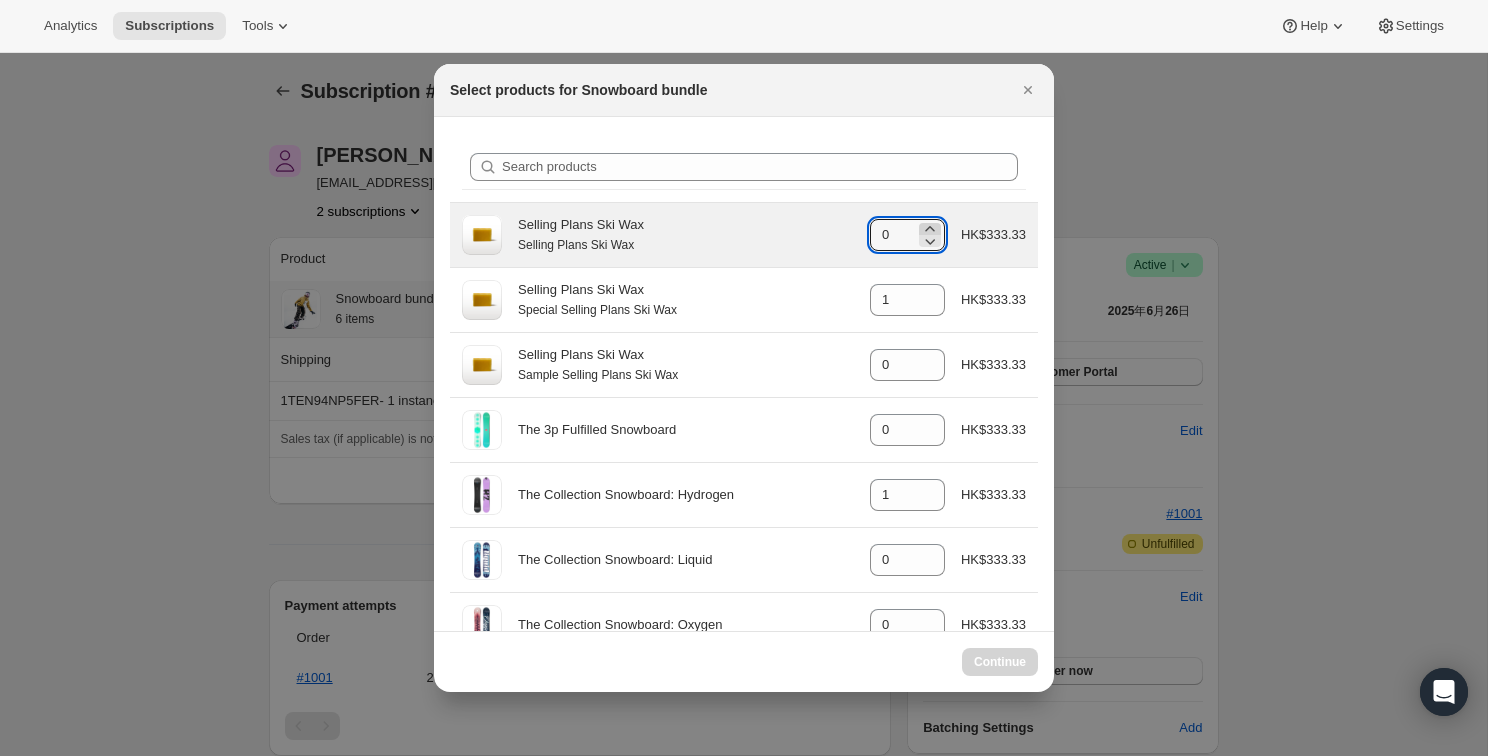 click 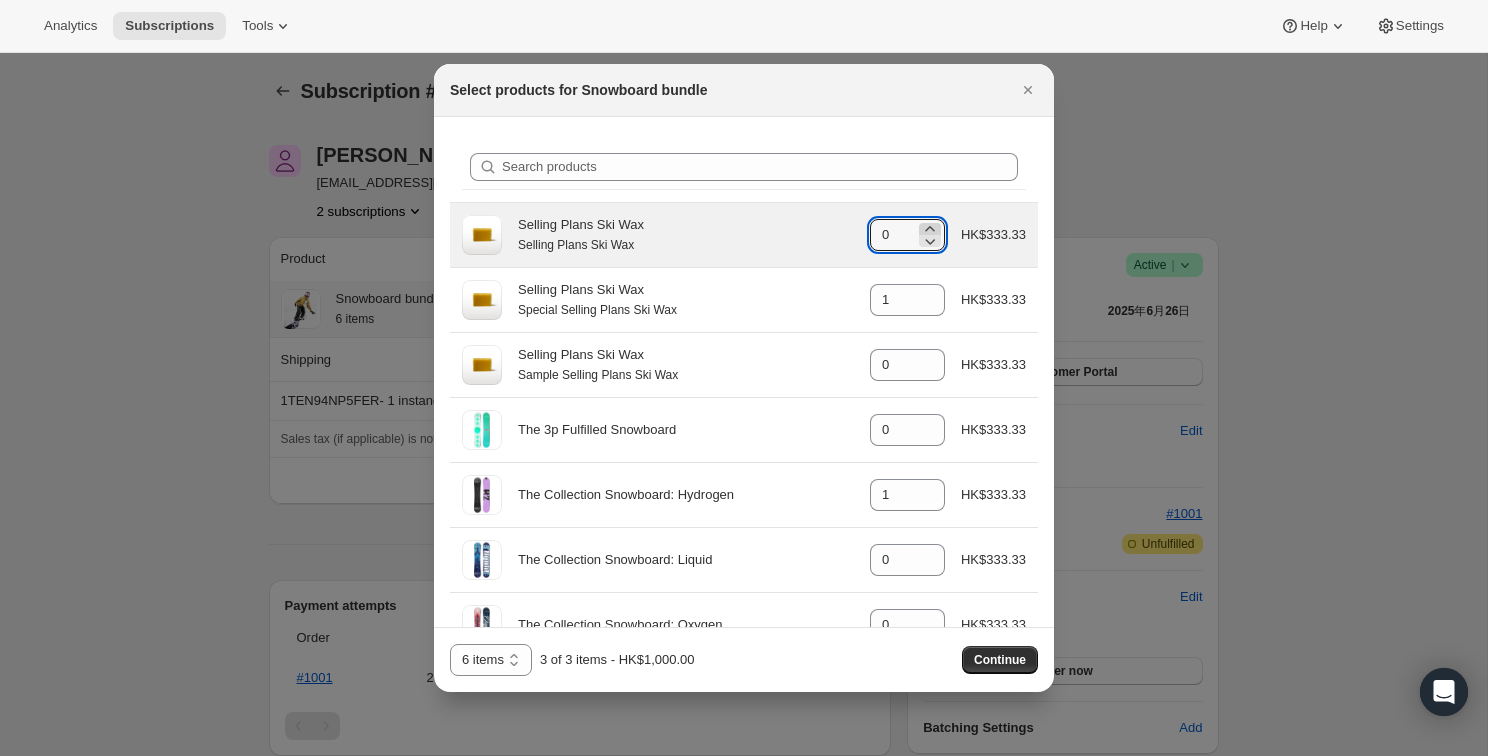 click 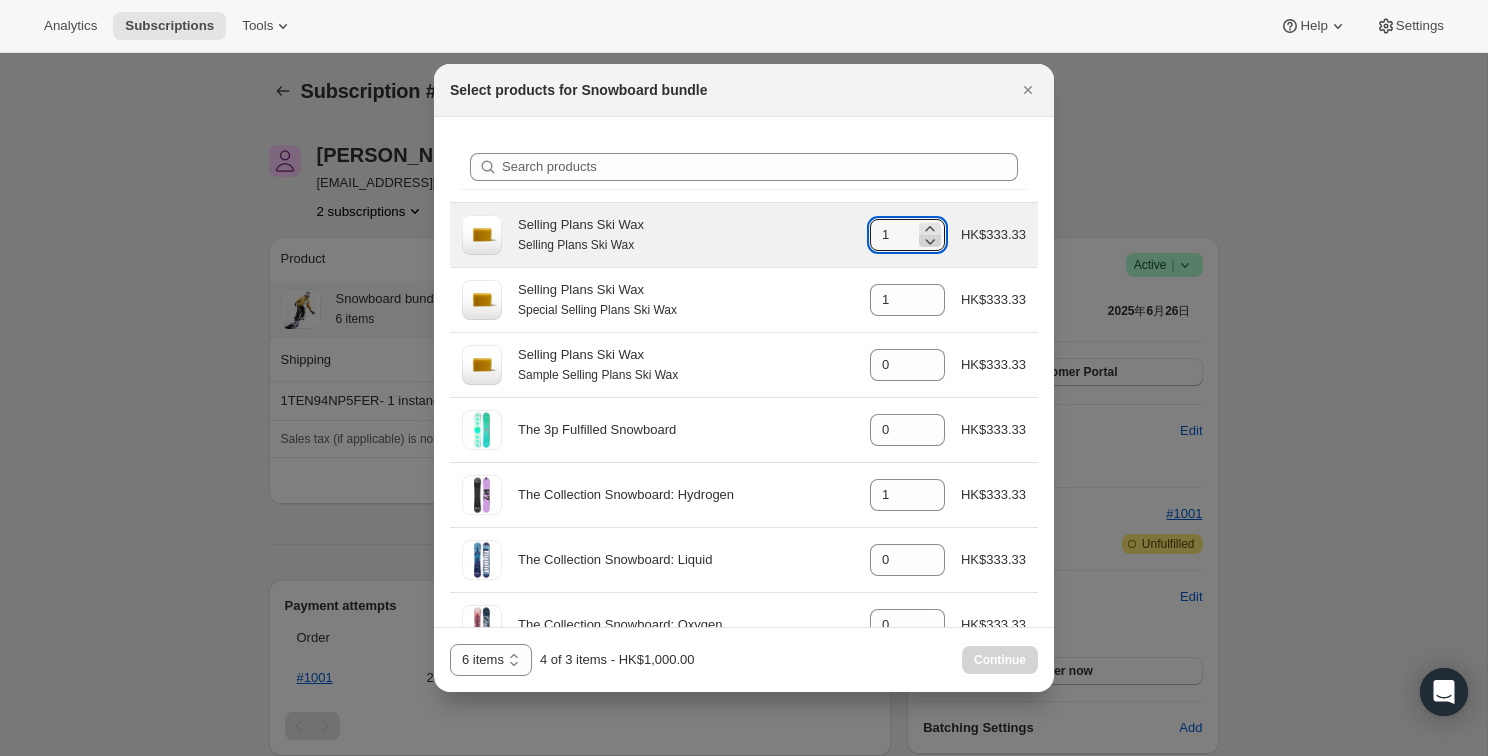 click 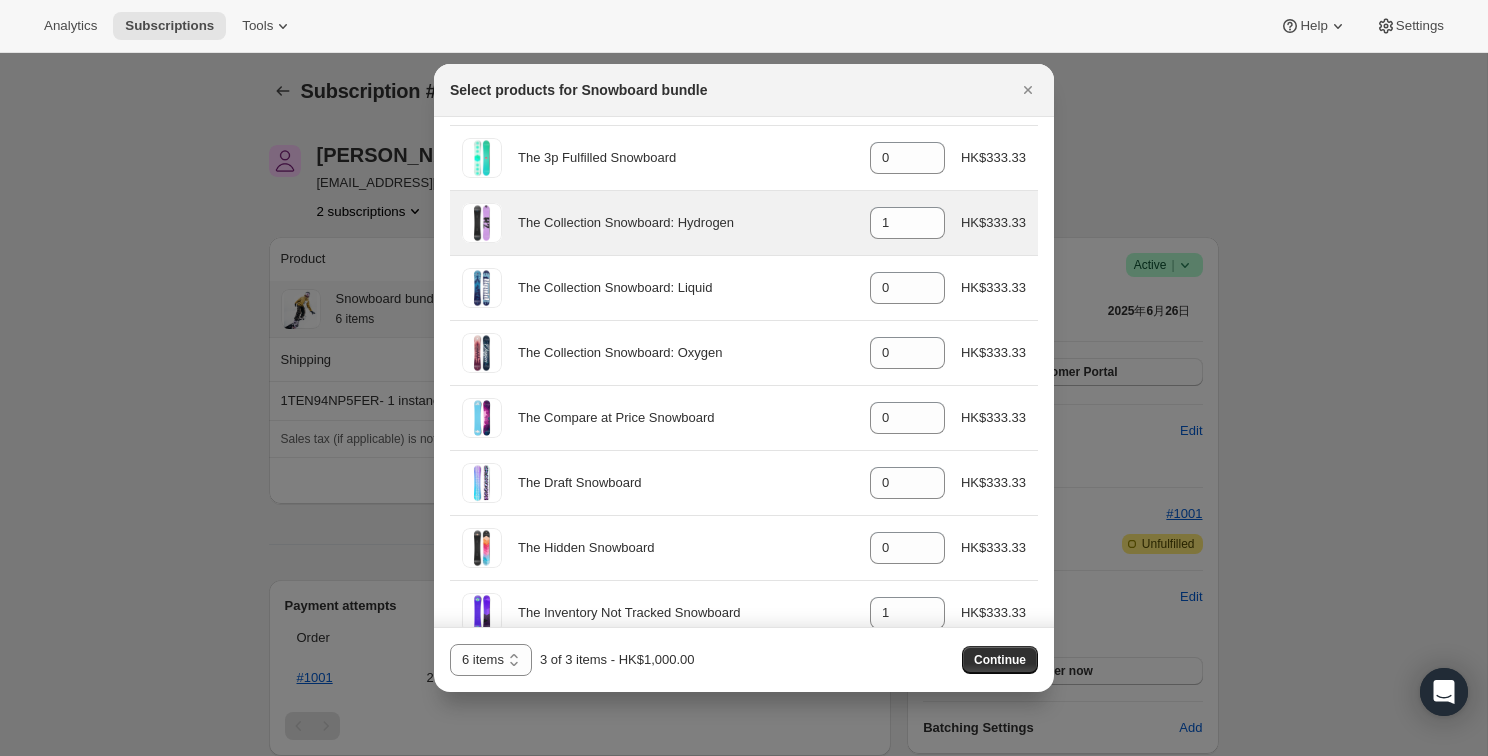 scroll, scrollTop: 0, scrollLeft: 0, axis: both 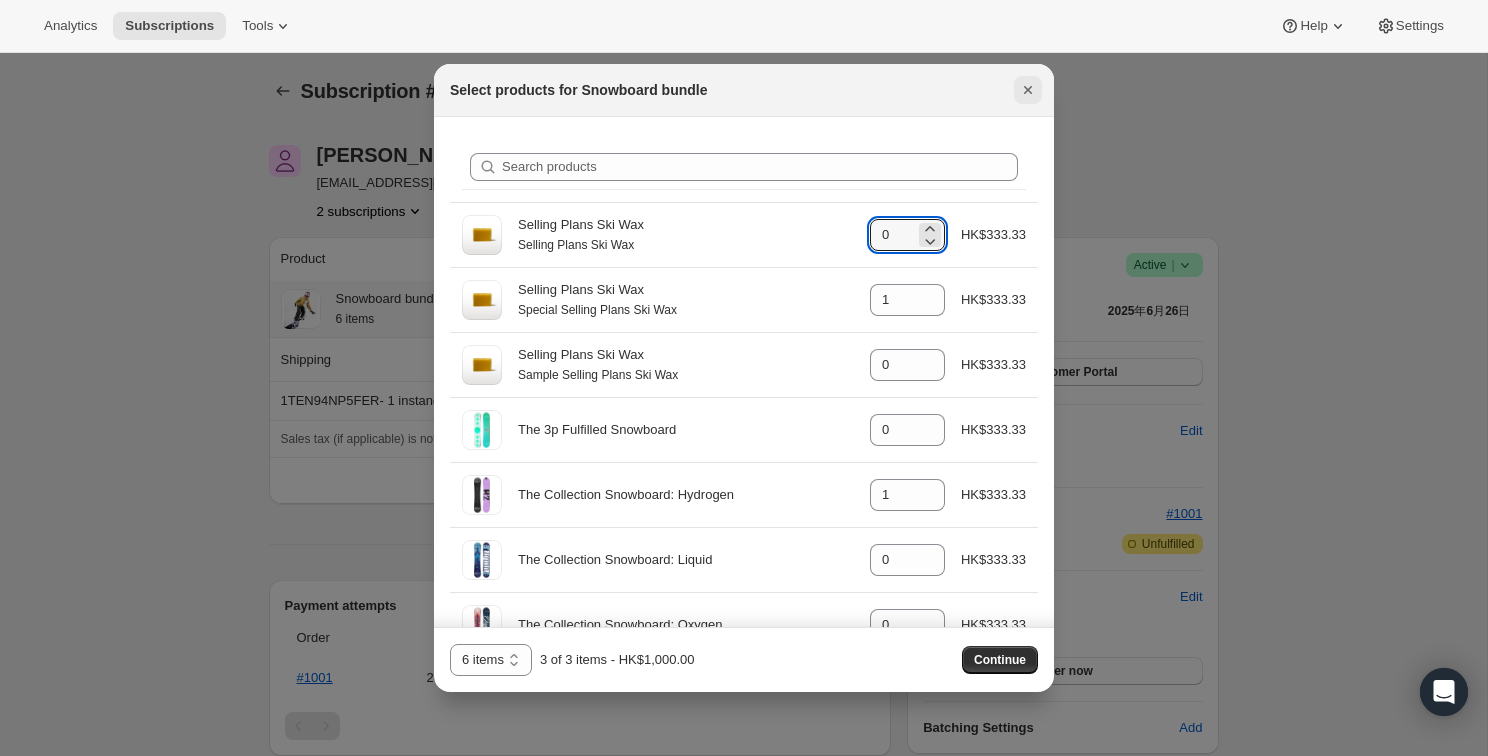 click 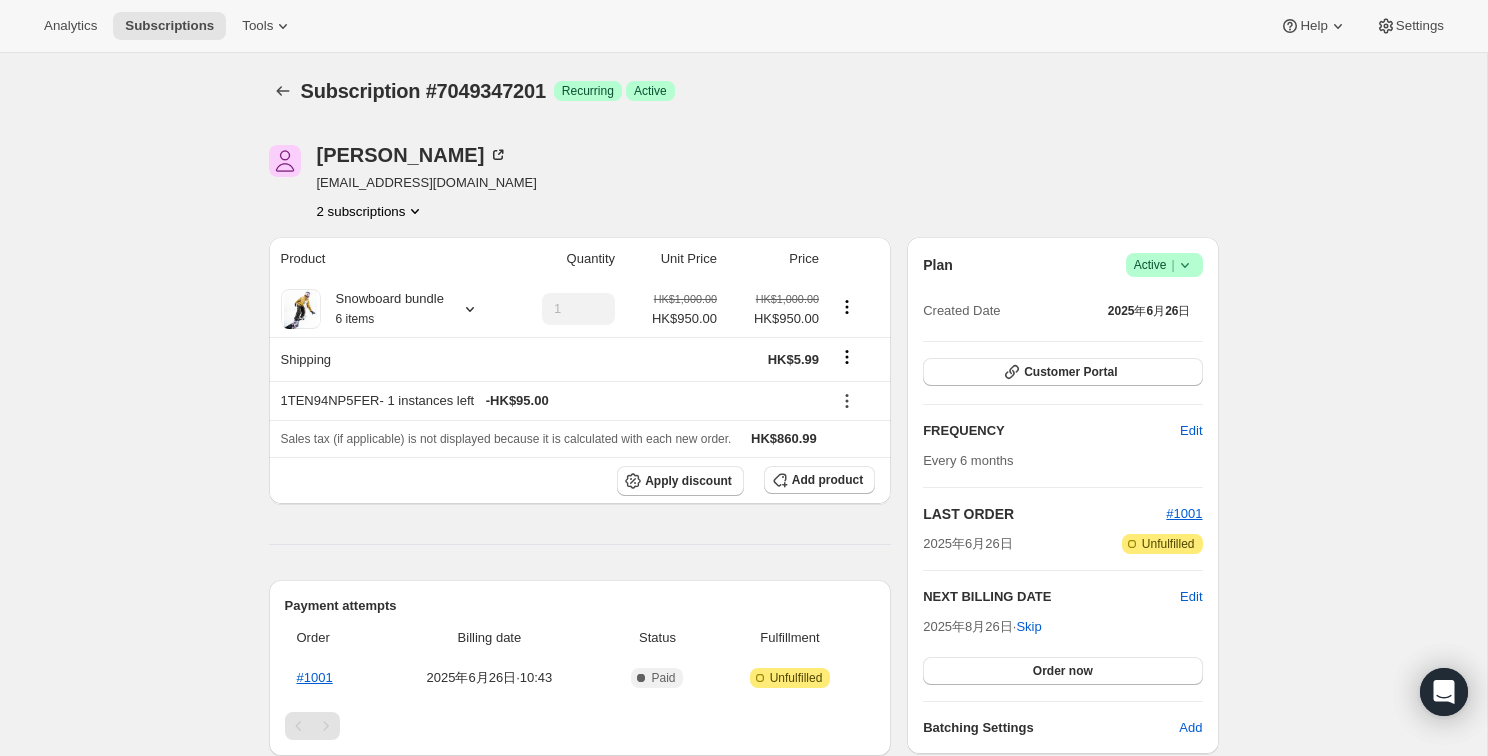 click 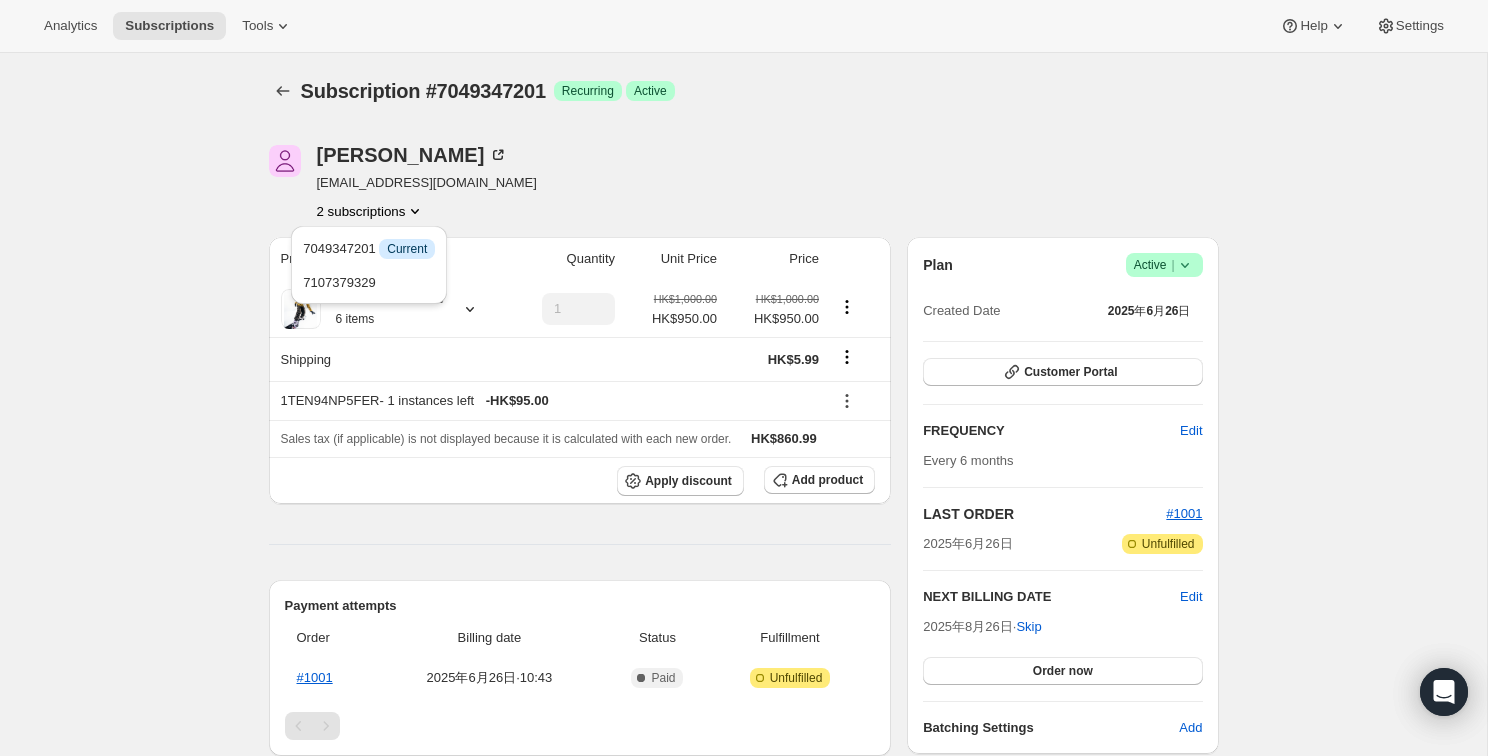 click on "[PERSON_NAME] [EMAIL_ADDRESS][DOMAIN_NAME] 2 subscriptions" at bounding box center [601, 183] 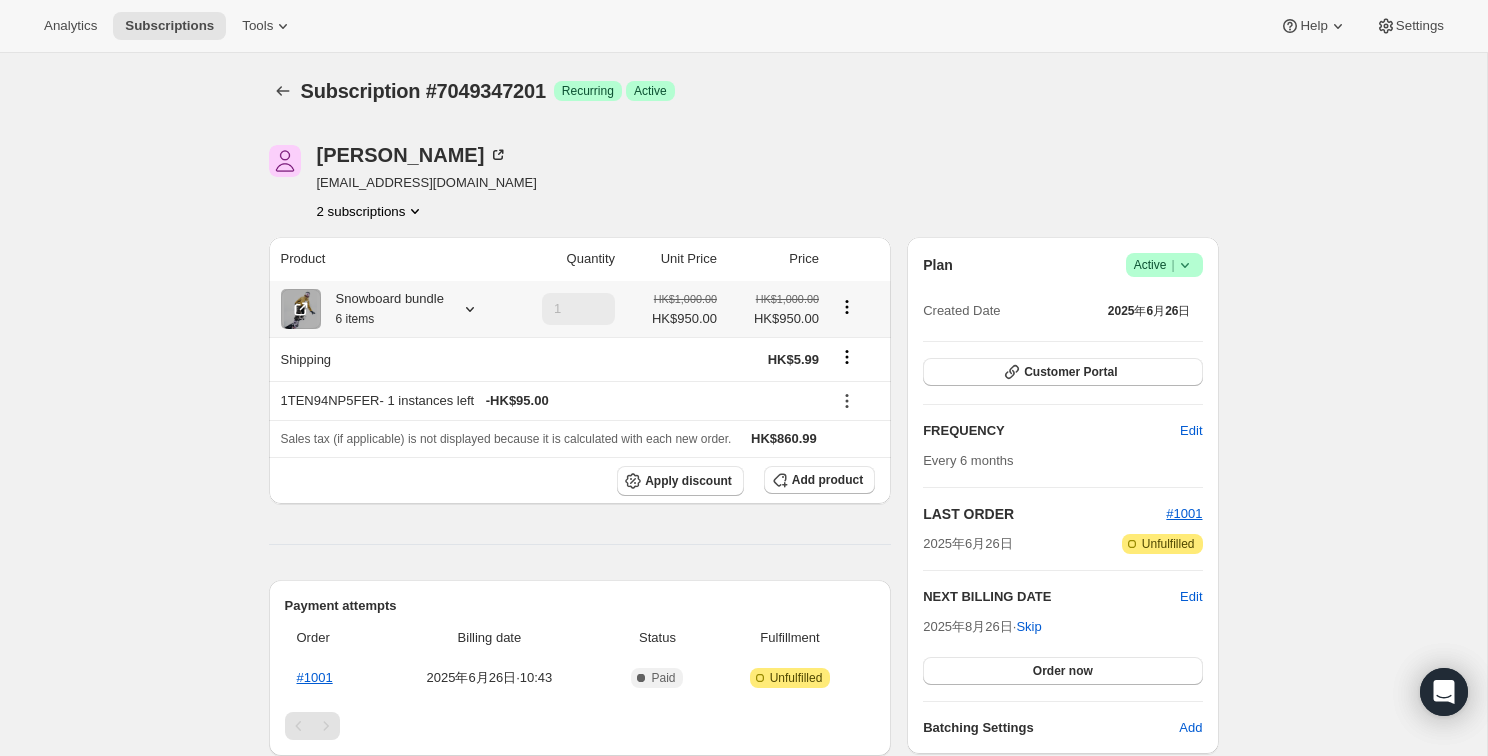 click 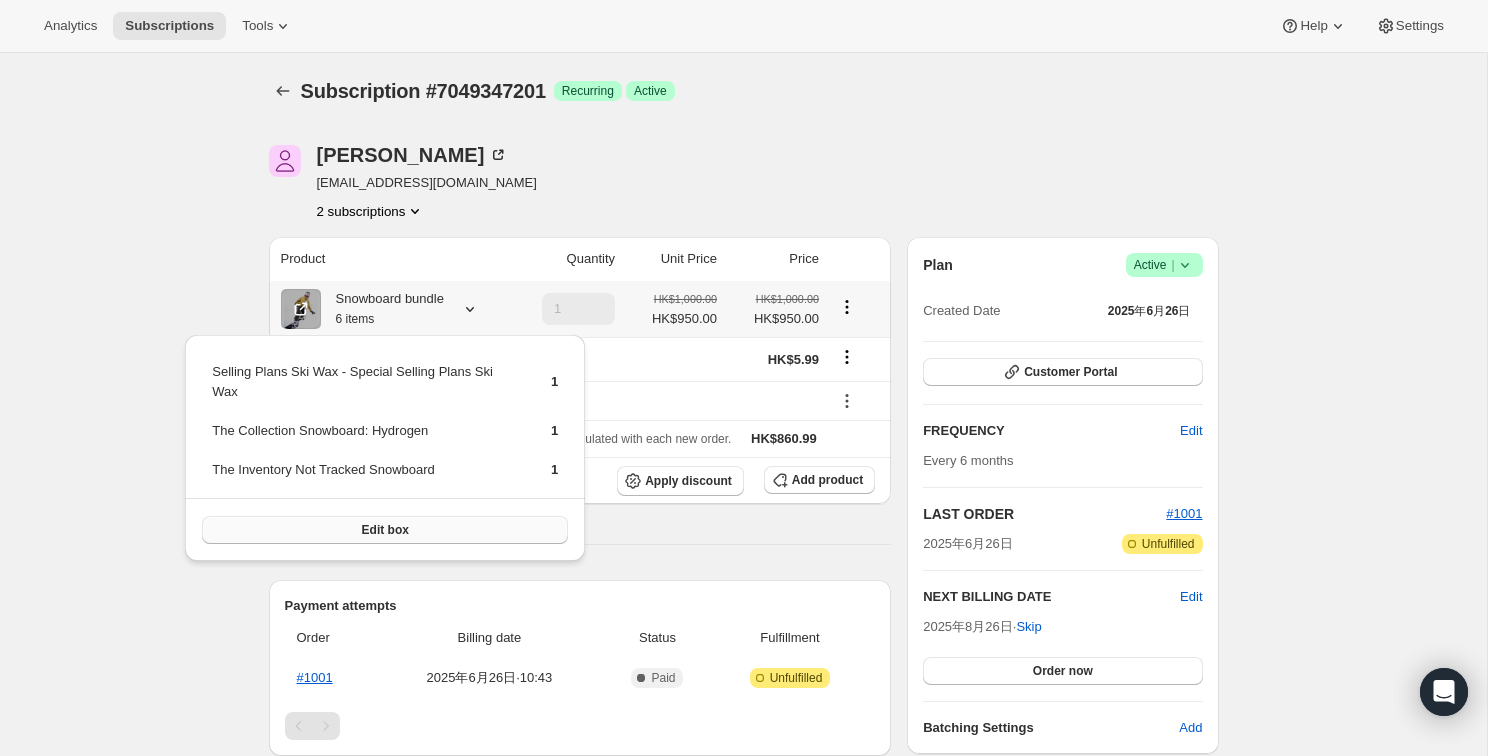 click on "Edit box" at bounding box center [385, 530] 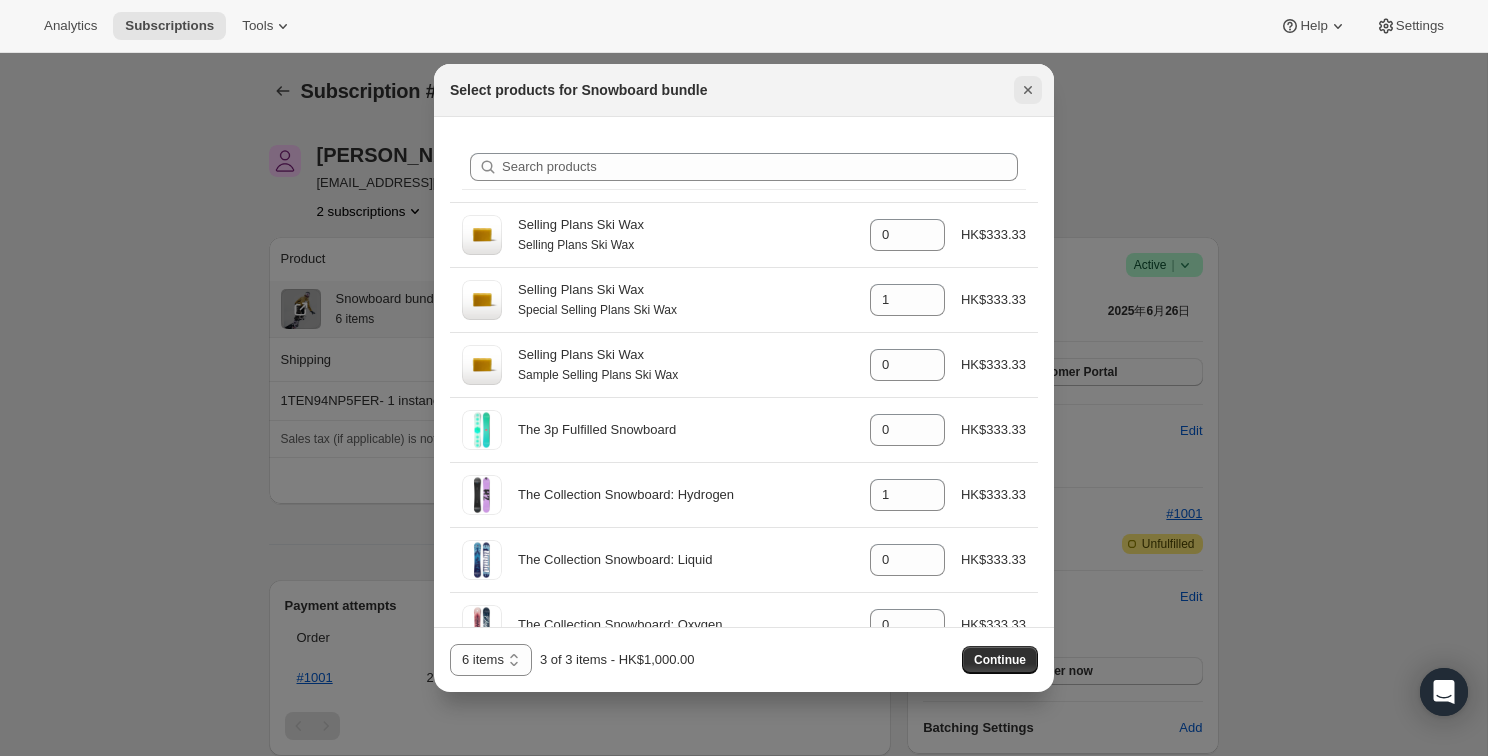 click 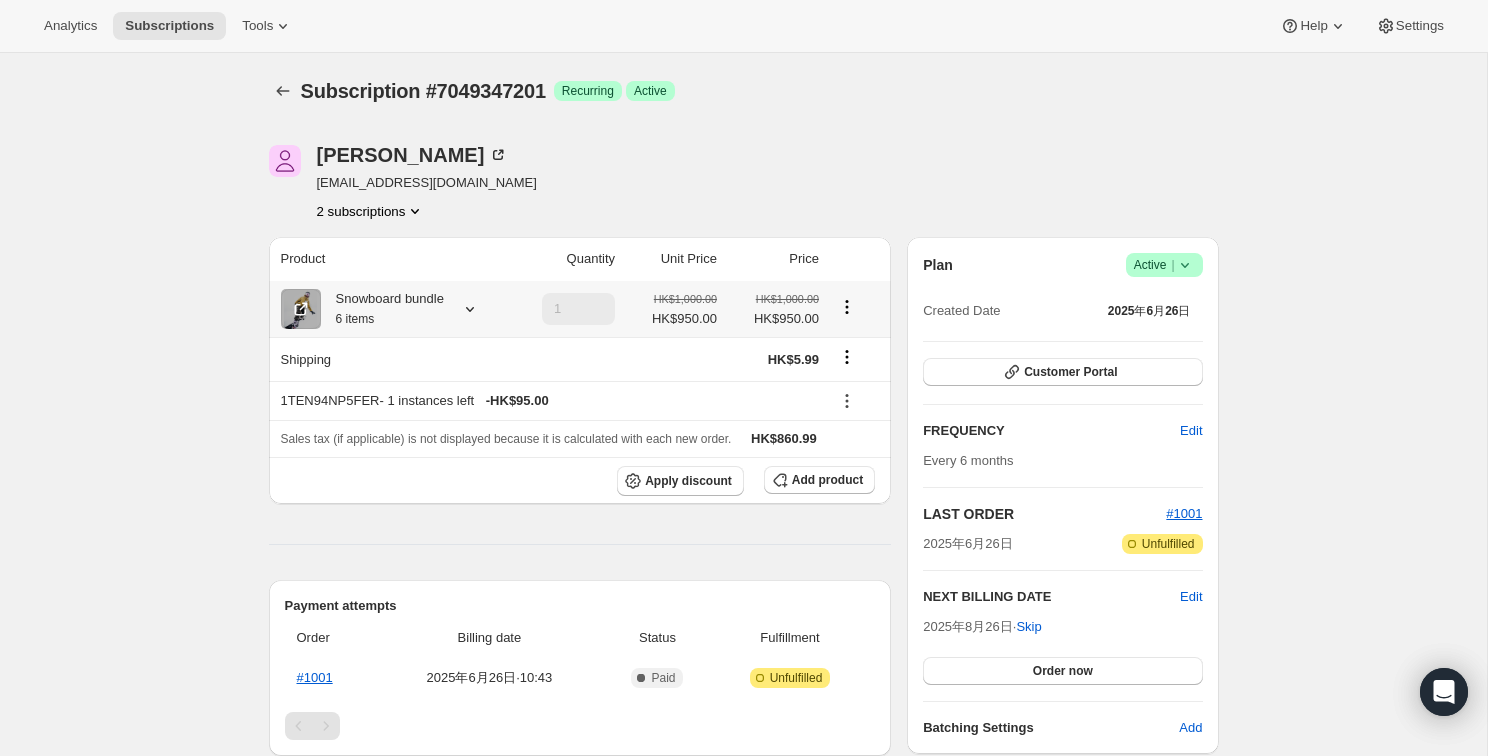 click 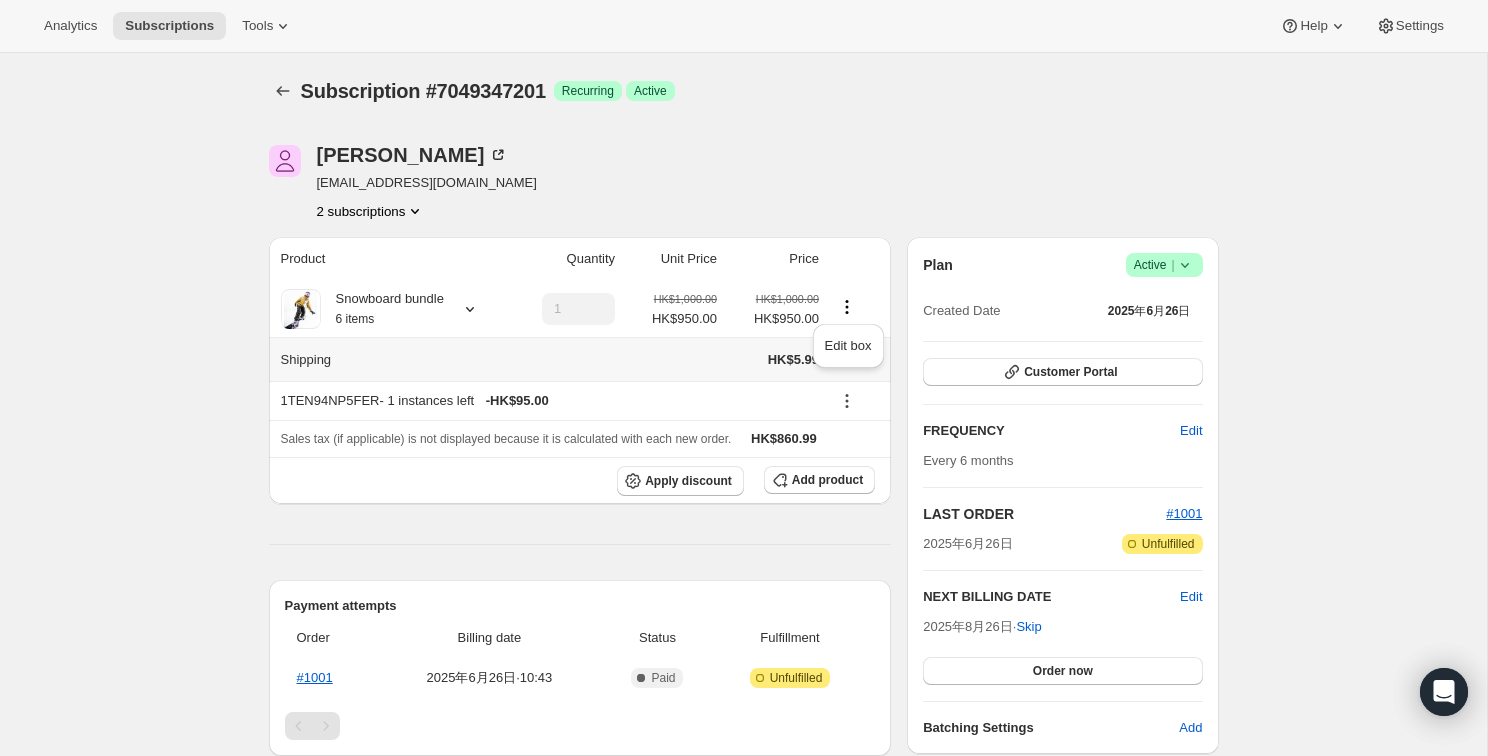 click on "Shipping" at bounding box center [389, 359] 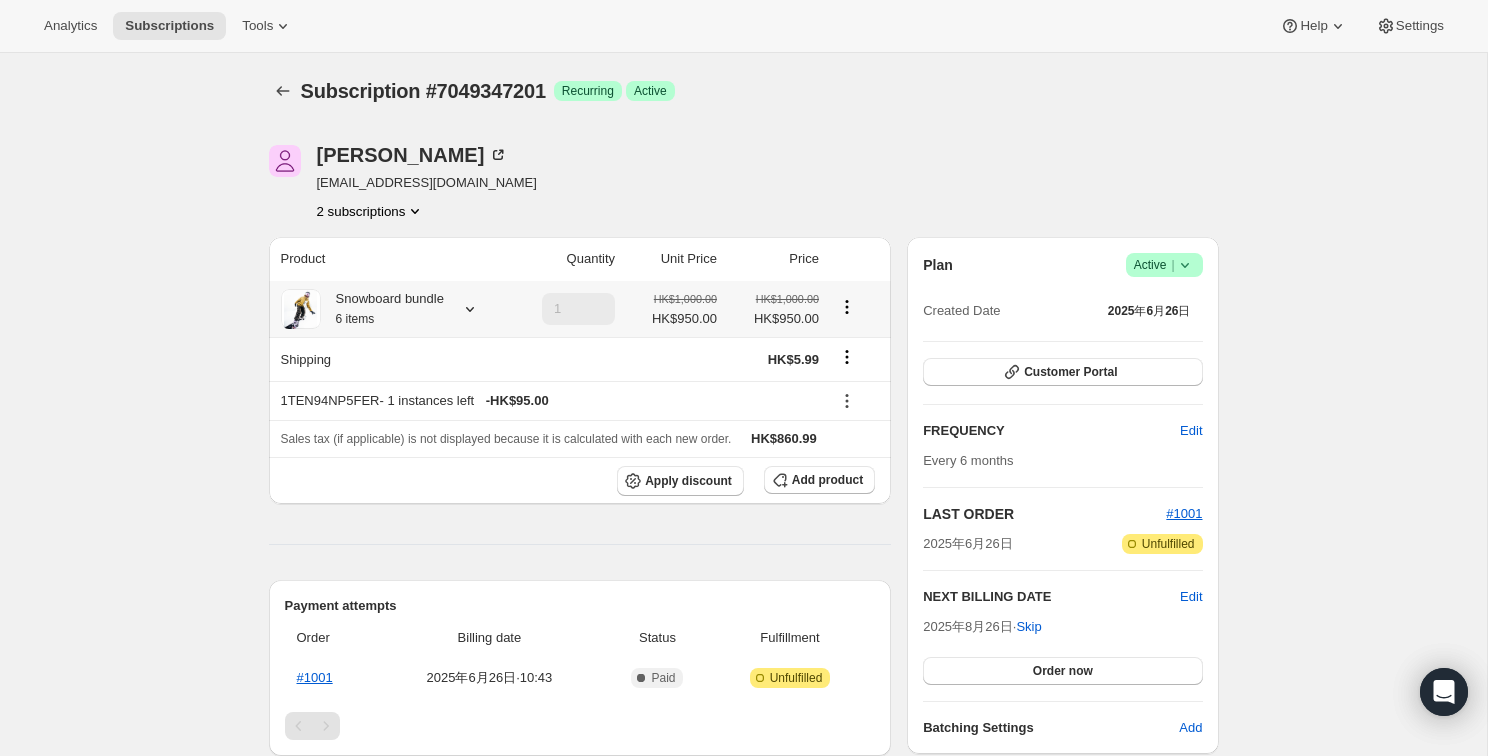 click 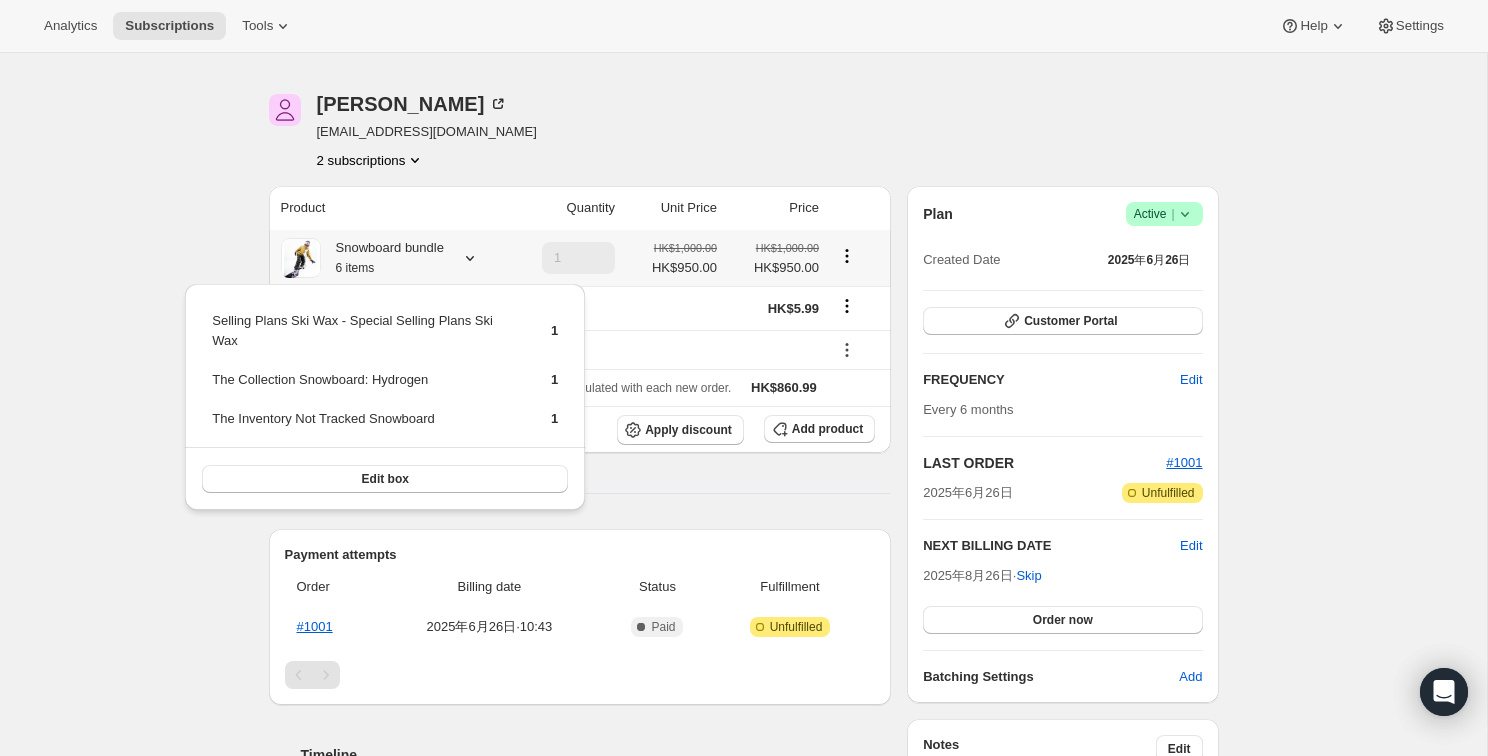 scroll, scrollTop: 13, scrollLeft: 0, axis: vertical 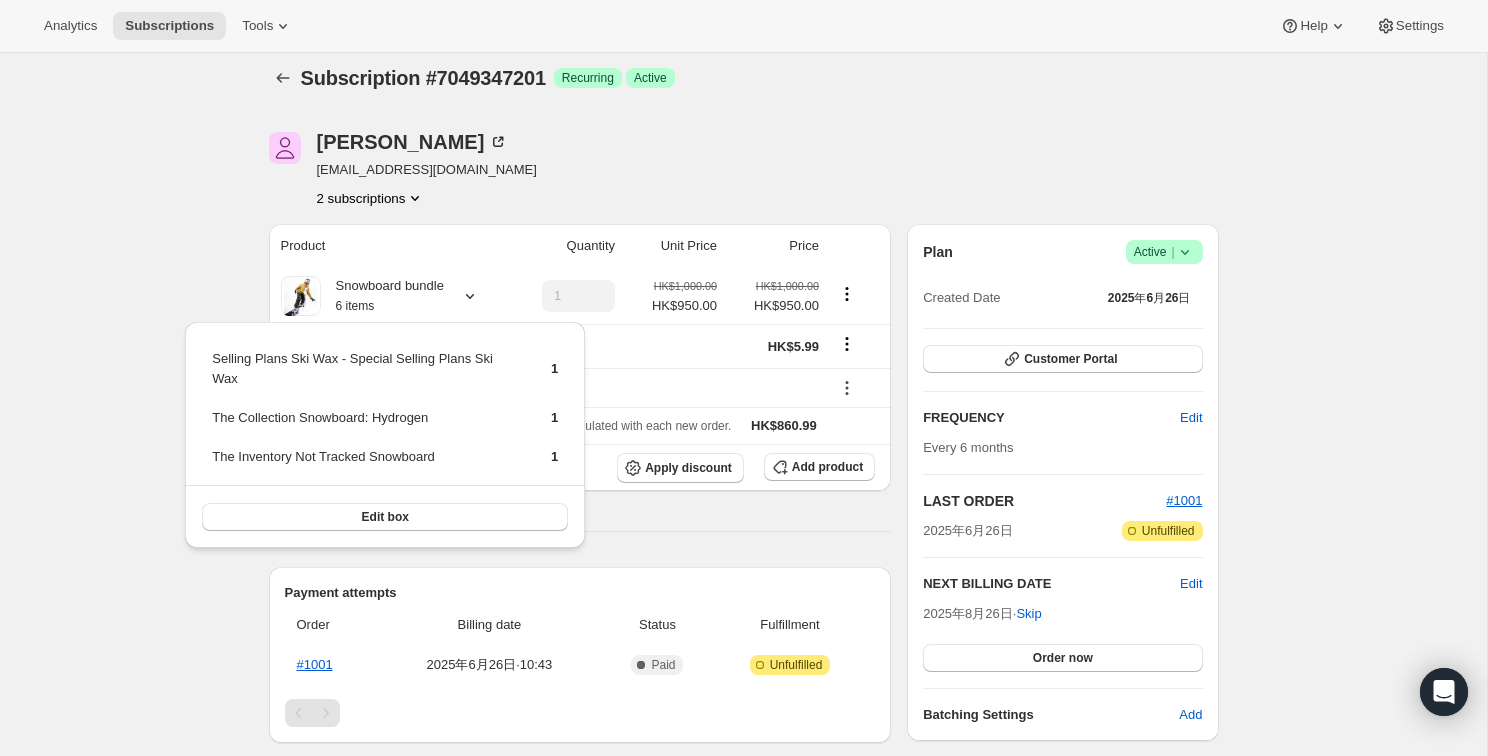 click at bounding box center (858, 246) 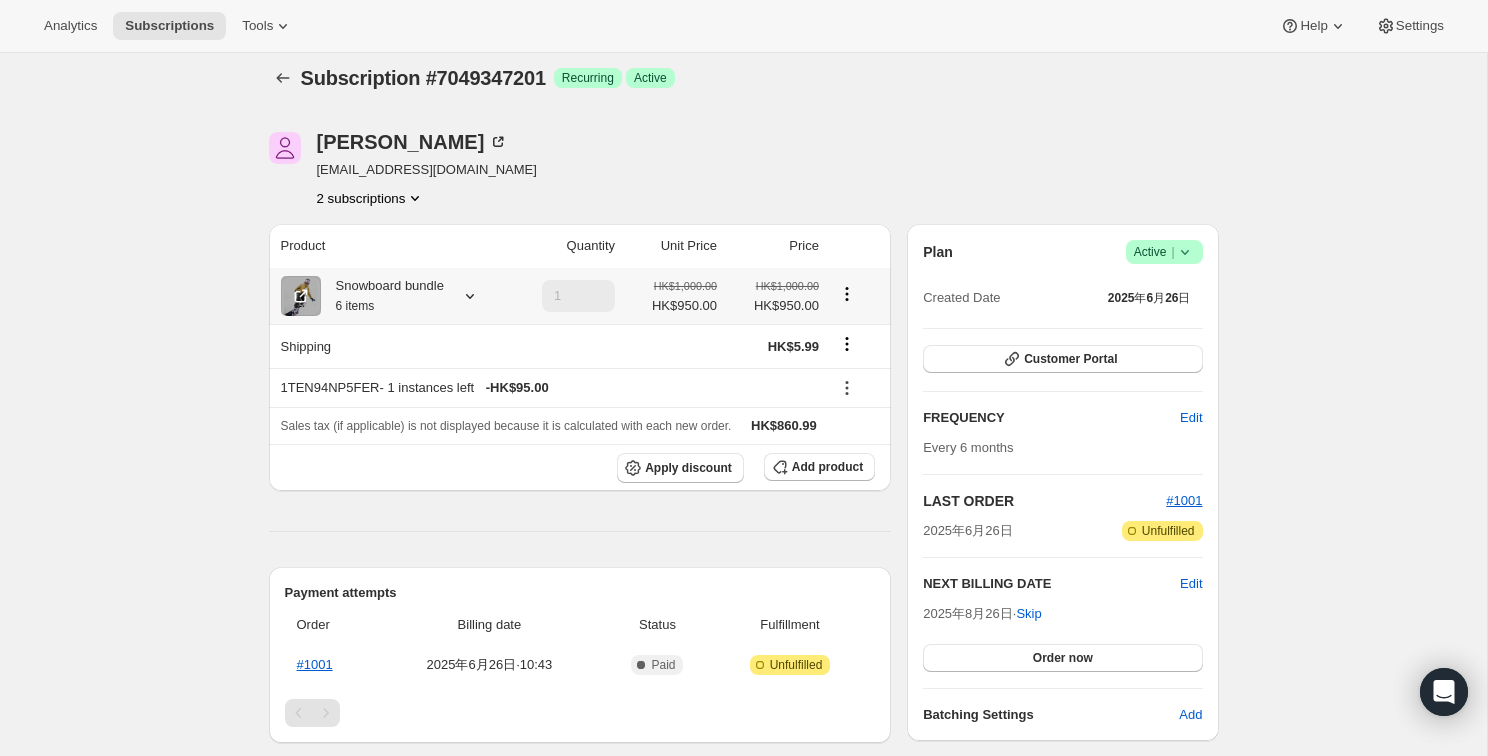 click 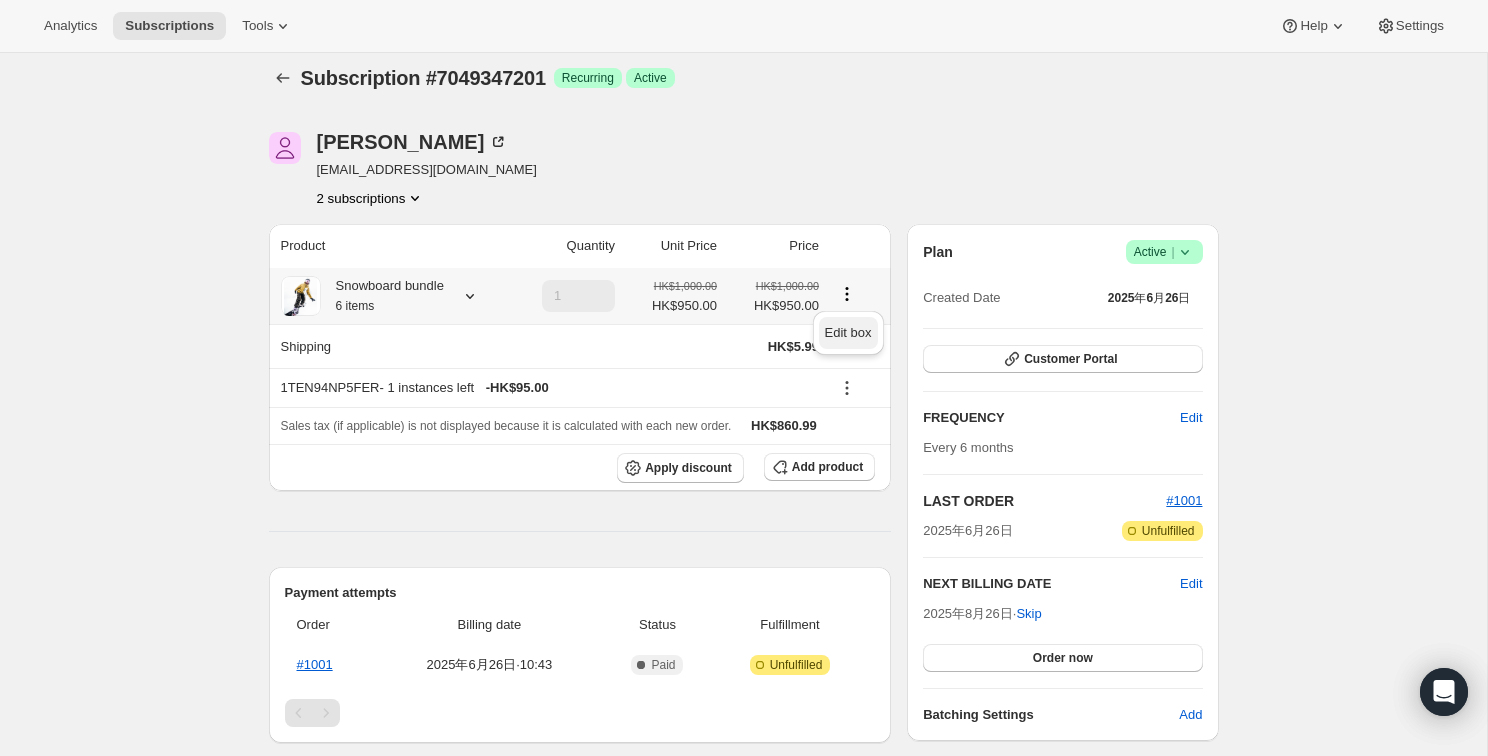 click on "Edit box" at bounding box center [848, 332] 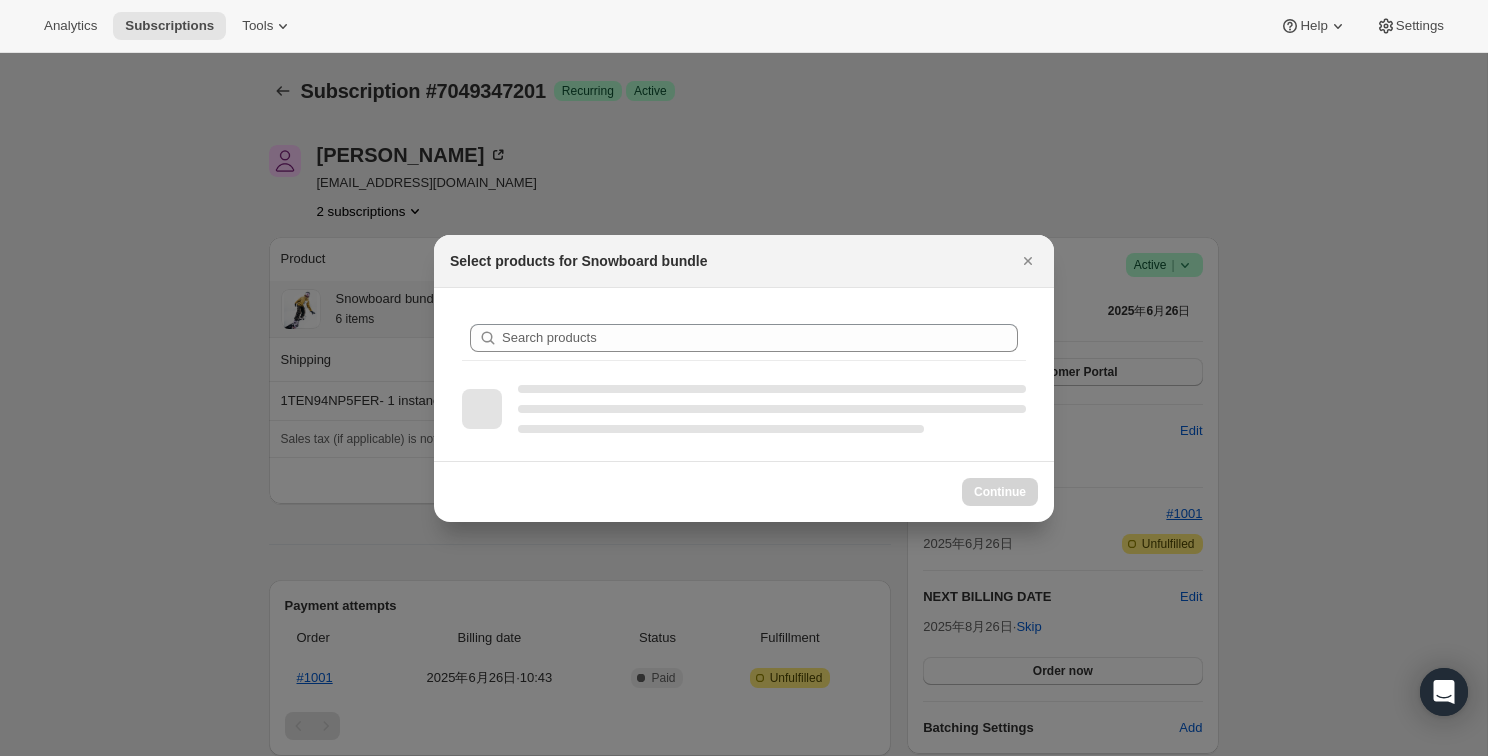 scroll, scrollTop: 0, scrollLeft: 0, axis: both 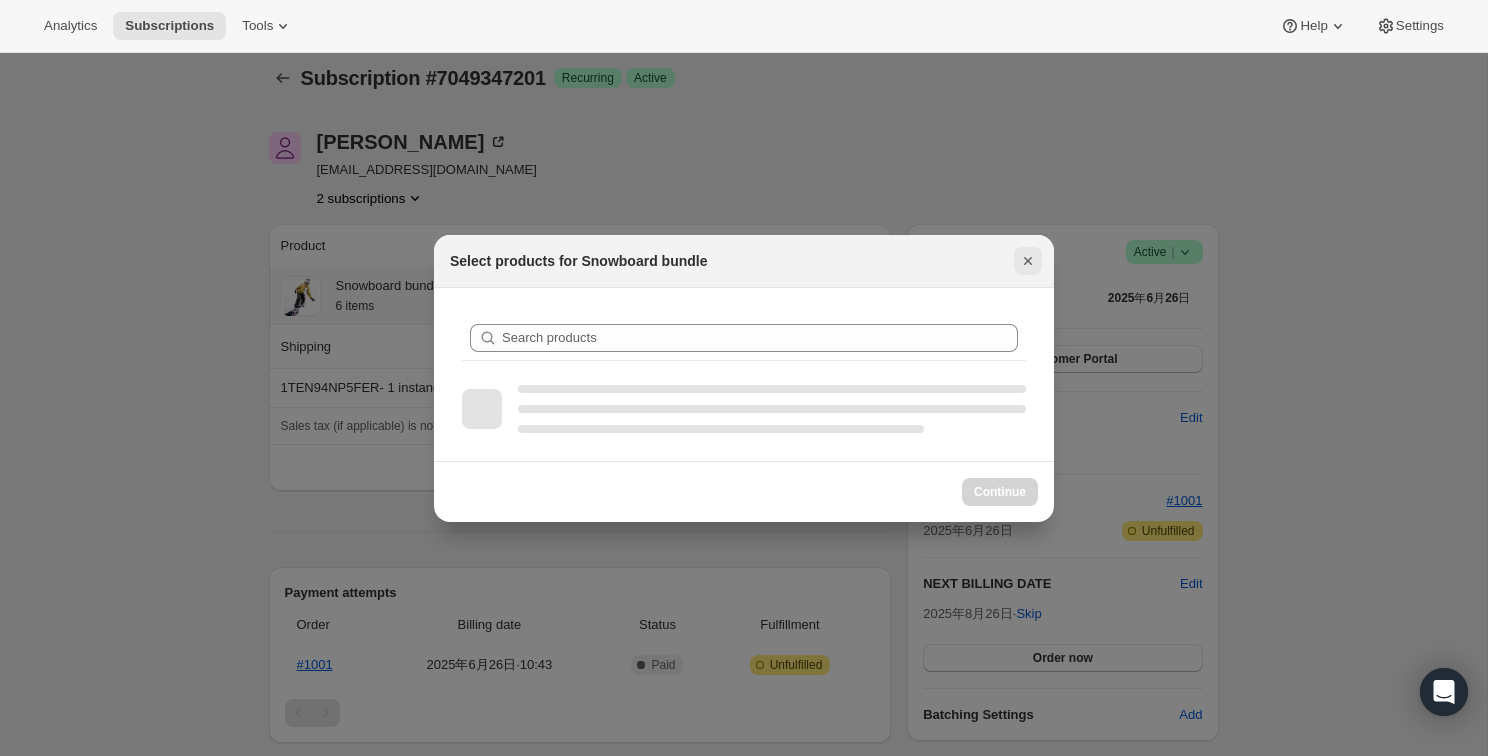 click 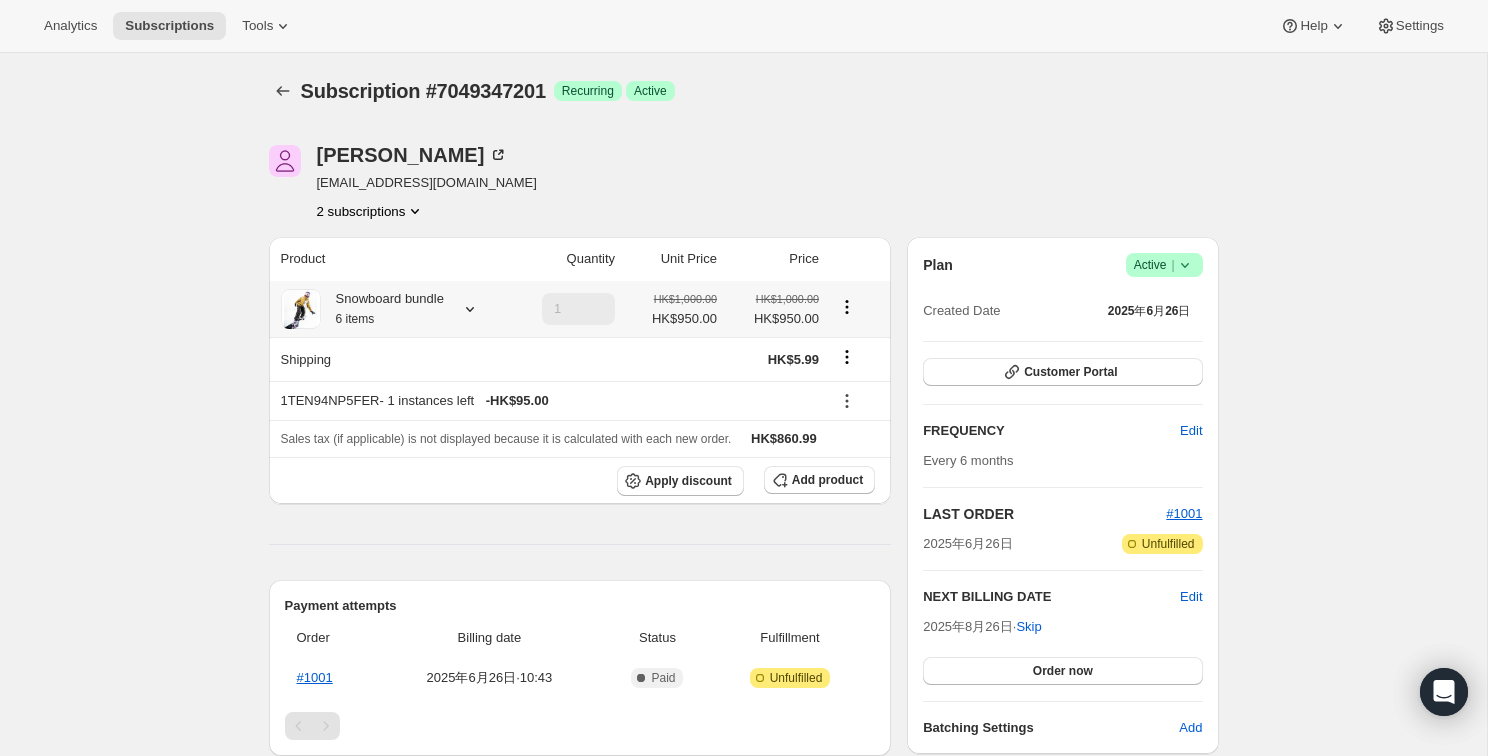 scroll, scrollTop: 13, scrollLeft: 0, axis: vertical 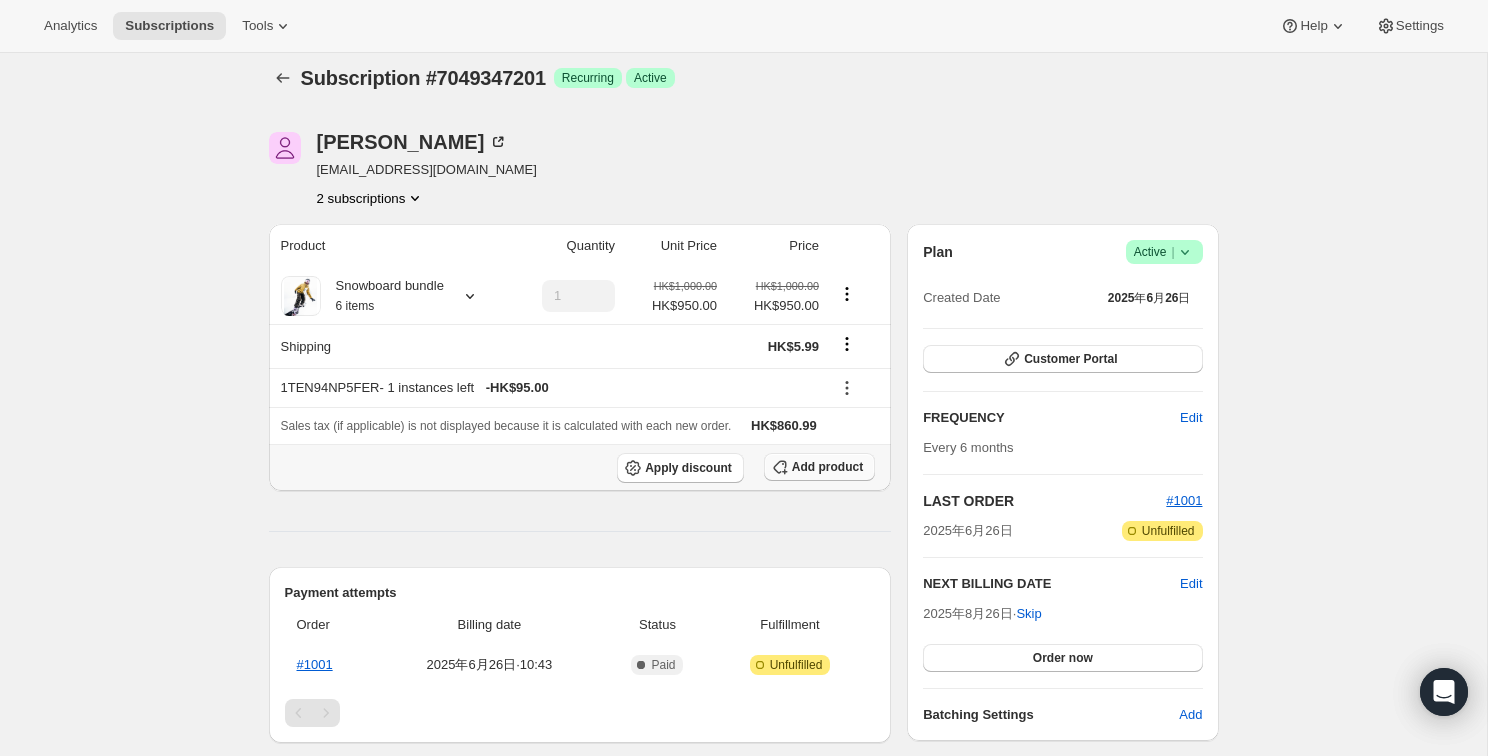 click on "Add product" at bounding box center [827, 467] 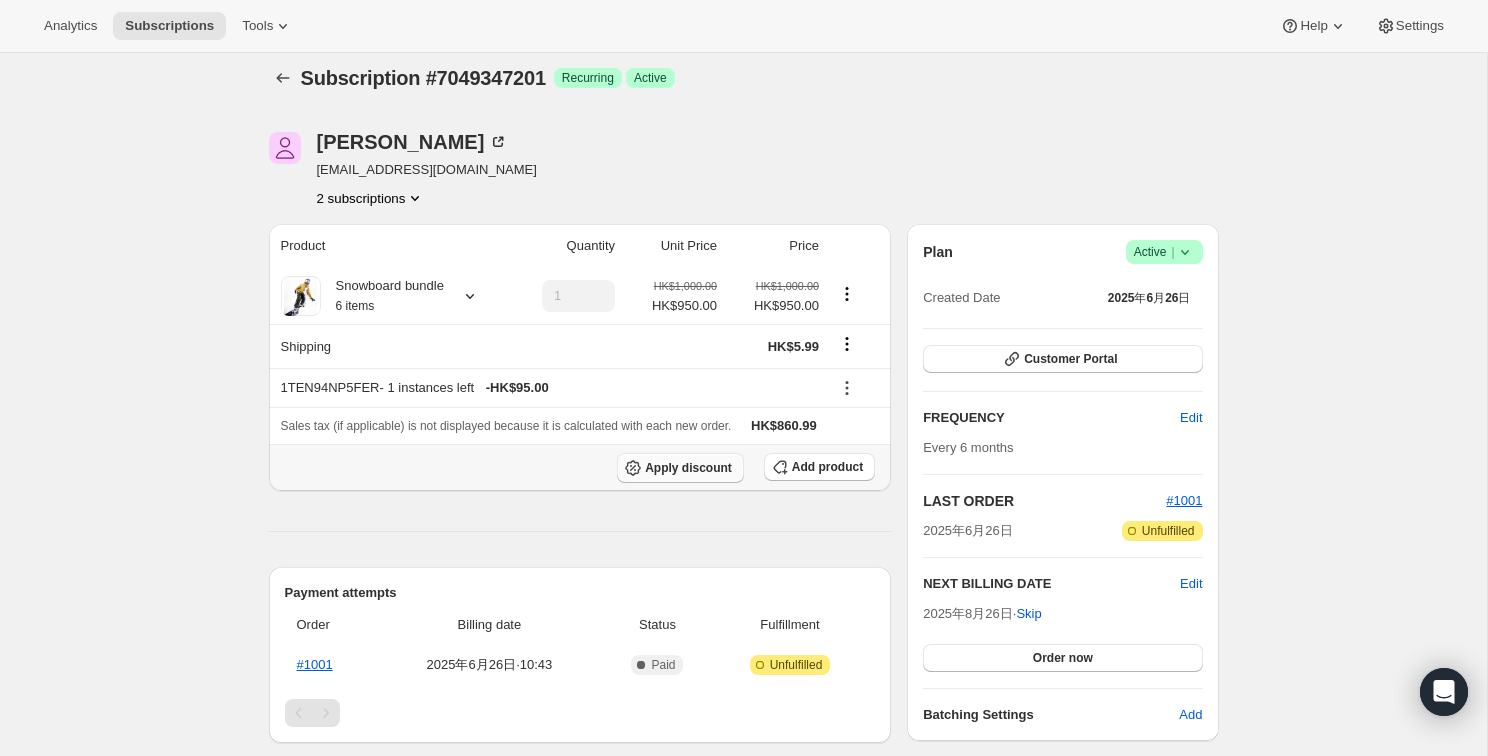 click on "Apply discount" at bounding box center (688, 468) 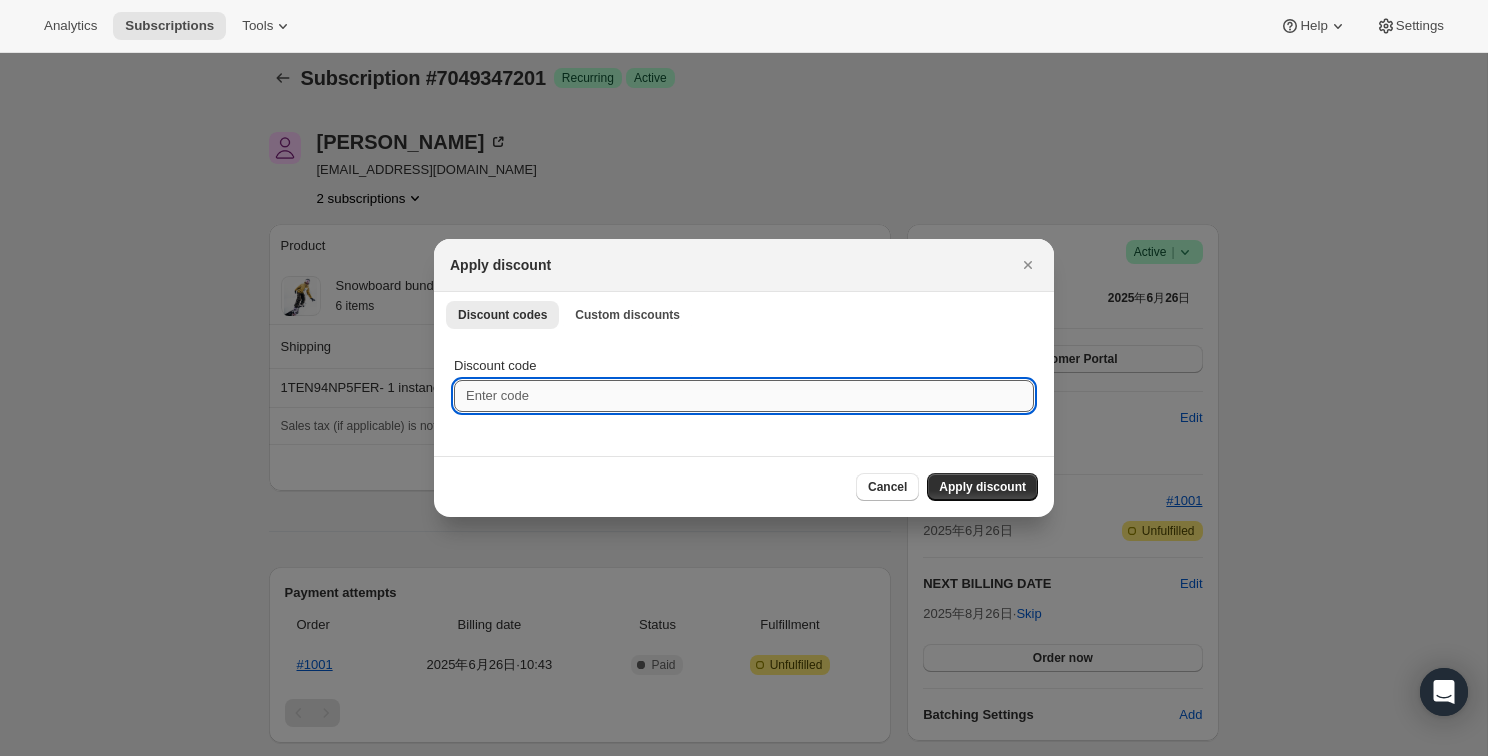 click on "Discount code" at bounding box center [744, 396] 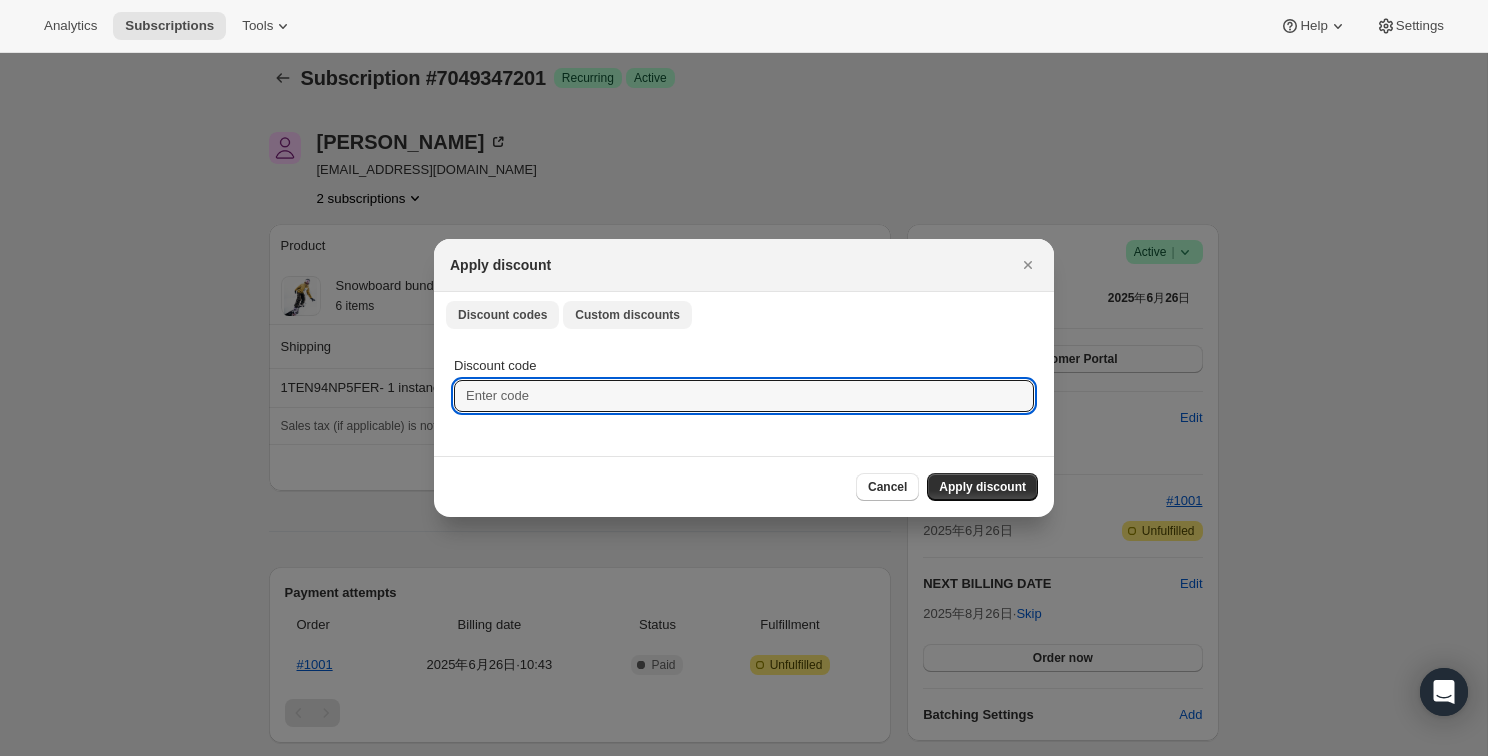 click on "Custom discounts" at bounding box center [627, 315] 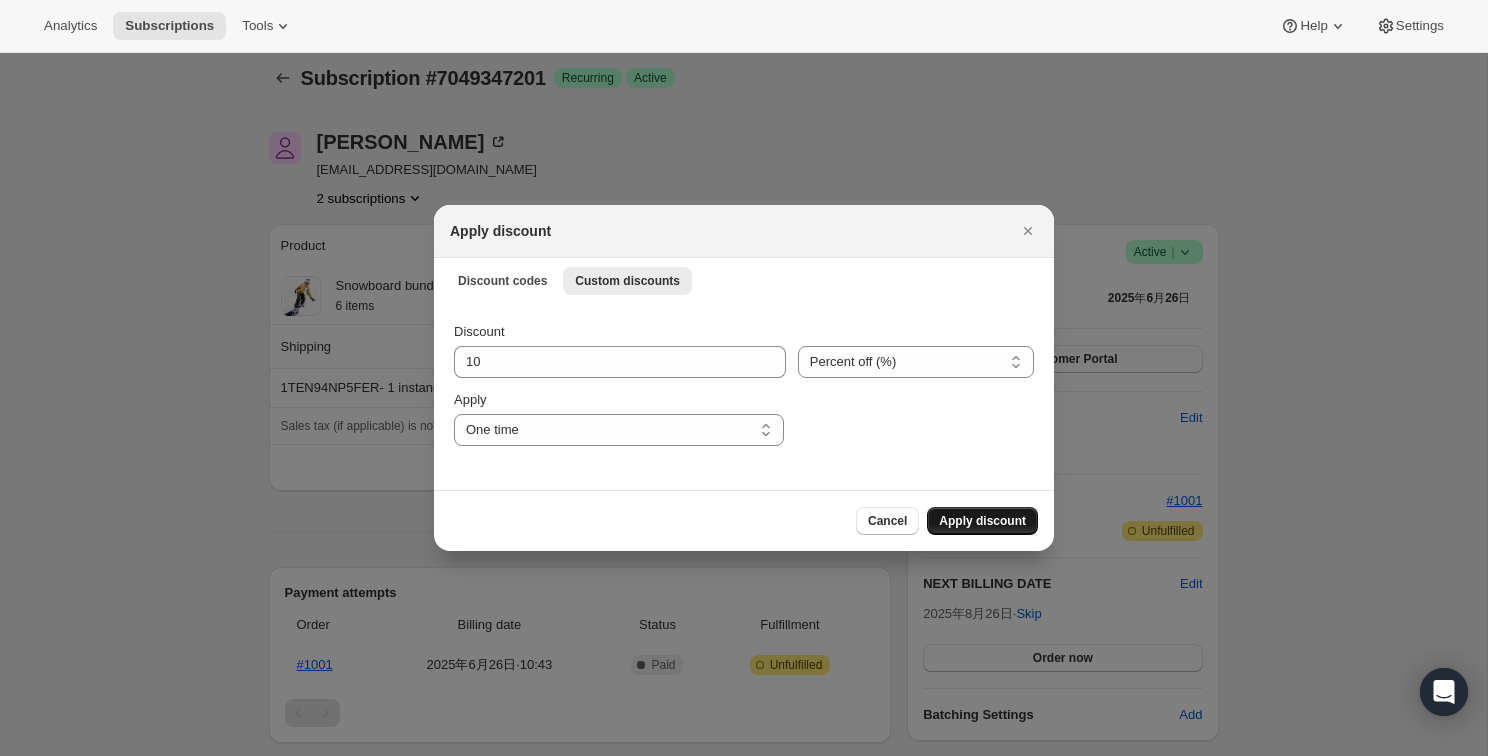 click on "Apply discount" at bounding box center (982, 521) 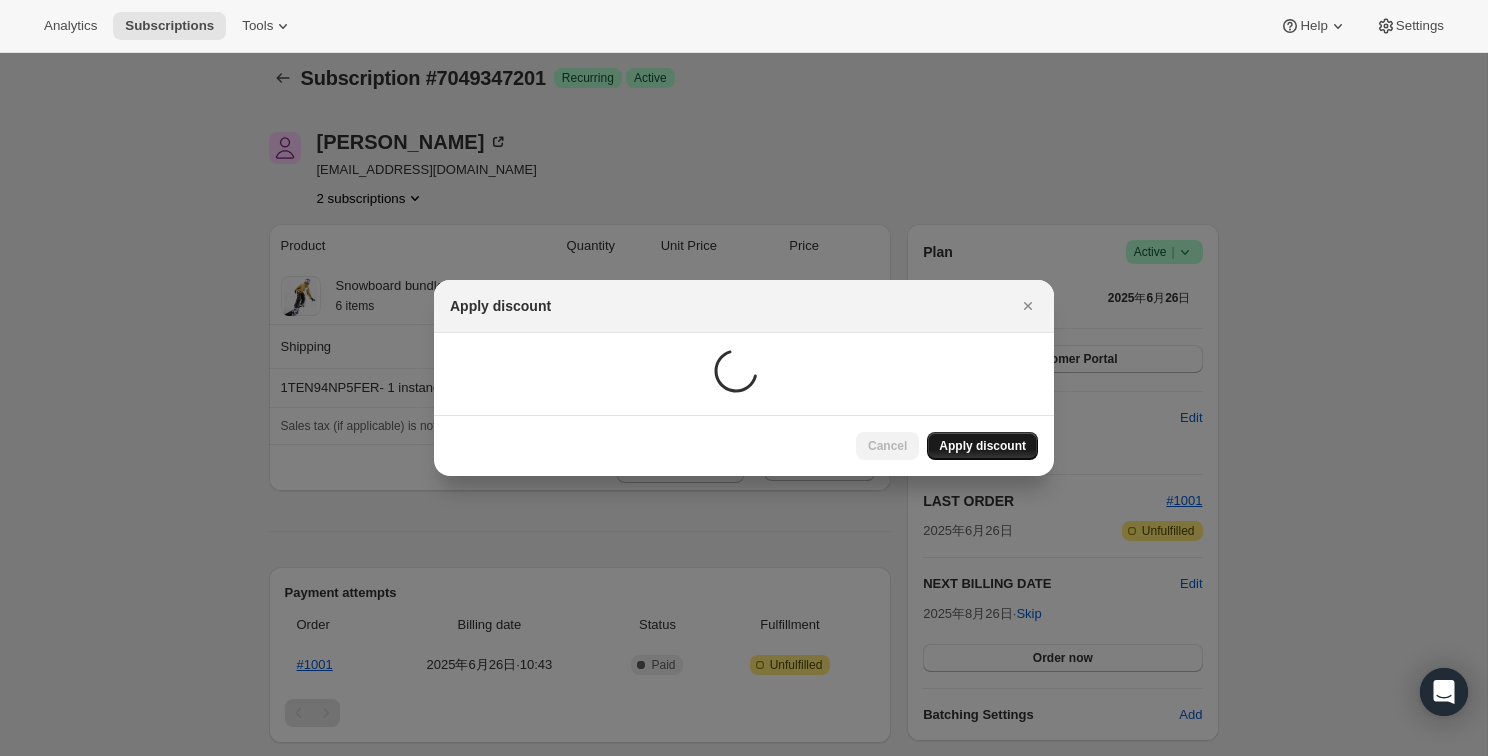 scroll, scrollTop: 13, scrollLeft: 0, axis: vertical 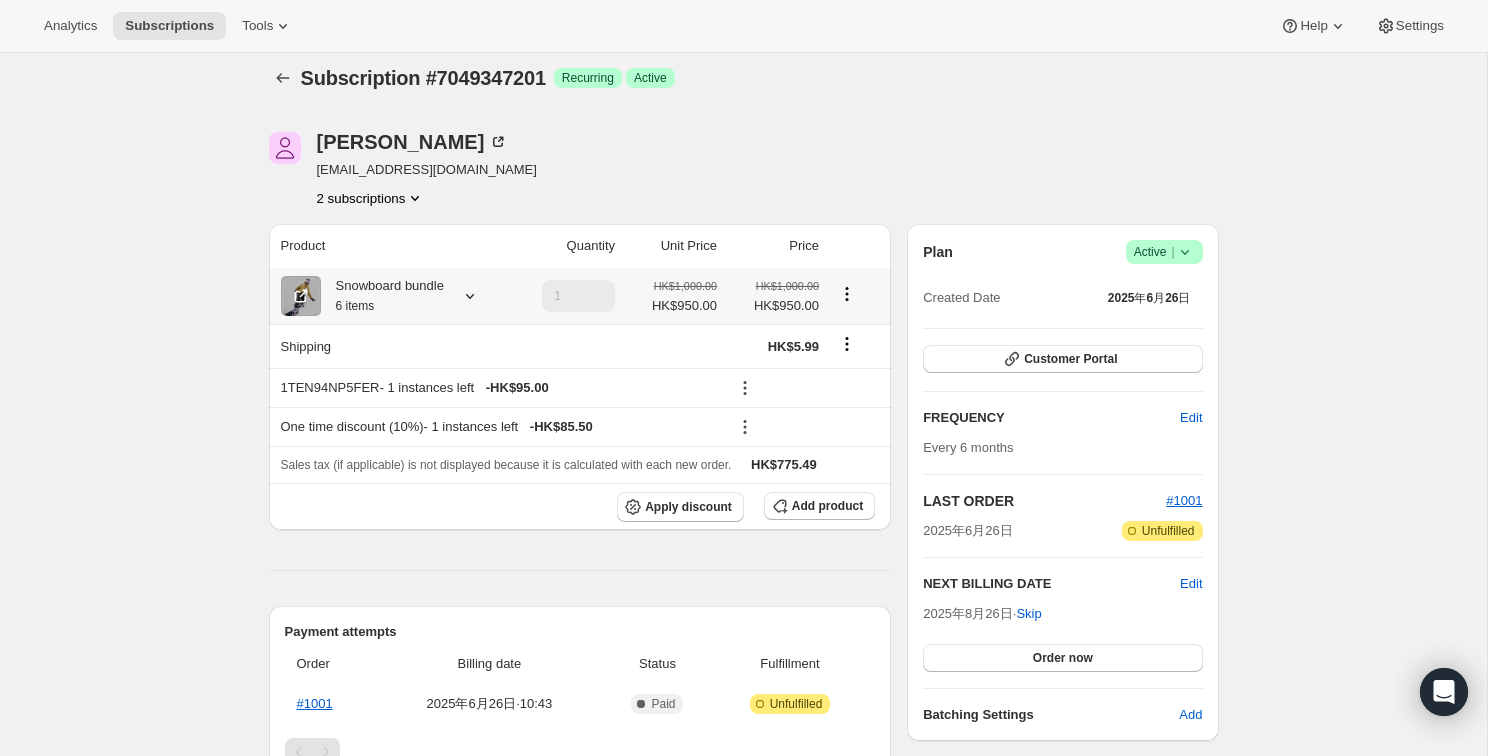 click 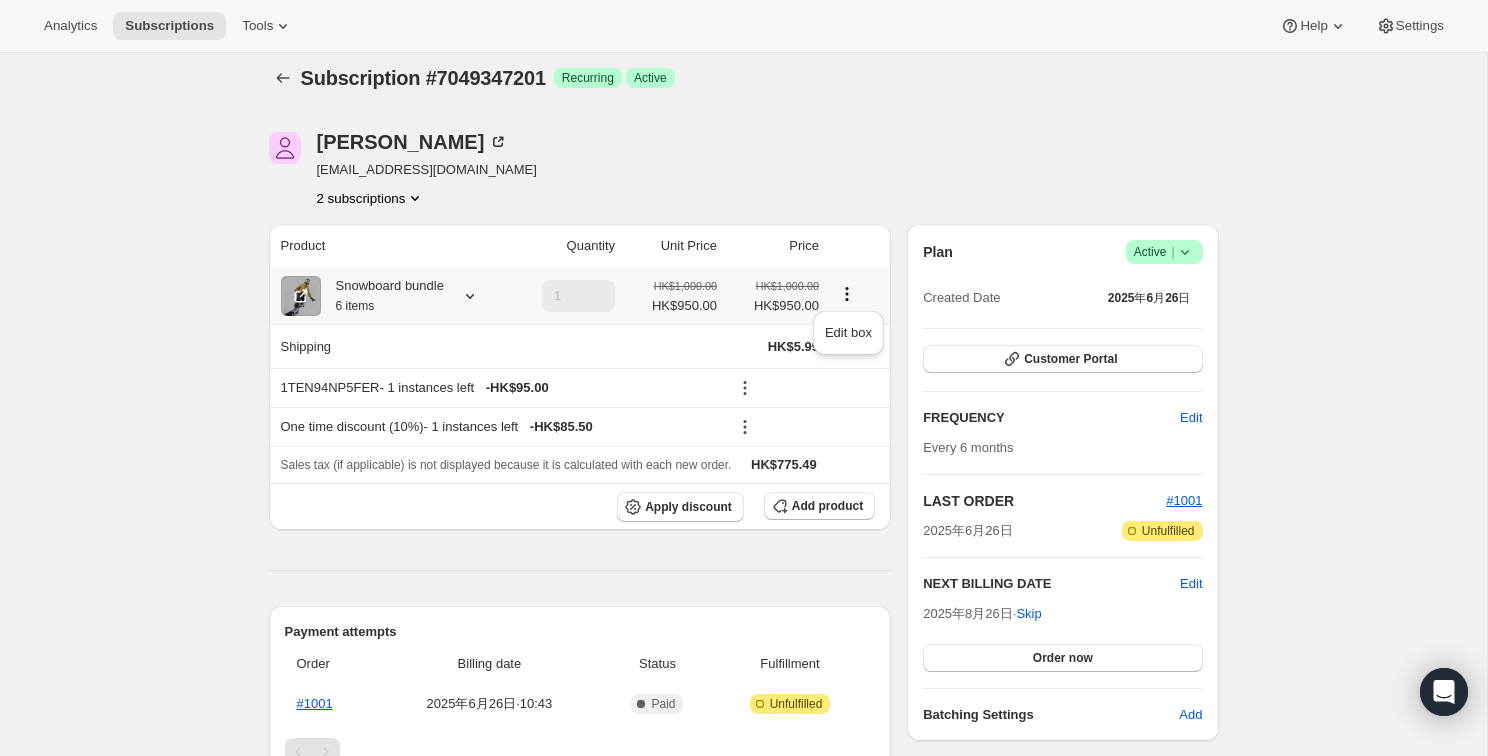 click 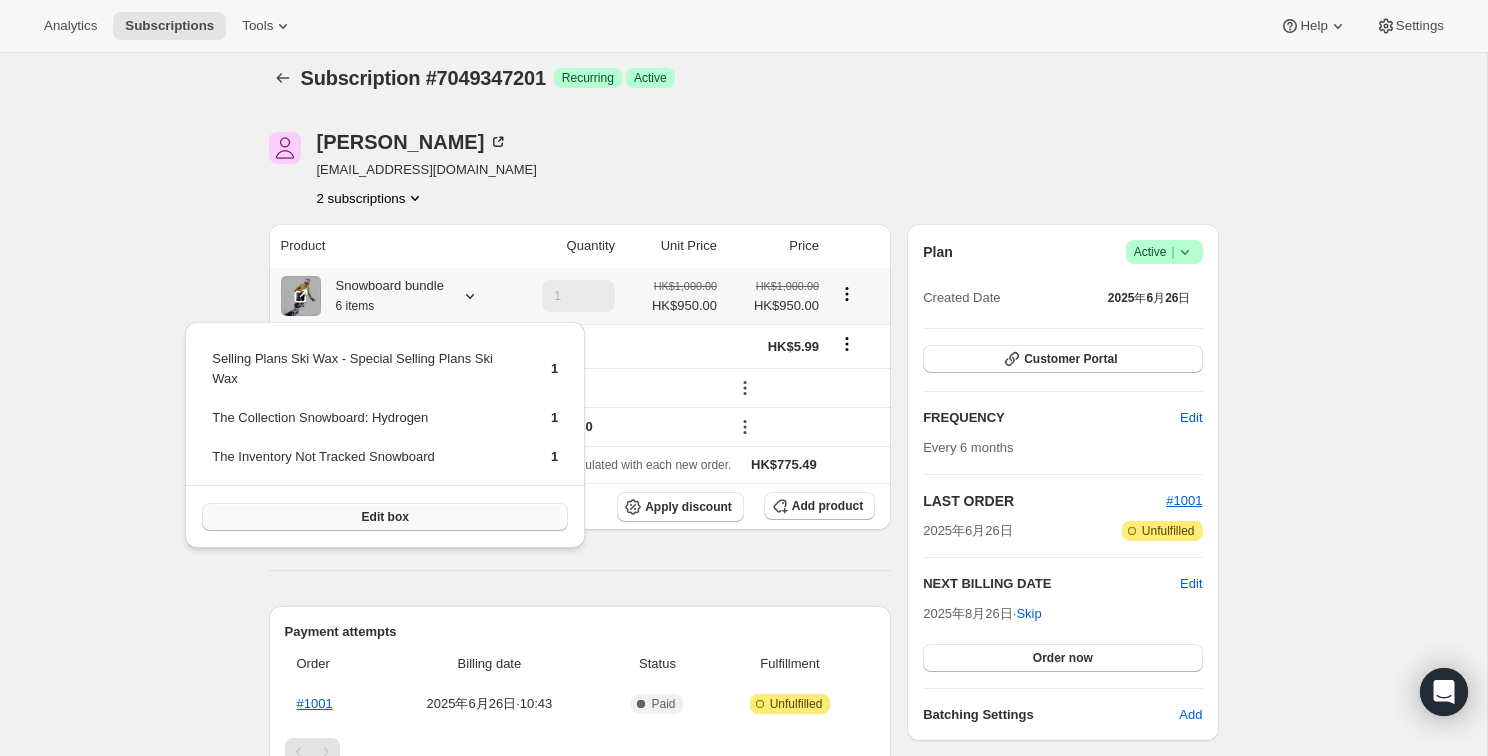 click on "Edit box" at bounding box center (385, 517) 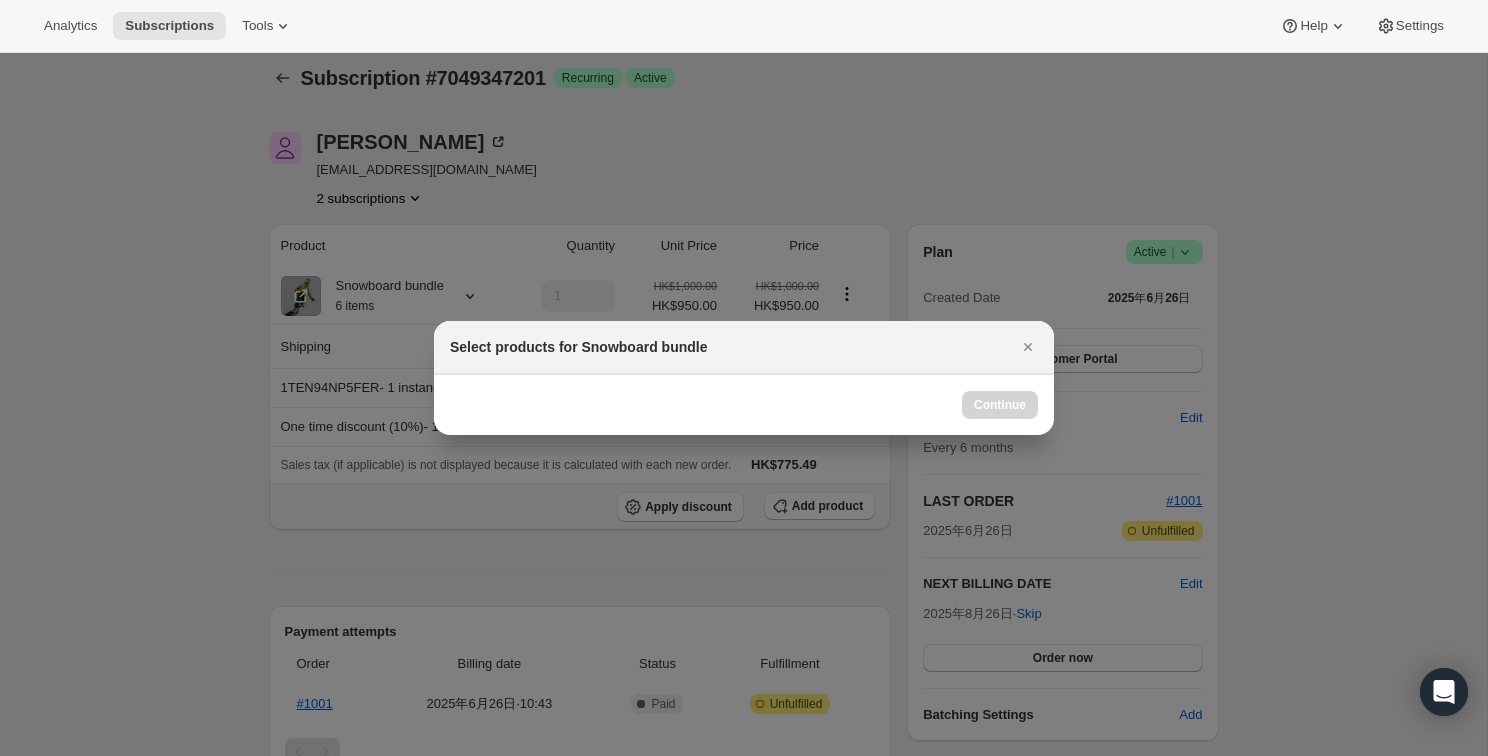 scroll, scrollTop: 0, scrollLeft: 0, axis: both 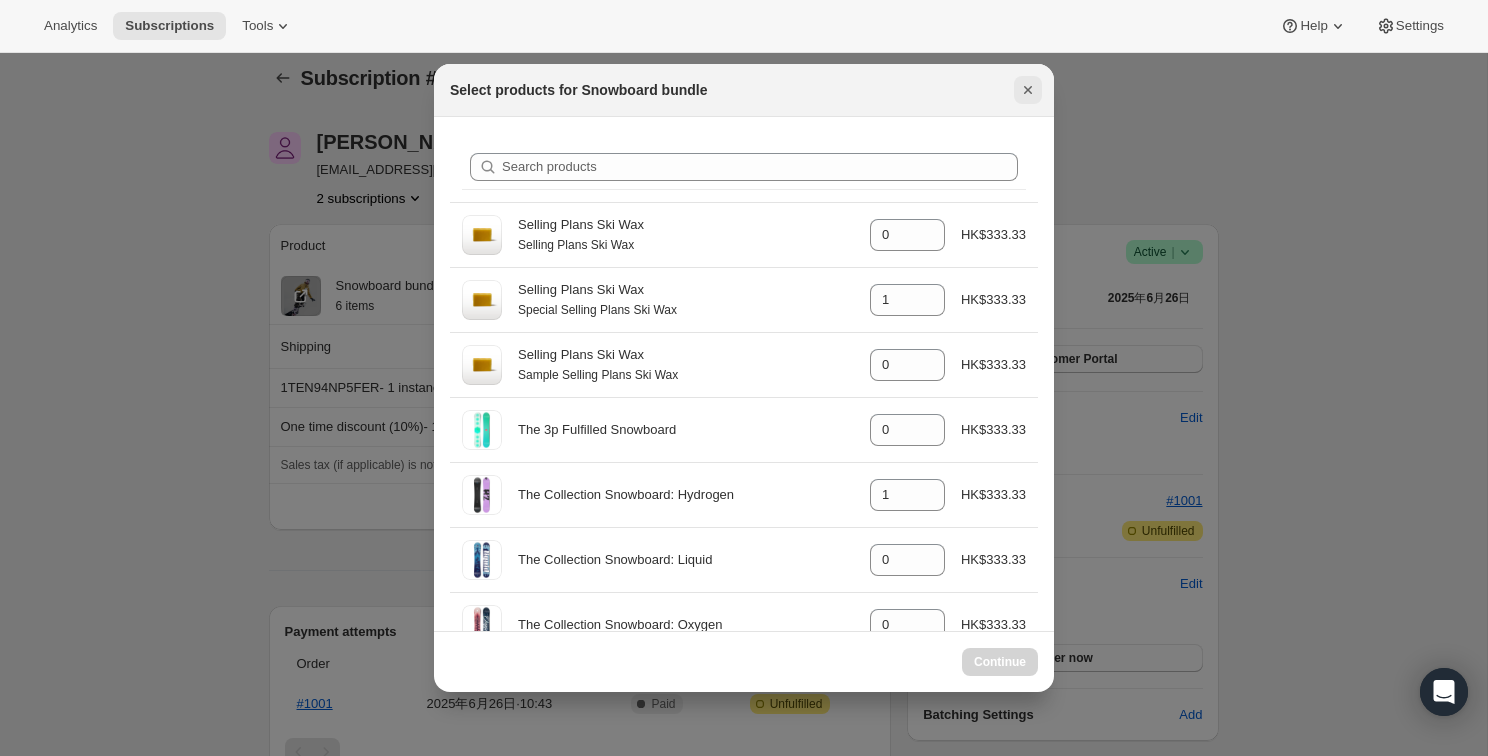click 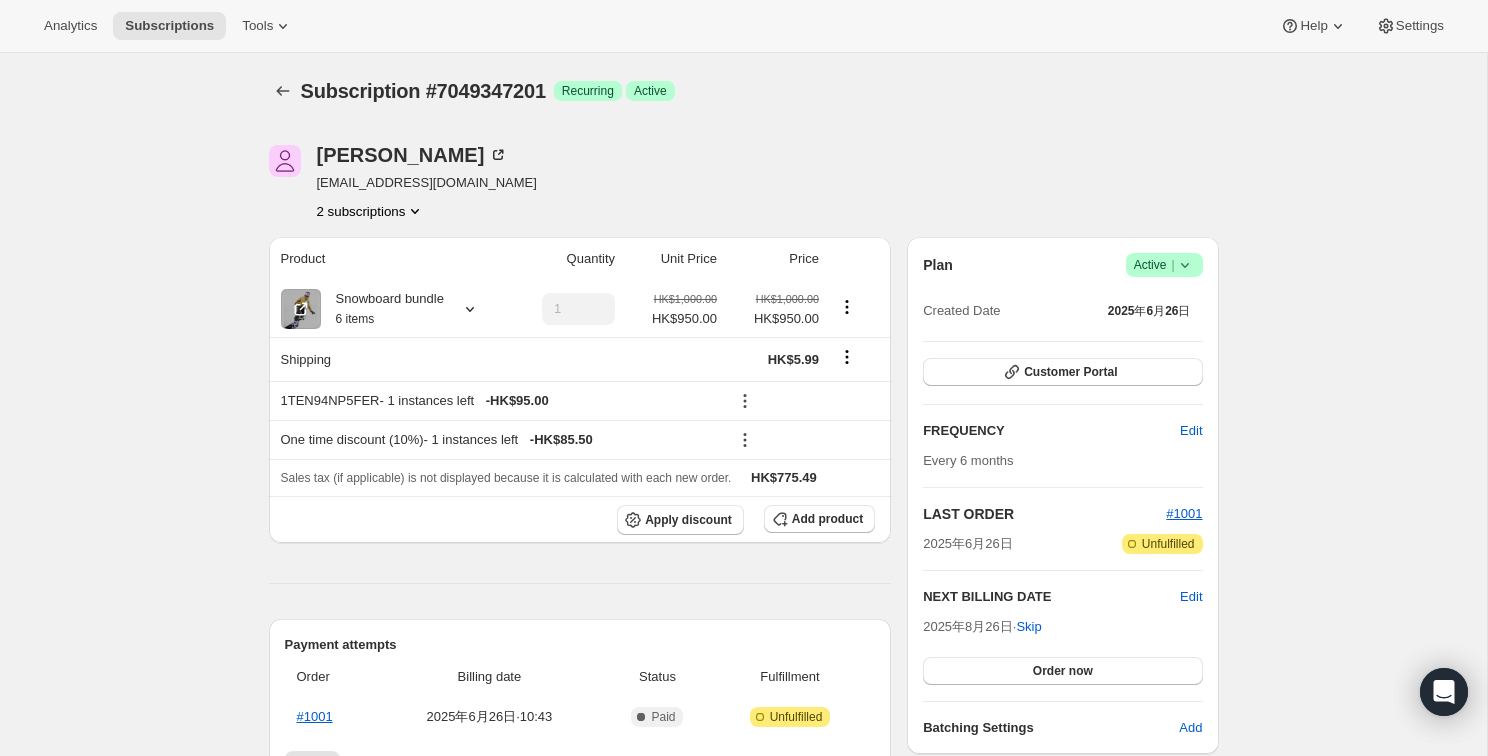 scroll, scrollTop: 13, scrollLeft: 0, axis: vertical 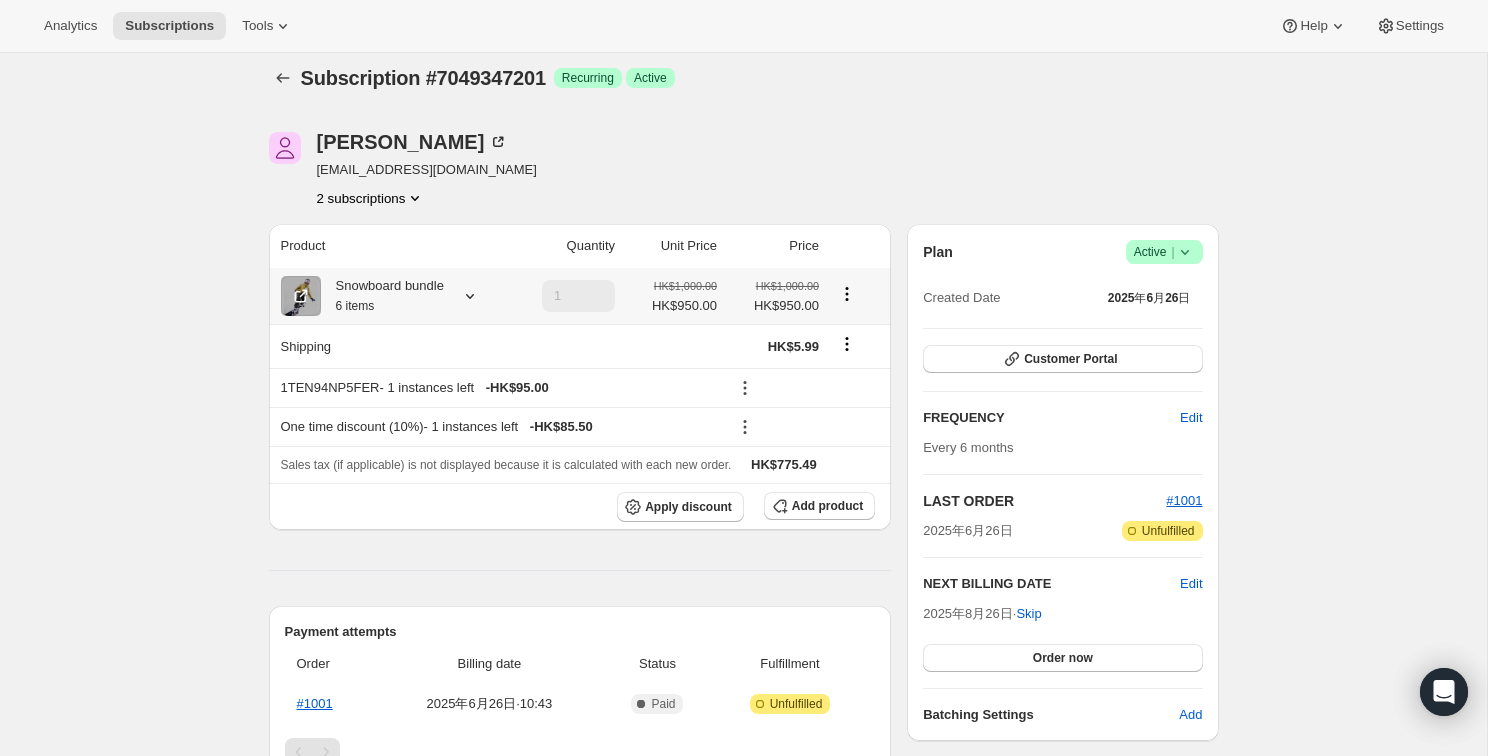 click 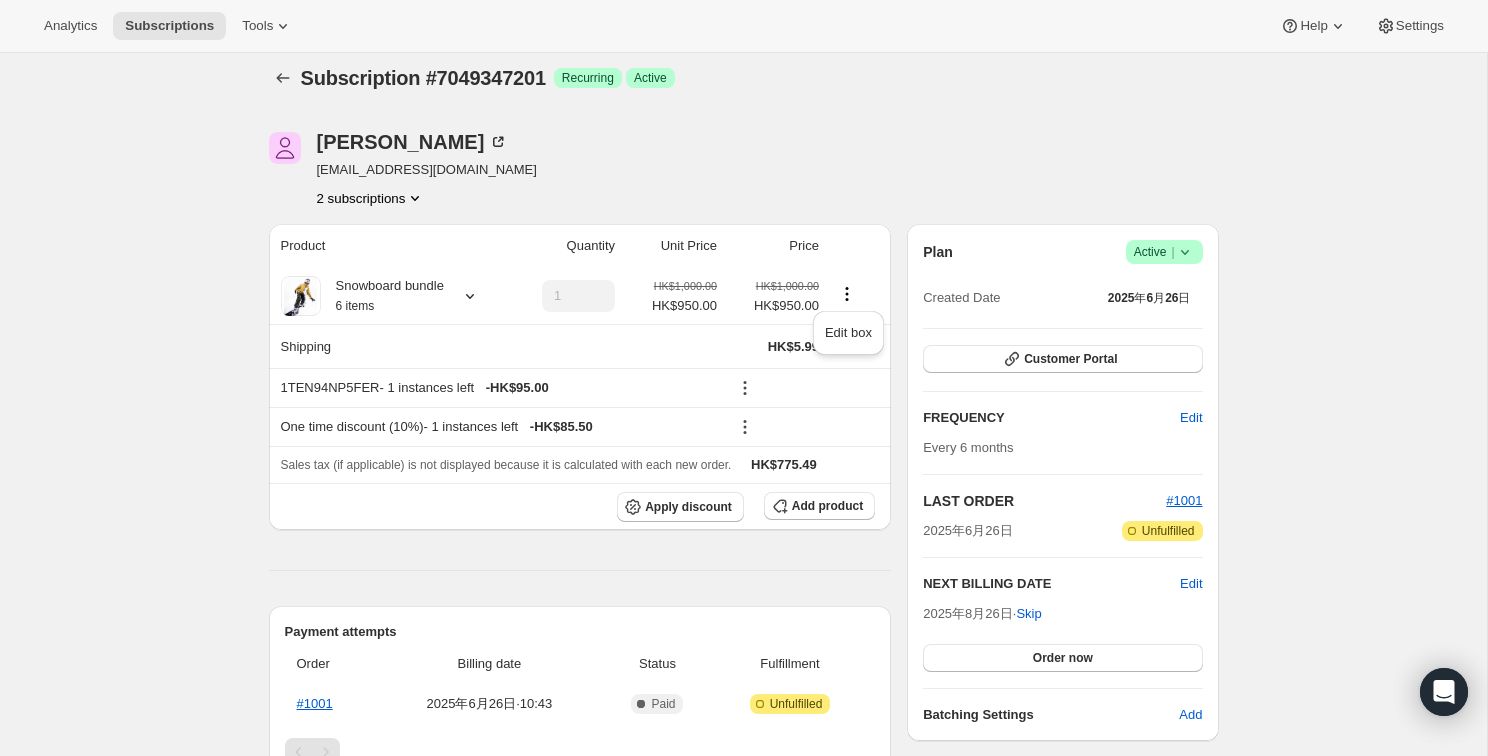 click on "[PERSON_NAME] [EMAIL_ADDRESS][DOMAIN_NAME] 2 subscriptions" at bounding box center [601, 170] 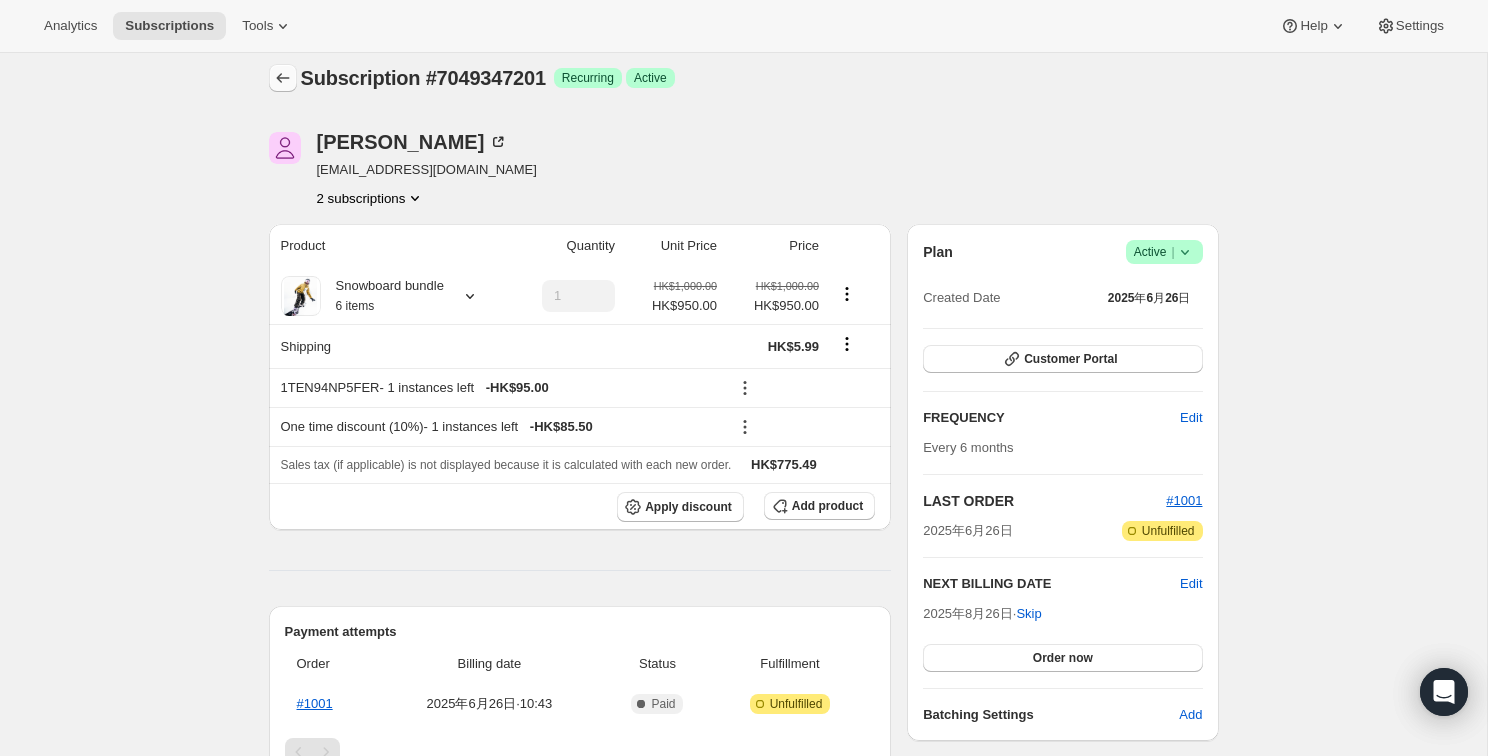 click 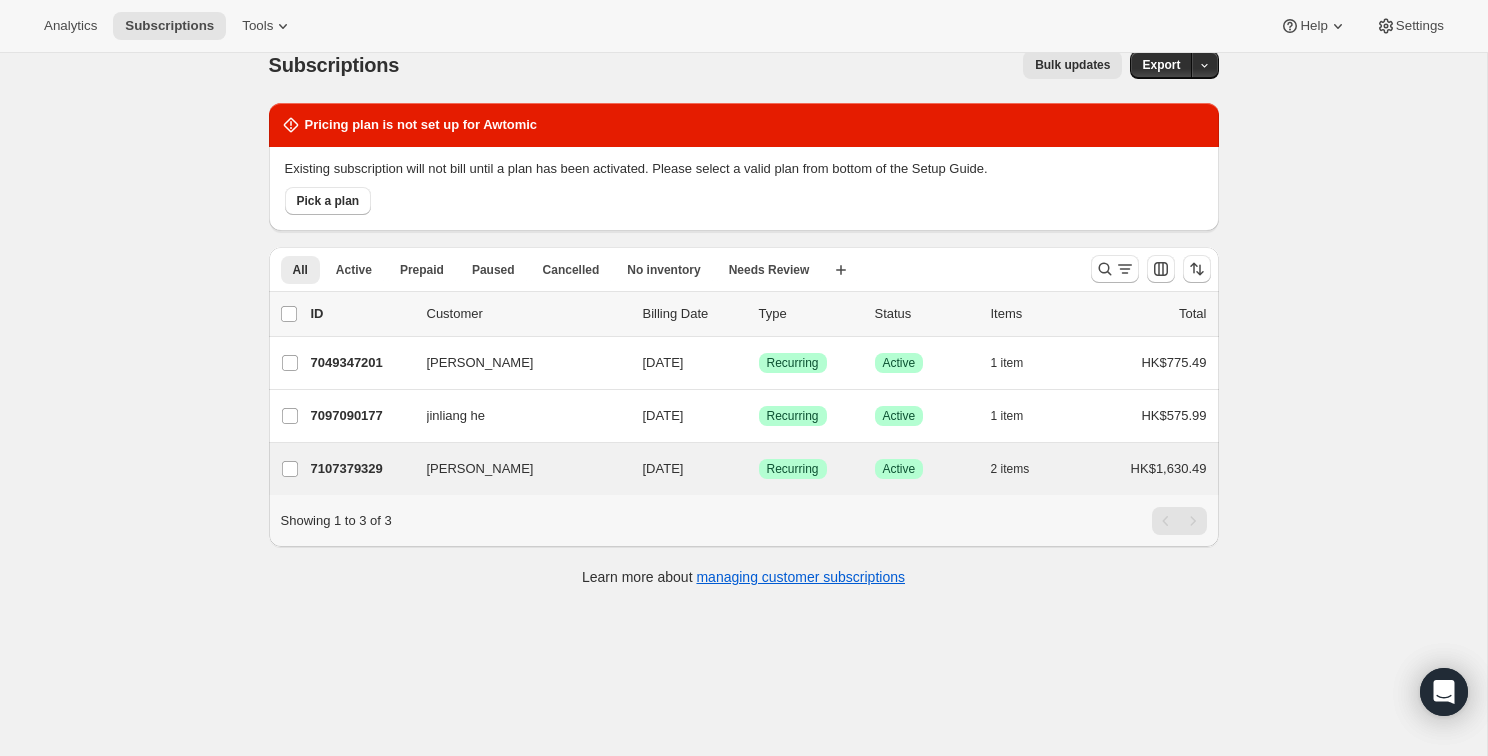 scroll, scrollTop: 27, scrollLeft: 0, axis: vertical 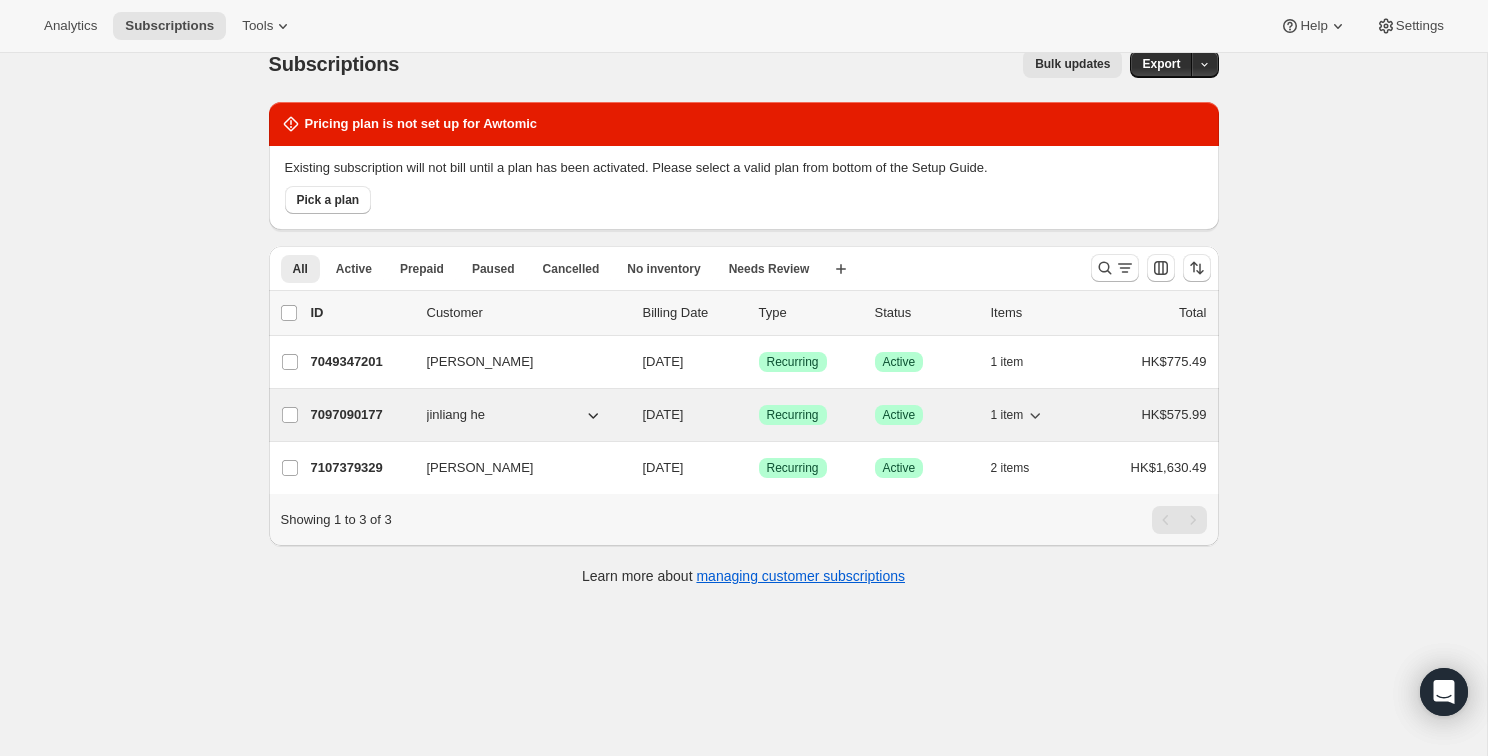 click on "jinliang he" at bounding box center (515, 415) 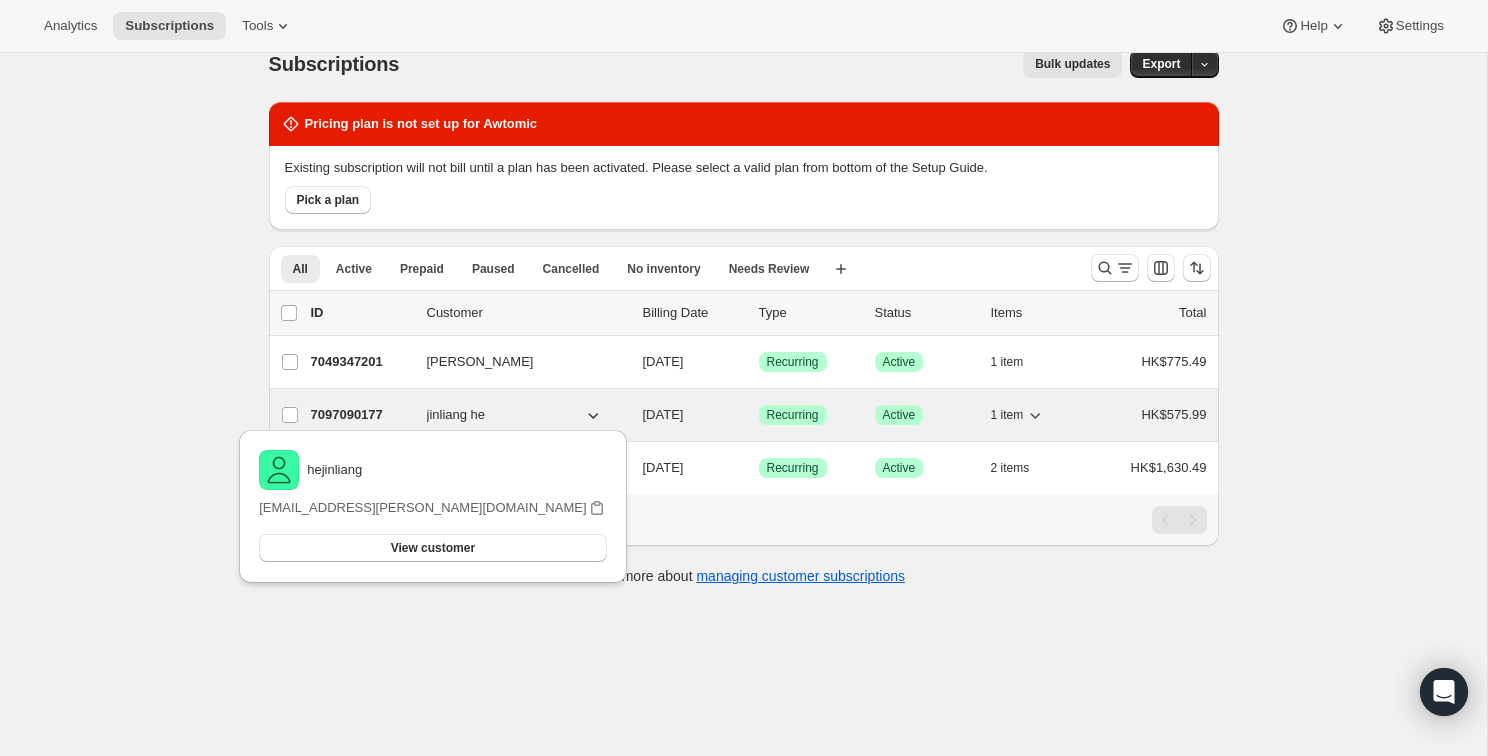 click on "[DATE]" at bounding box center [663, 414] 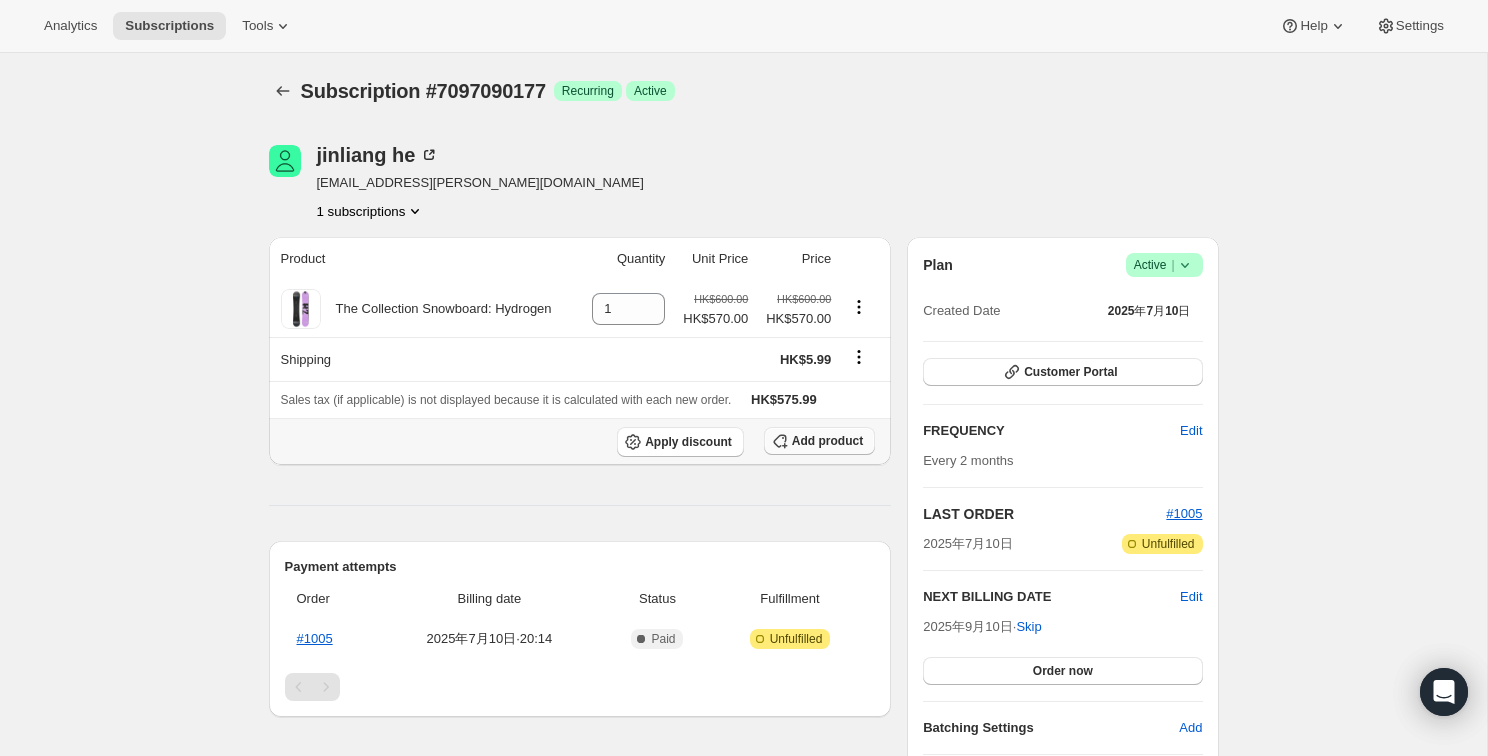 click on "Add product" at bounding box center (819, 441) 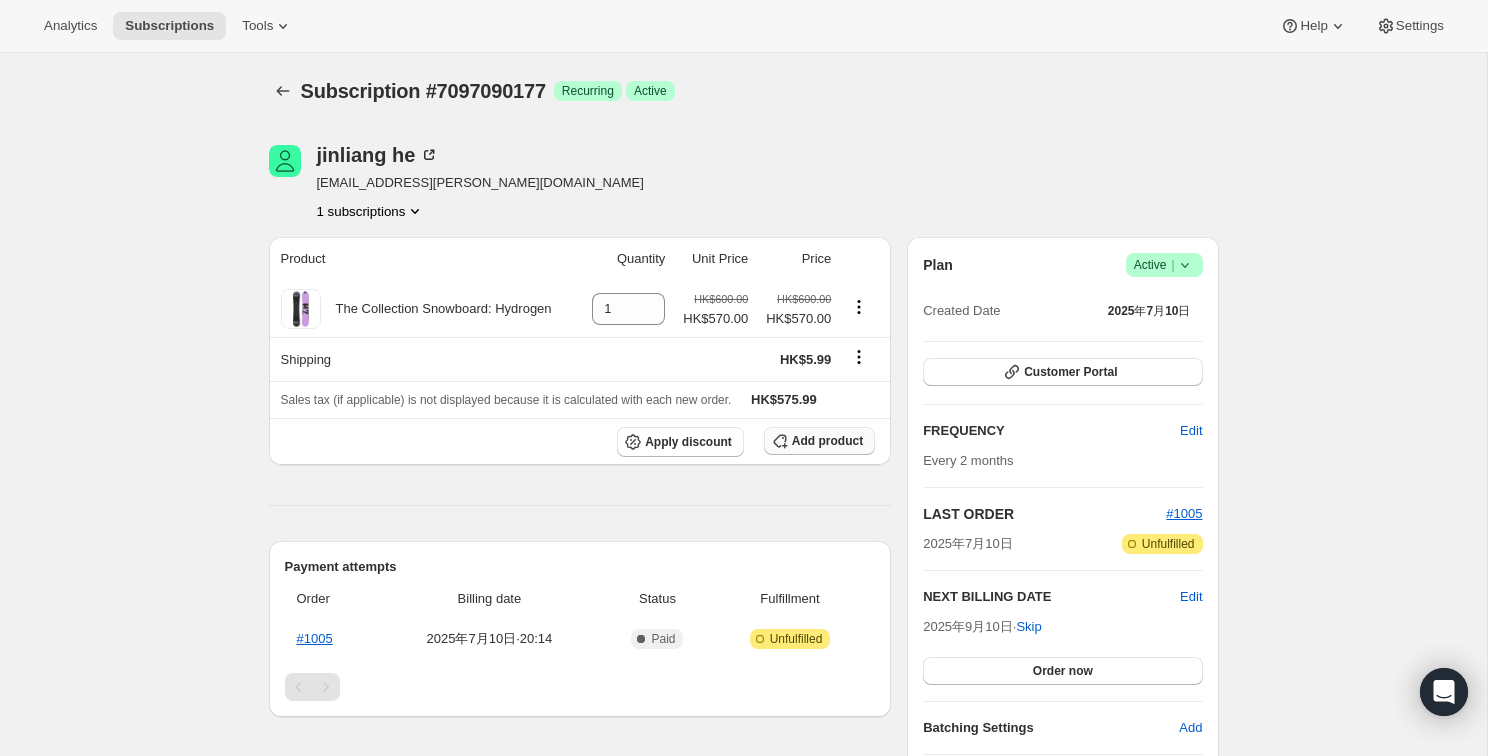 scroll, scrollTop: 0, scrollLeft: 0, axis: both 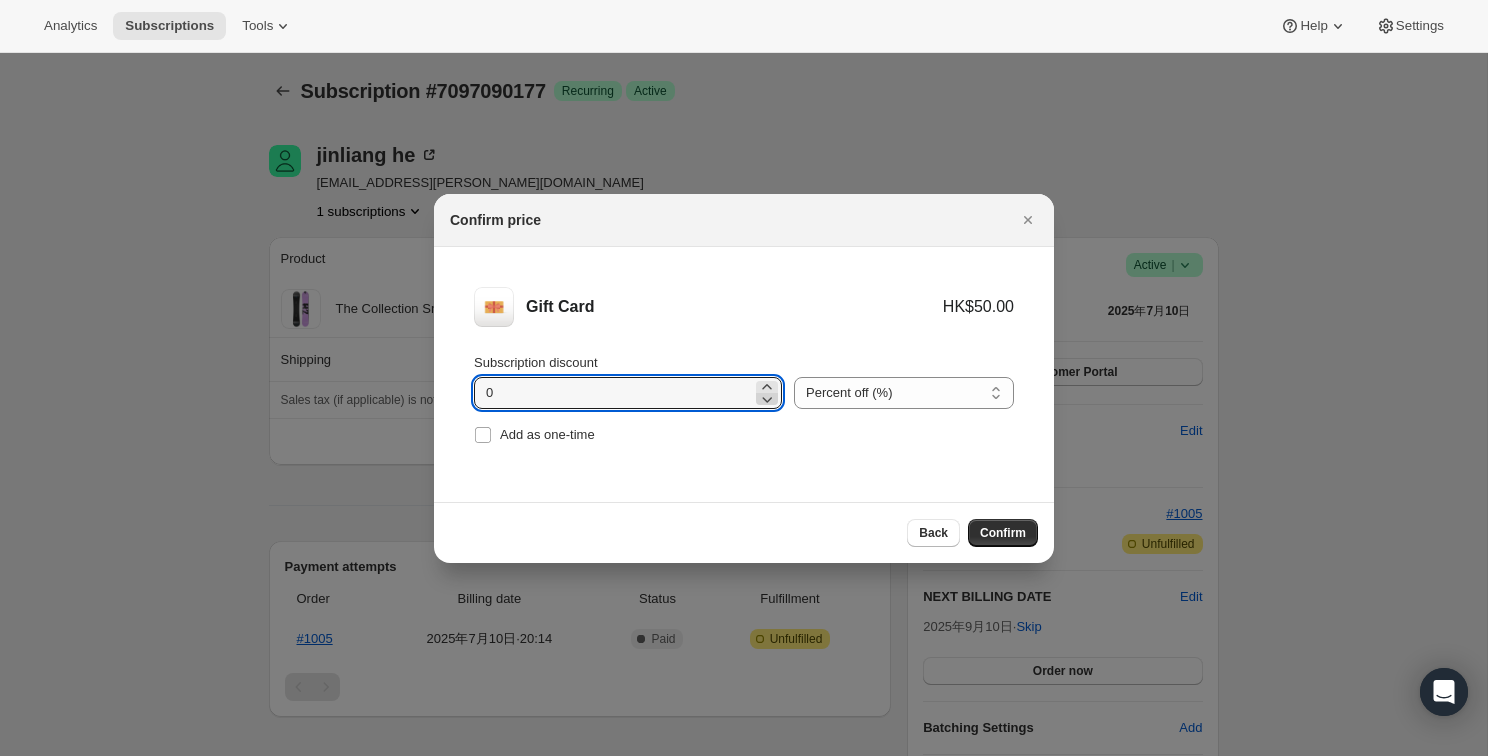 click 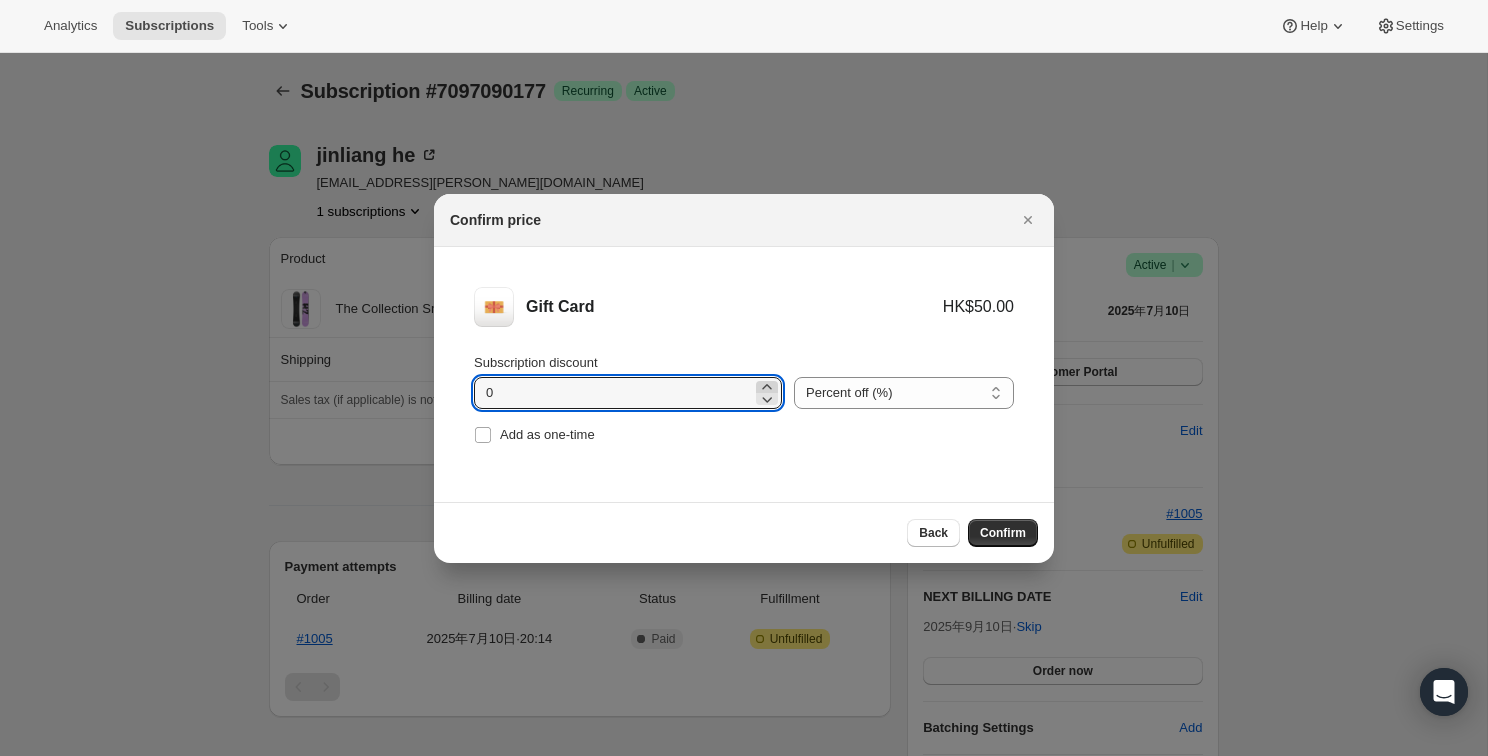 click 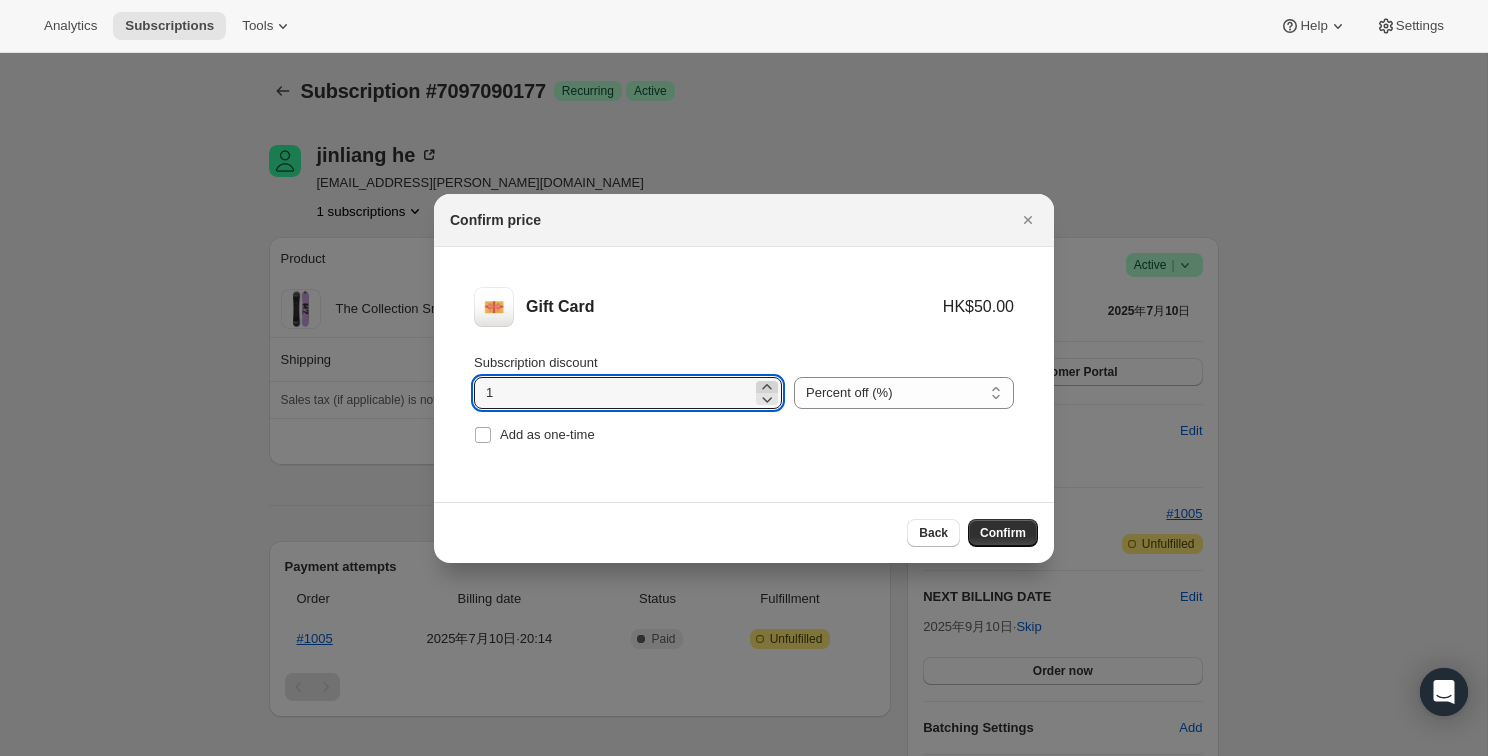 click 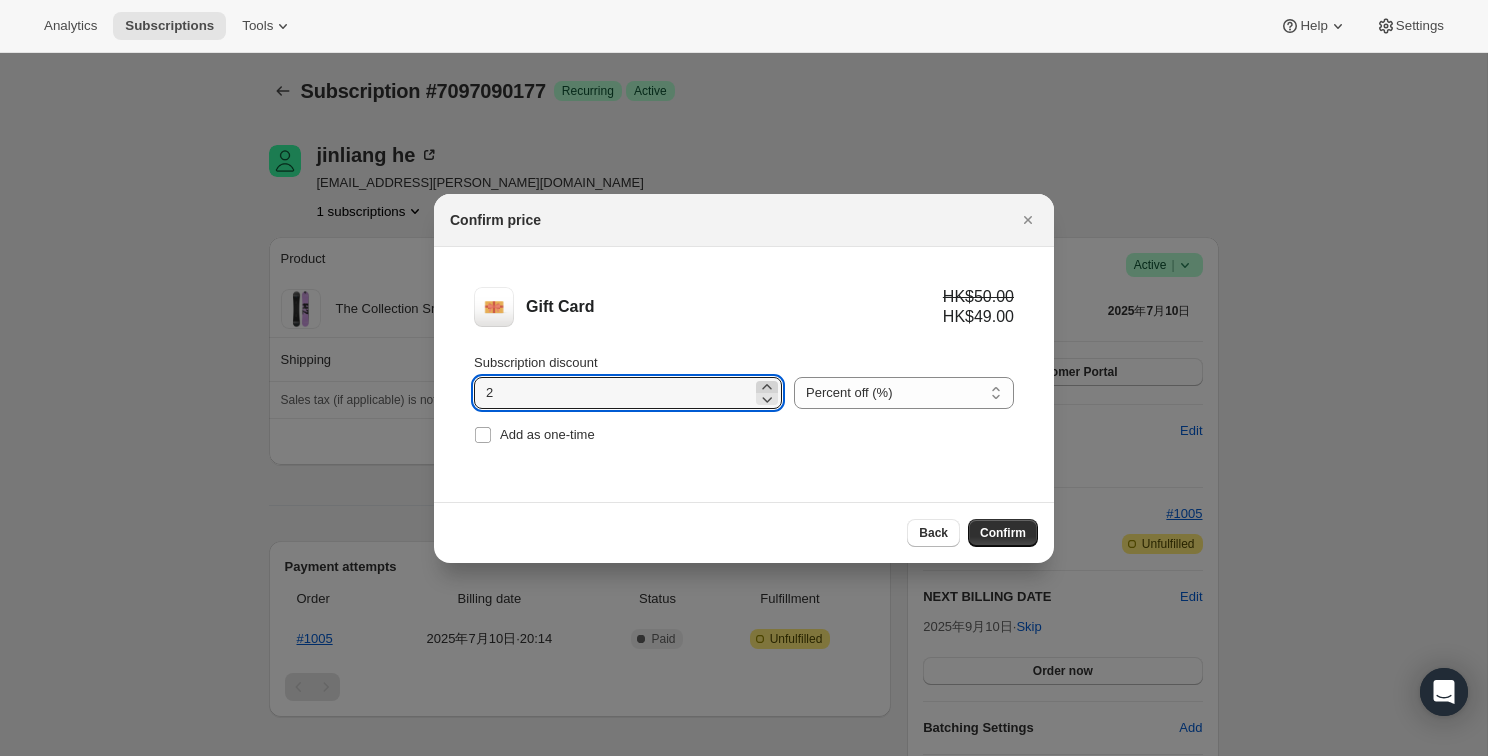 click 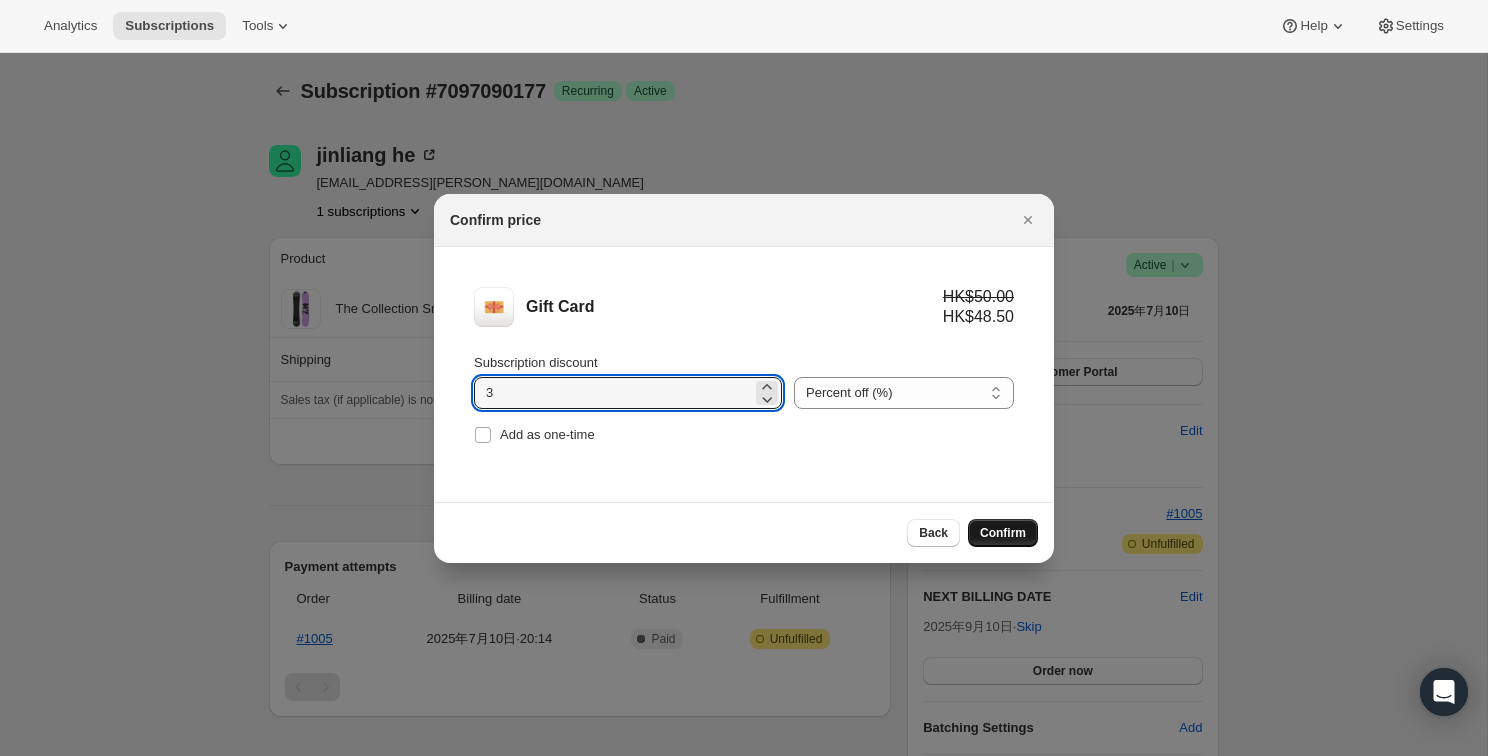 click on "Confirm" at bounding box center (1003, 533) 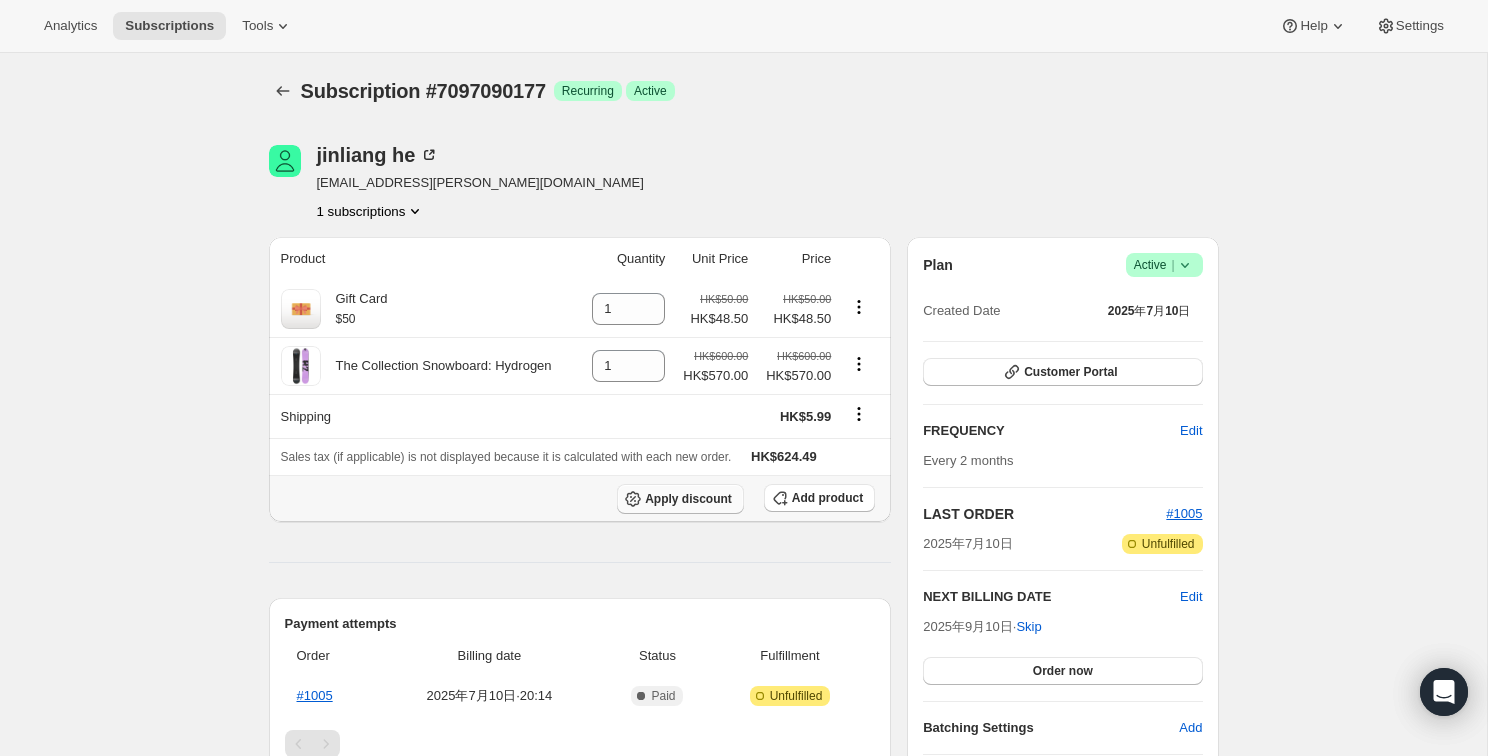 click on "Apply discount" at bounding box center (688, 499) 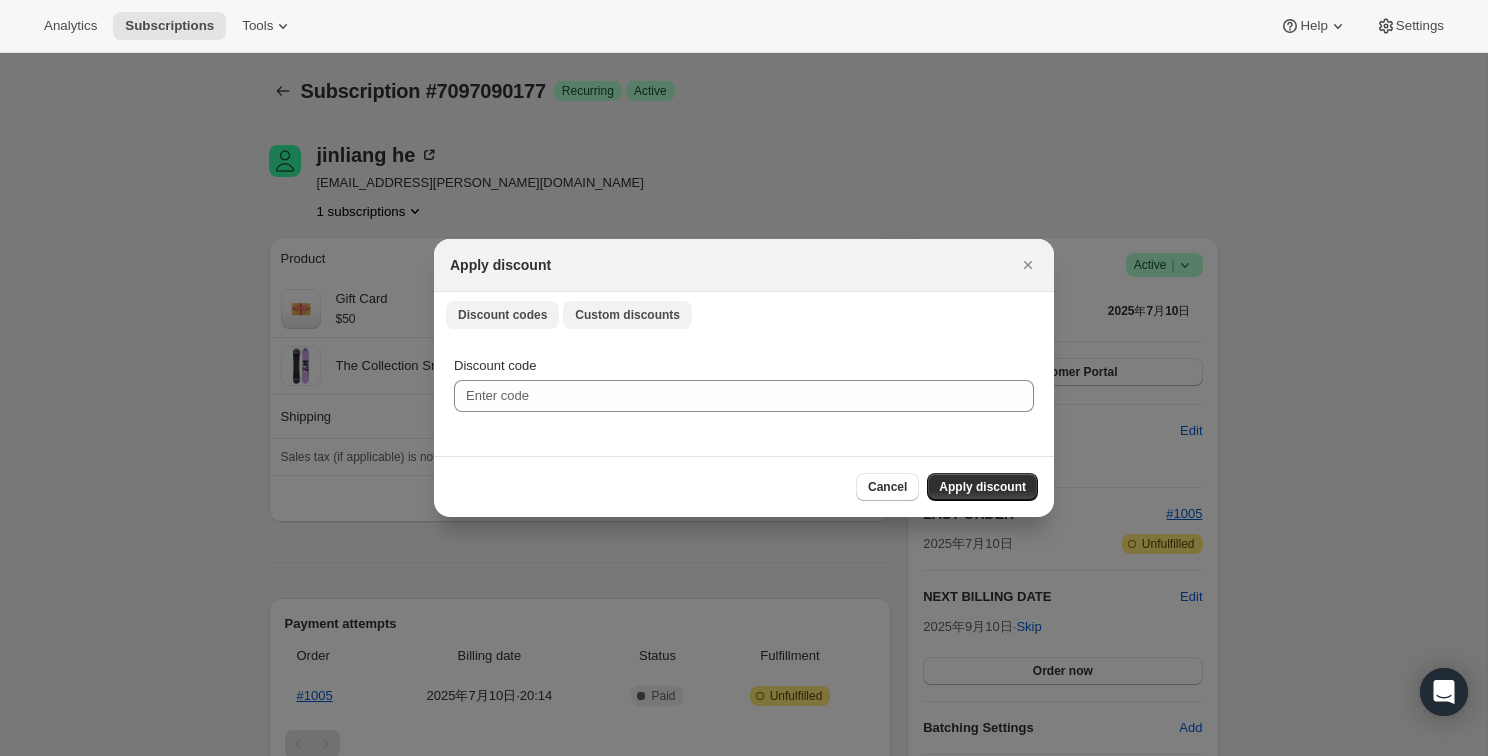 click on "Custom discounts" at bounding box center [627, 315] 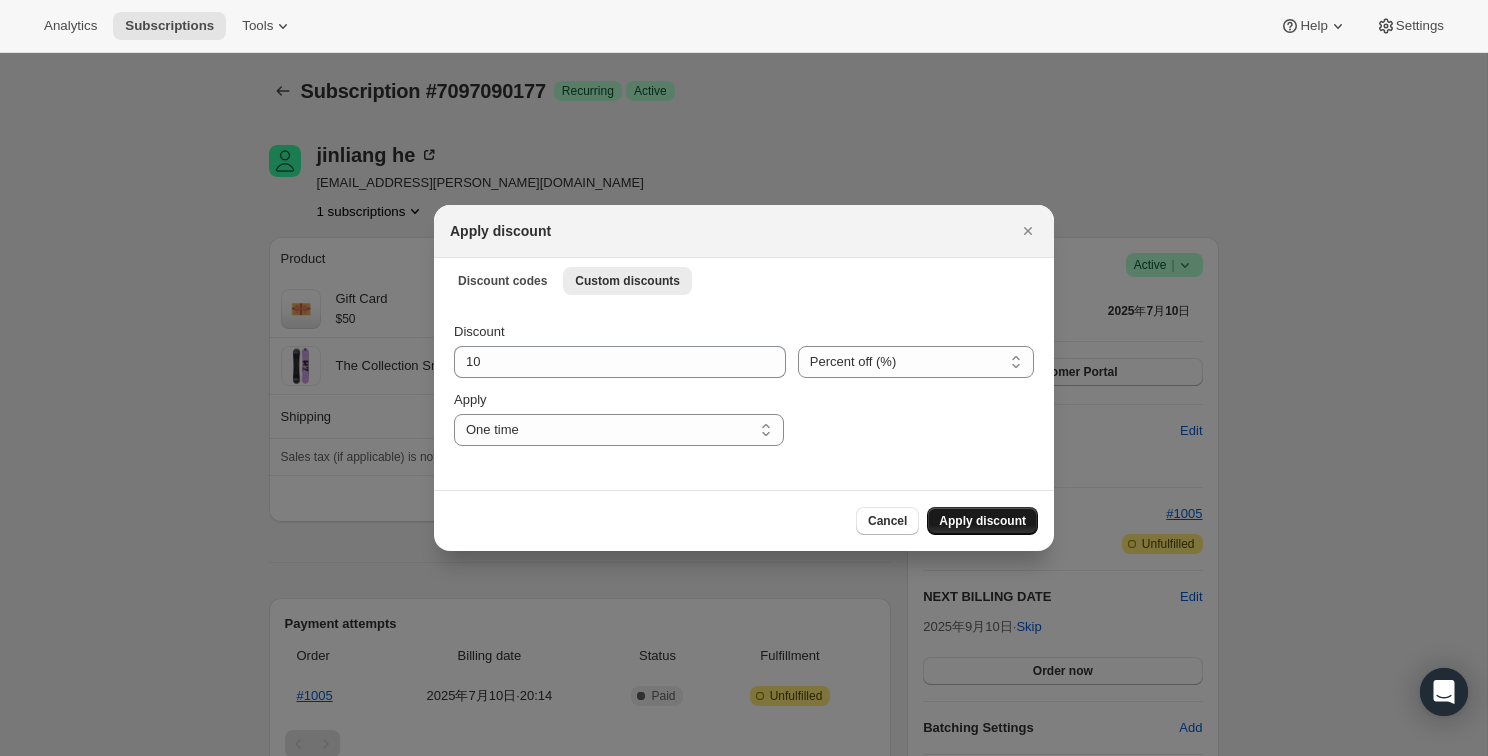 click on "Apply discount" at bounding box center (982, 521) 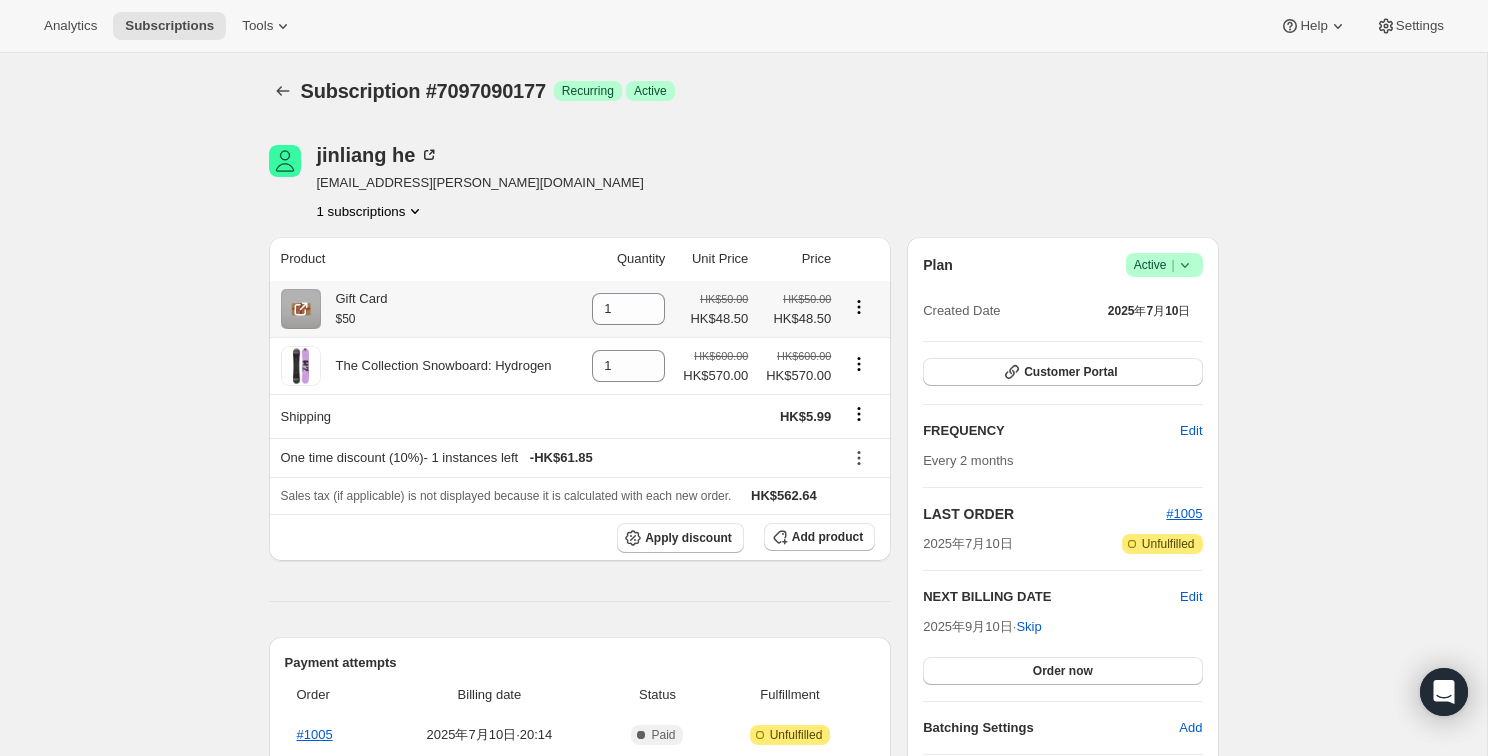 click 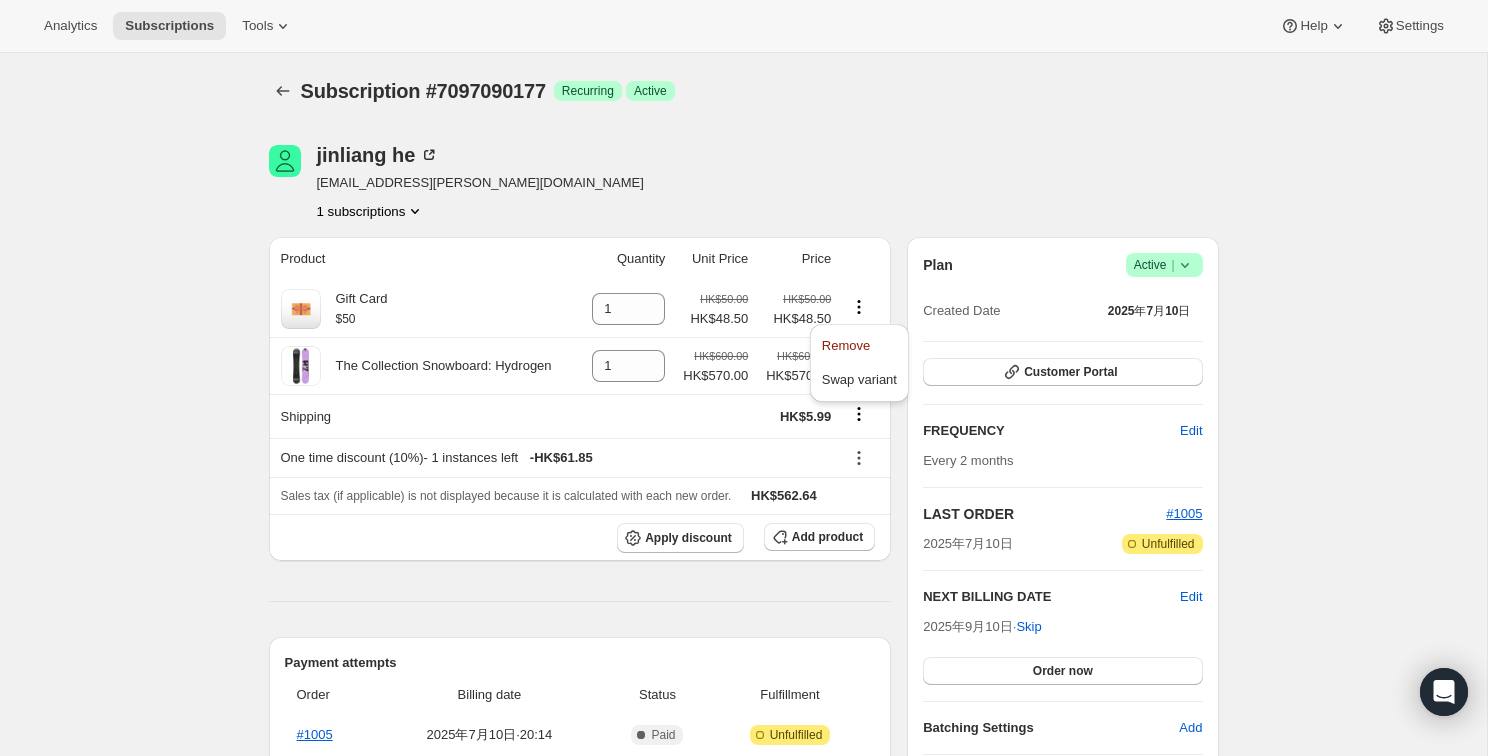 click on "jinliang   he [EMAIL_ADDRESS][PERSON_NAME][DOMAIN_NAME] 1 subscriptions" at bounding box center (601, 183) 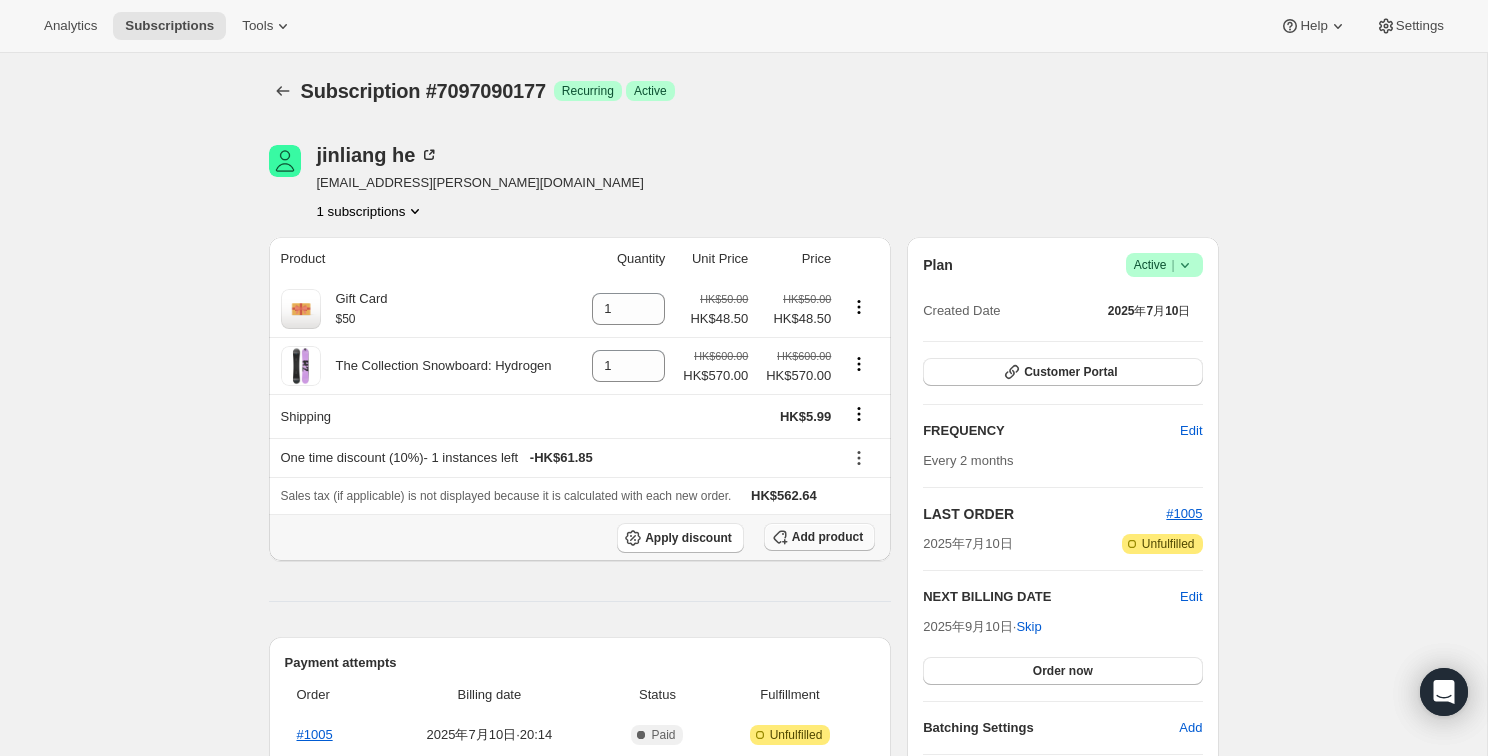 click on "Add product" at bounding box center [819, 537] 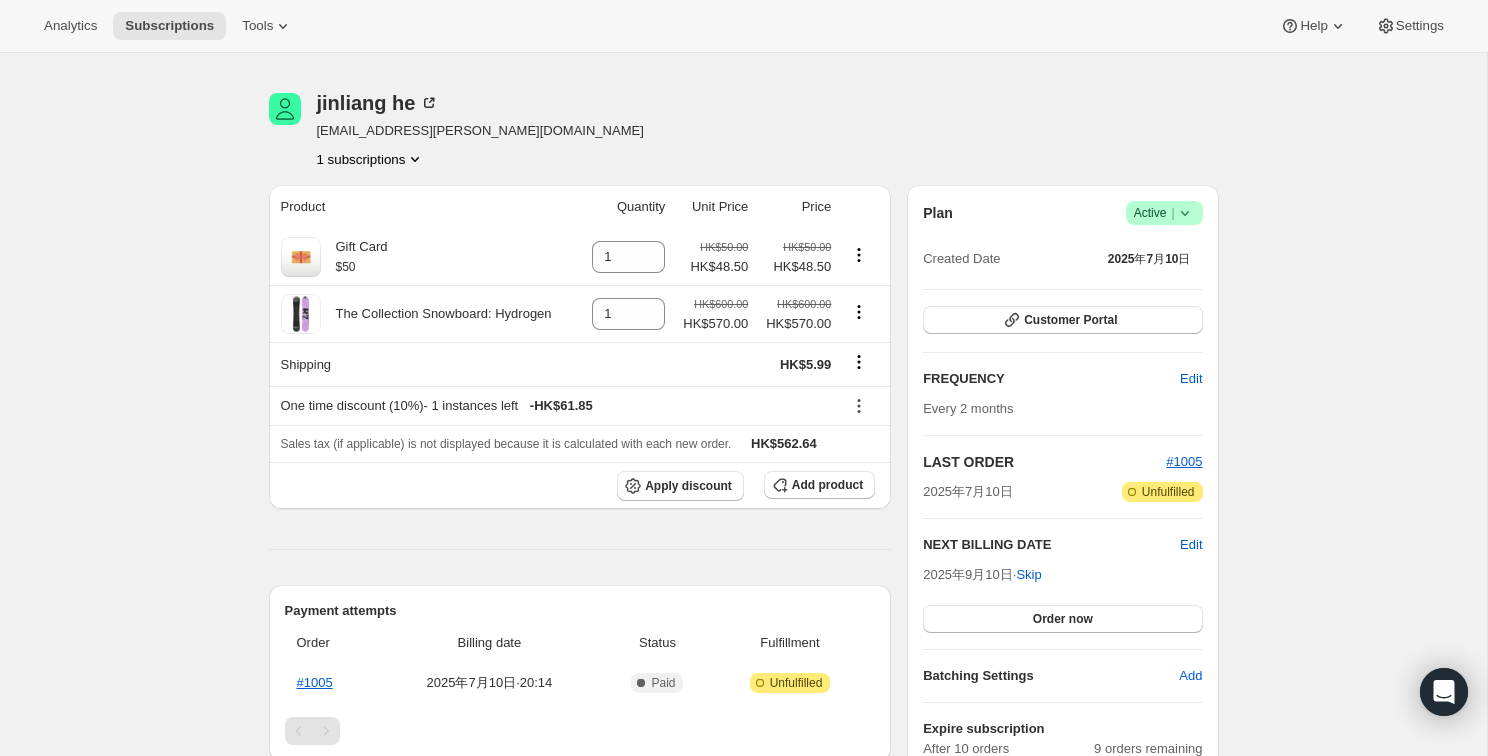 scroll, scrollTop: 0, scrollLeft: 0, axis: both 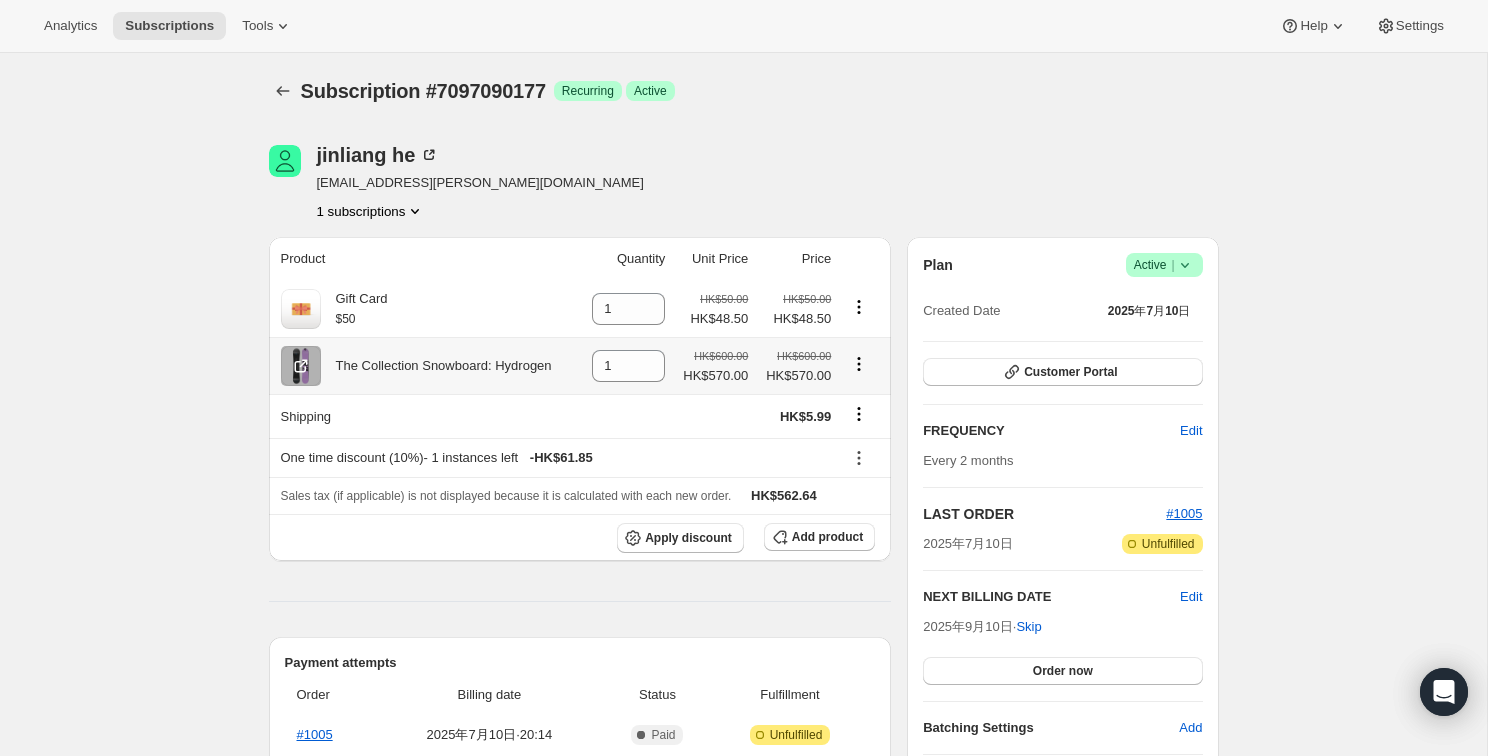 click 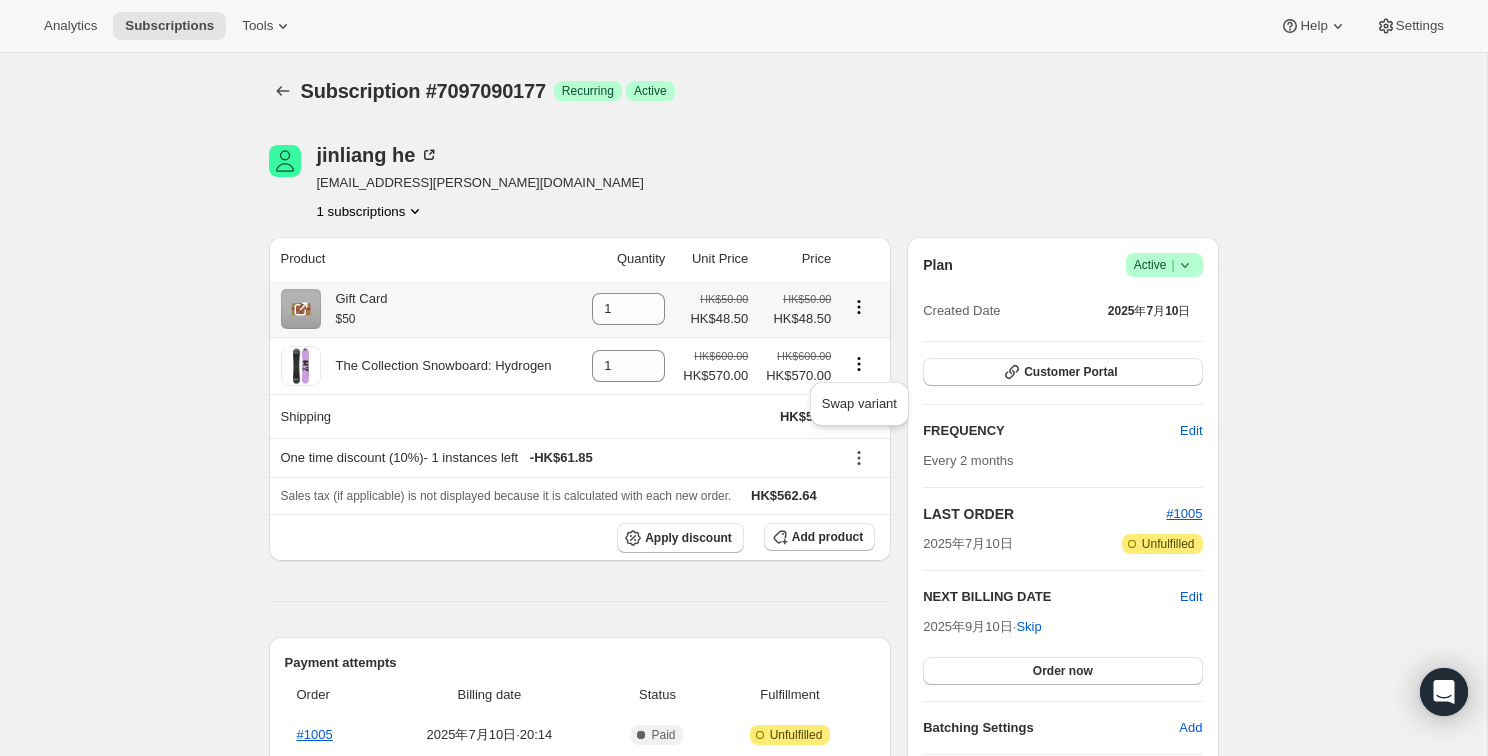 click 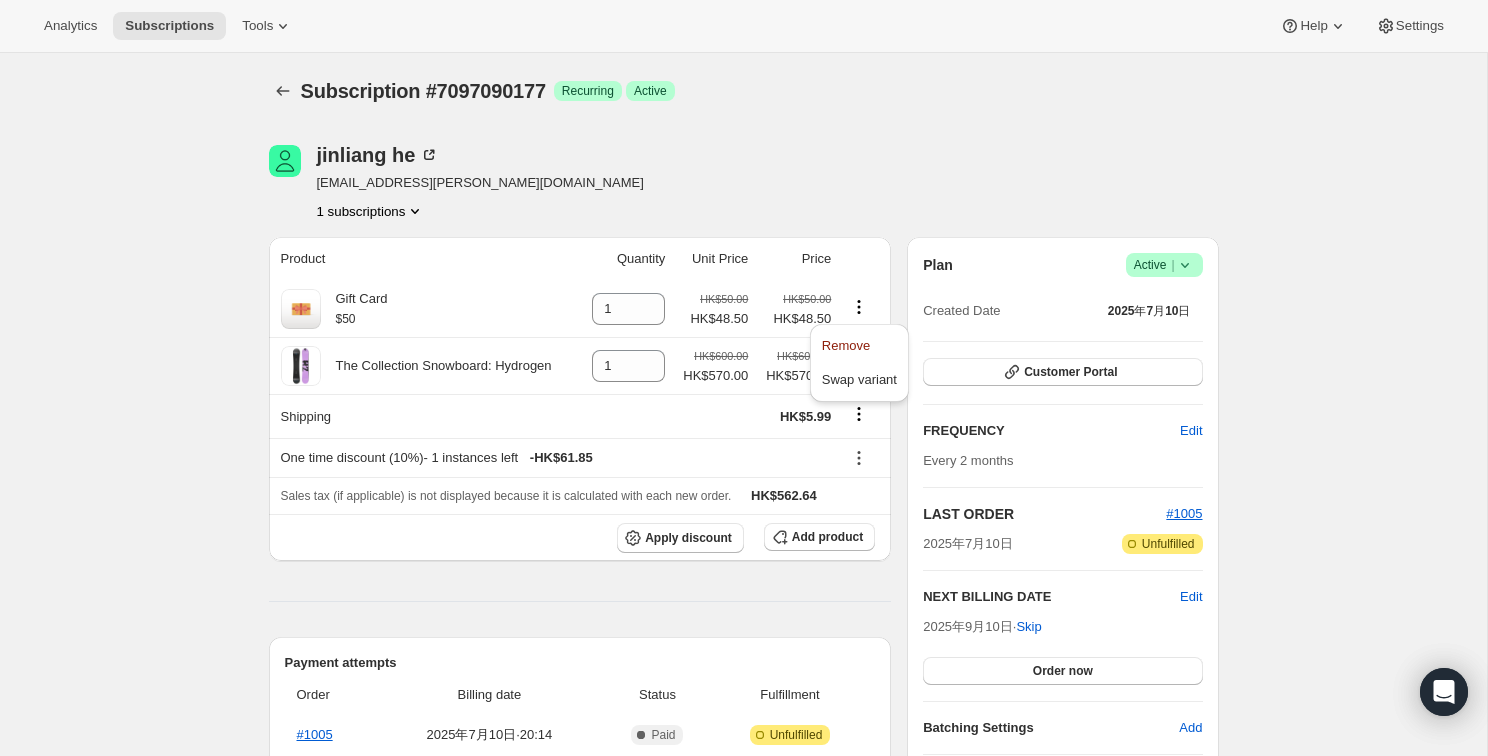 click on "jinliang   he [EMAIL_ADDRESS][PERSON_NAME][DOMAIN_NAME] 1 subscriptions" at bounding box center (601, 183) 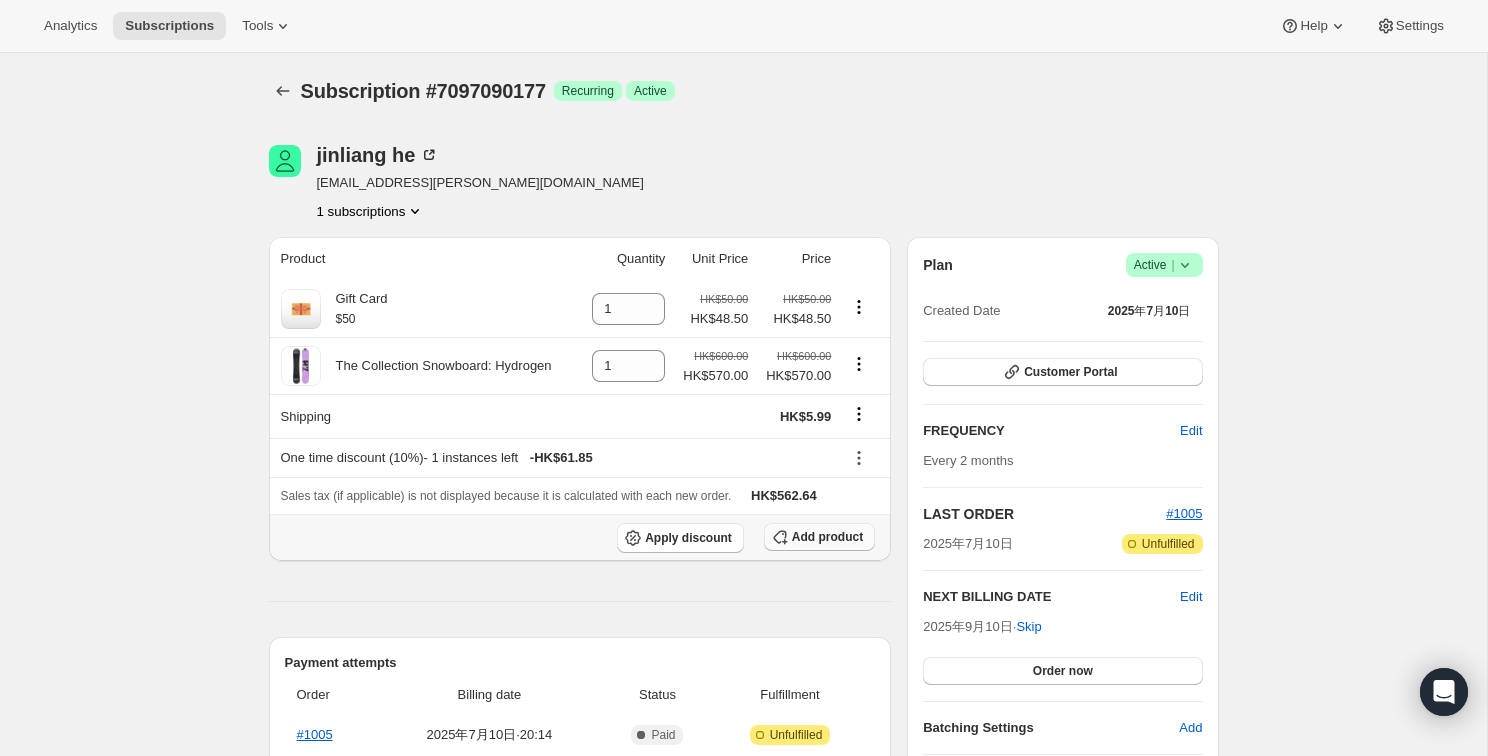 click on "Add product" at bounding box center (827, 537) 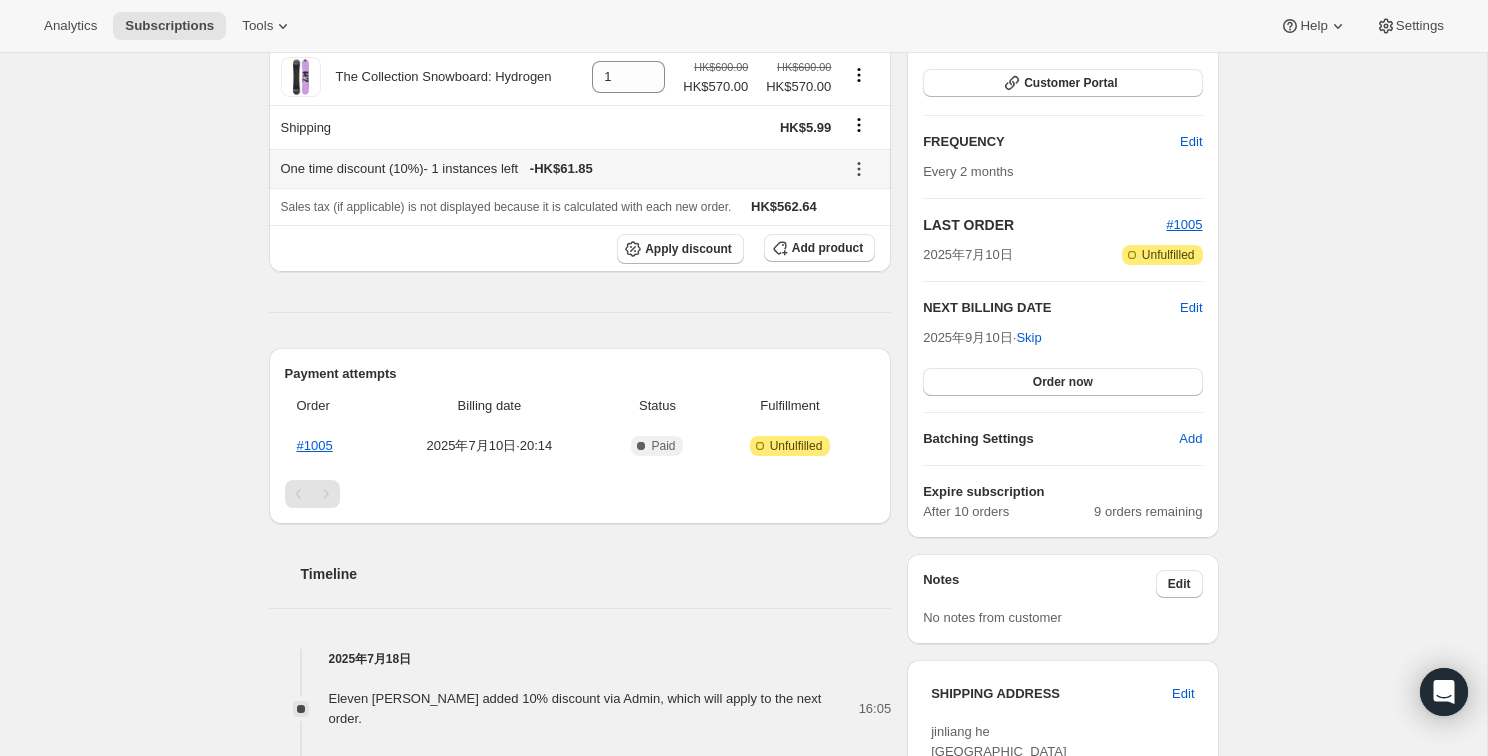 scroll, scrollTop: 165, scrollLeft: 0, axis: vertical 